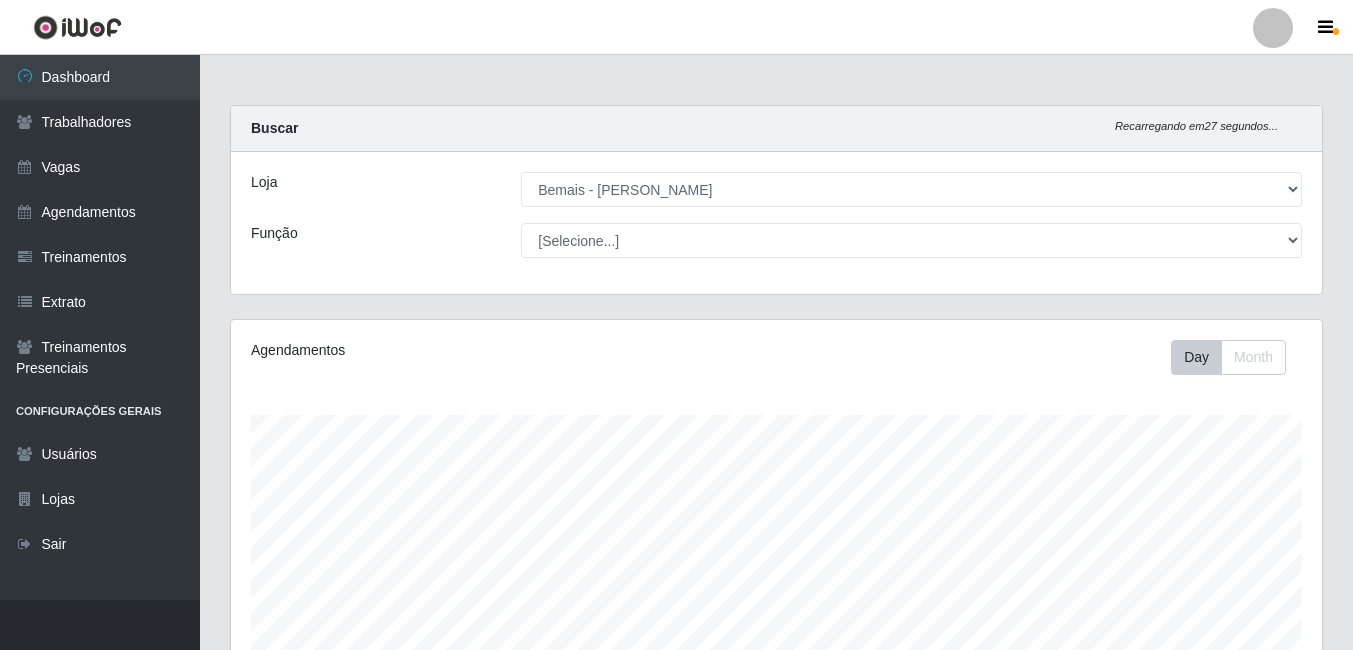 select on "230" 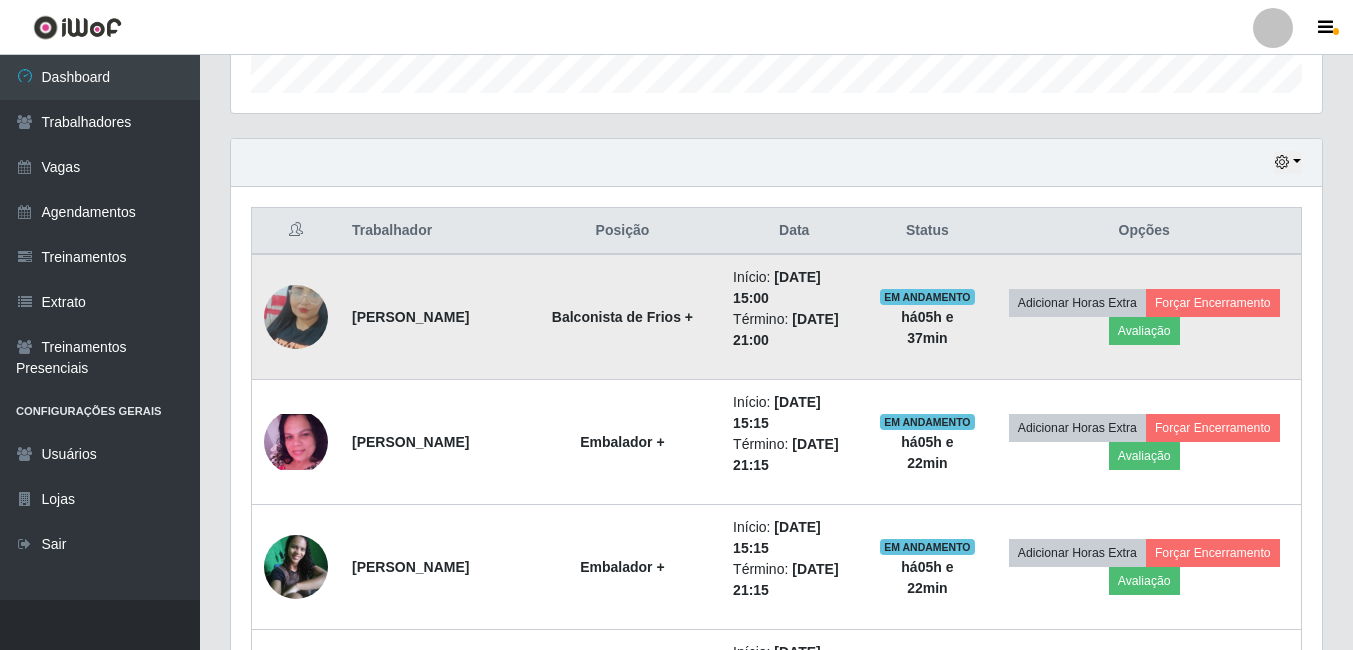 scroll, scrollTop: 999585, scrollLeft: 998909, axis: both 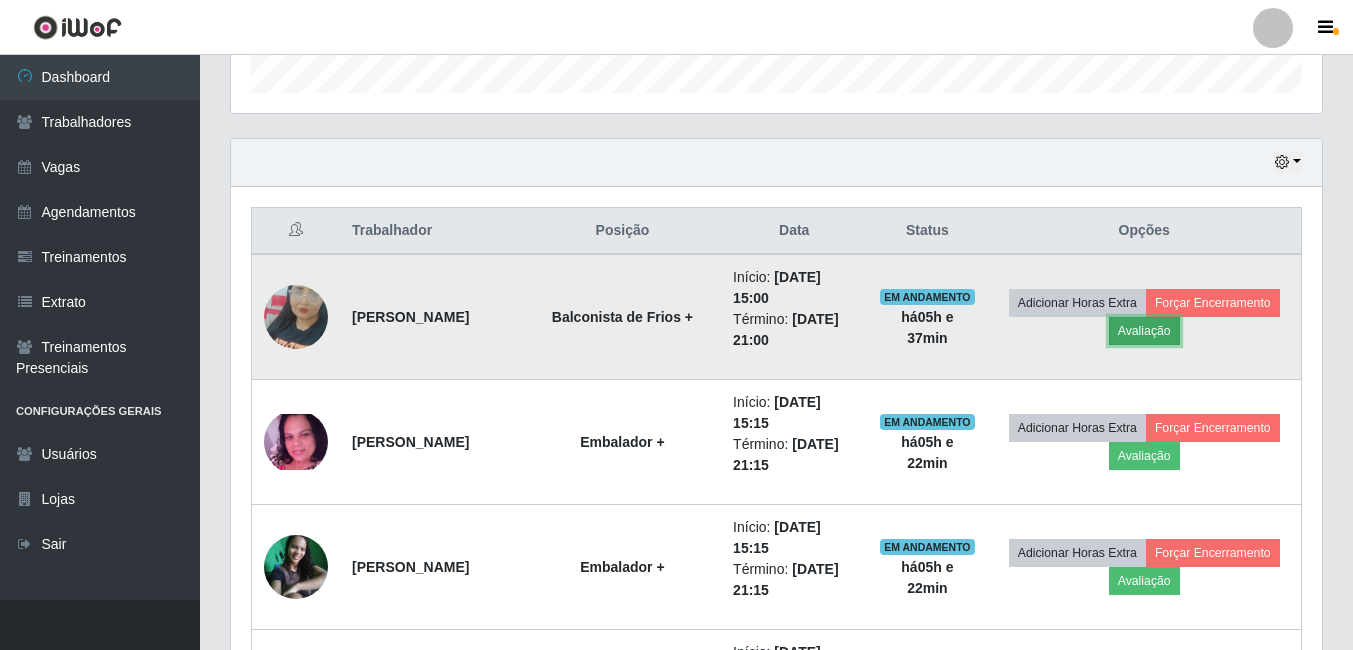 click on "Avaliação" at bounding box center (1144, 331) 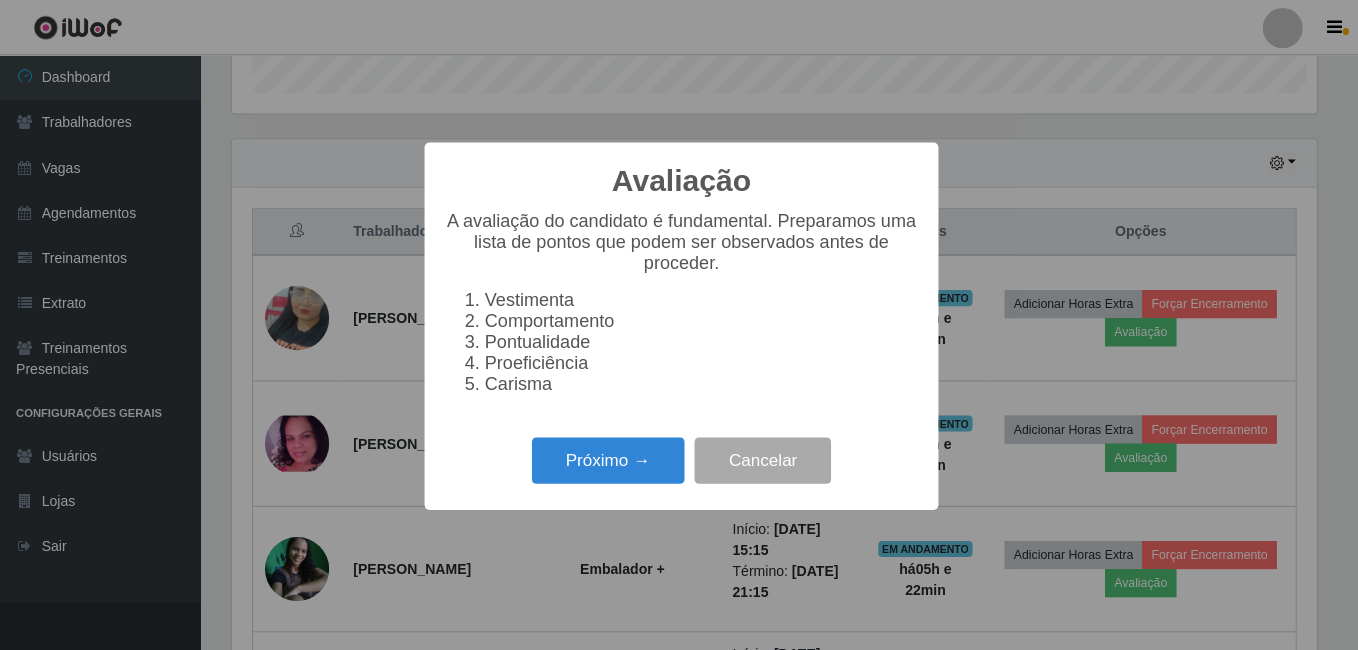 scroll, scrollTop: 999585, scrollLeft: 998919, axis: both 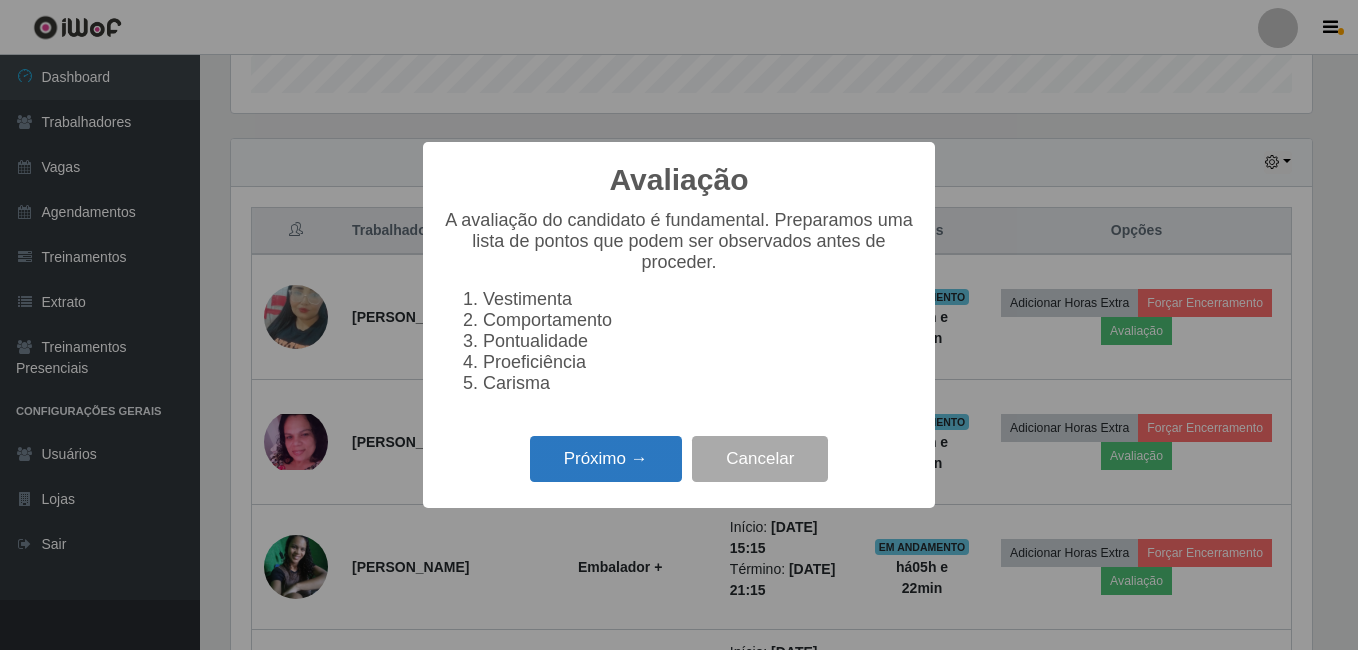 click on "Próximo →" at bounding box center (606, 459) 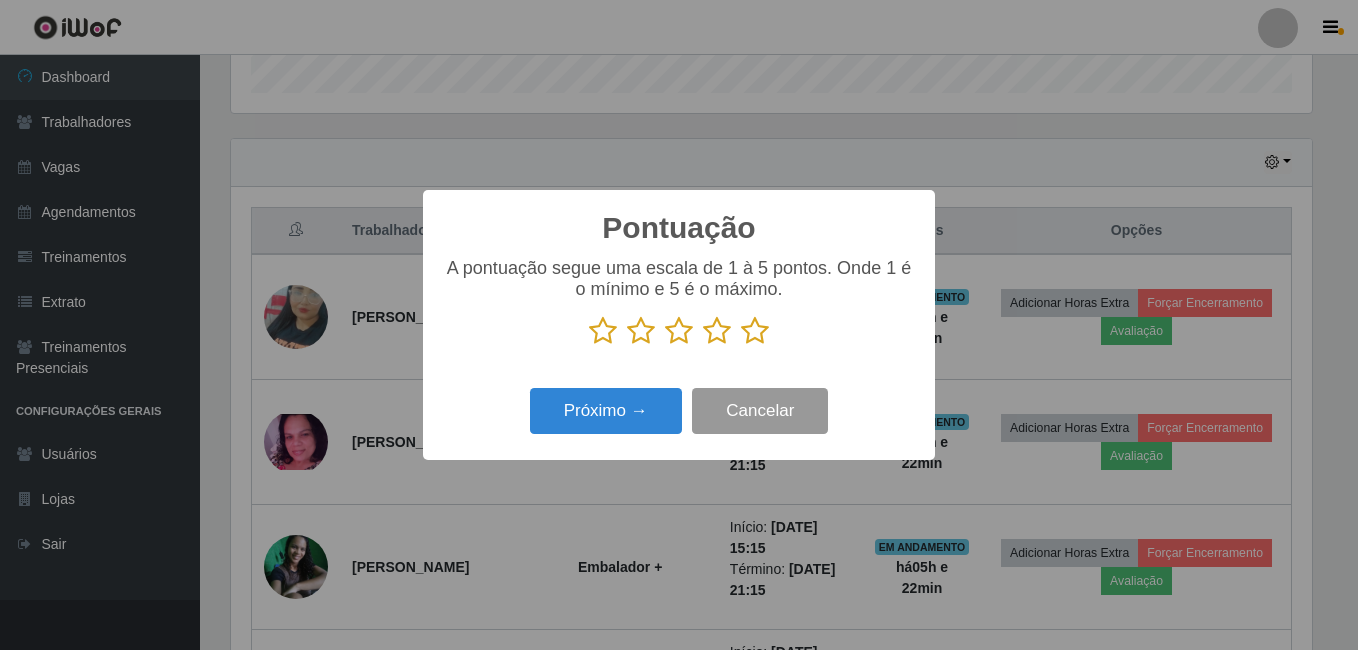 scroll, scrollTop: 999585, scrollLeft: 998919, axis: both 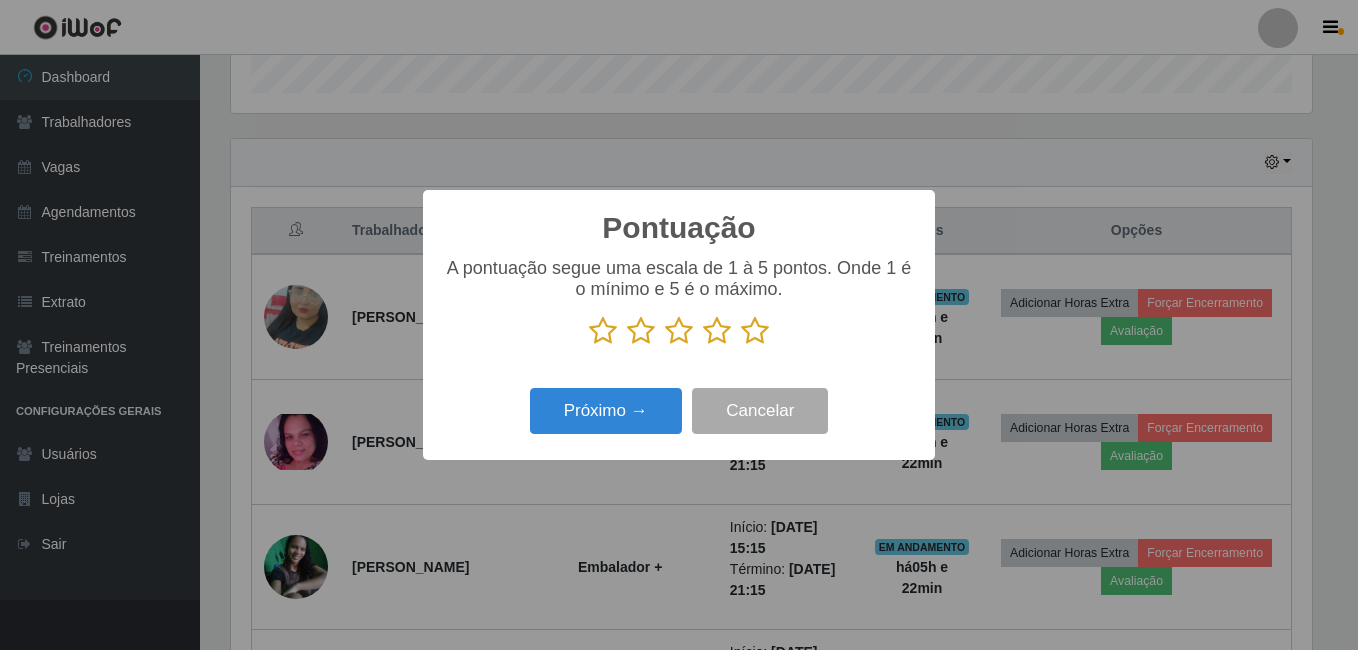 drag, startPoint x: 766, startPoint y: 331, endPoint x: 748, endPoint y: 335, distance: 18.439089 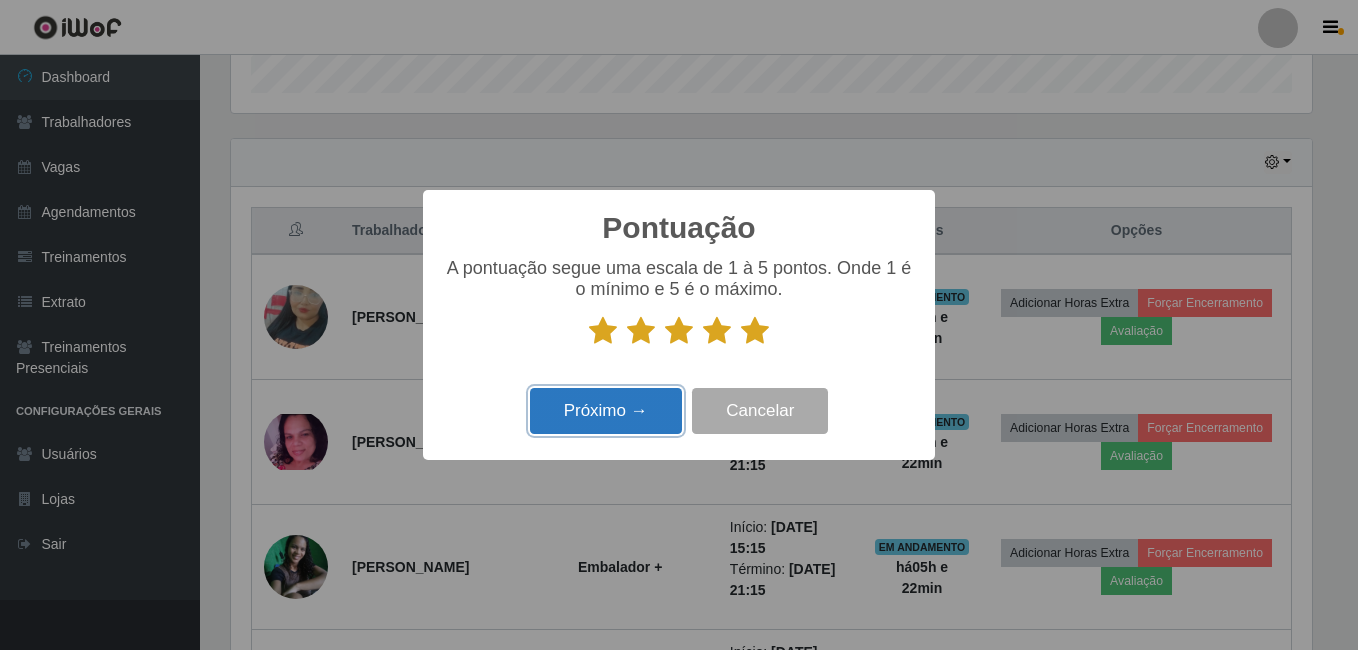 click on "Próximo →" at bounding box center (606, 411) 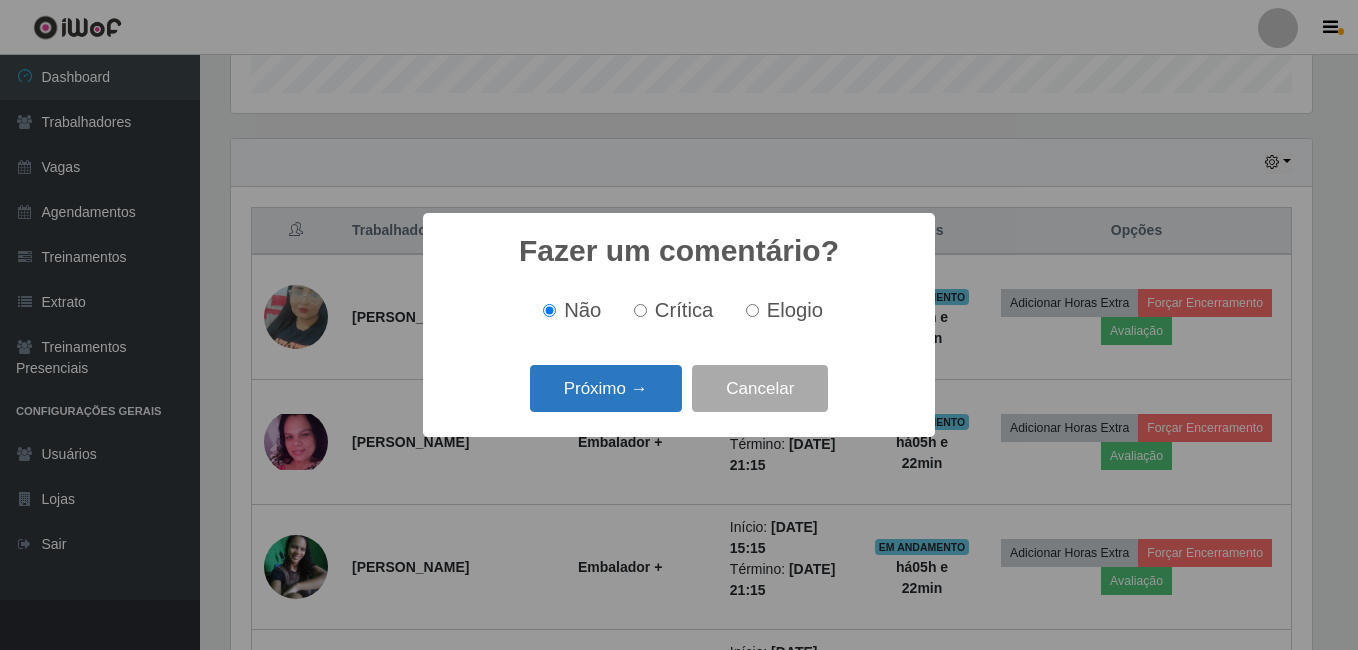 click on "Próximo →" at bounding box center (606, 388) 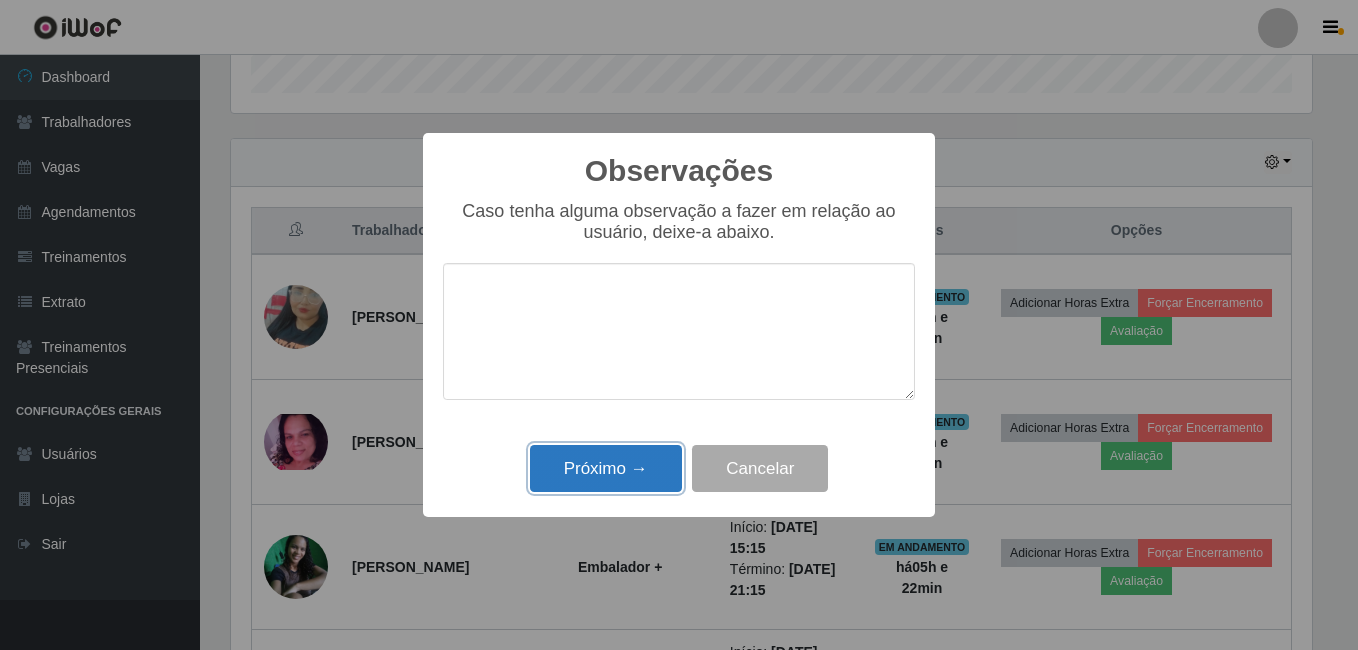 click on "Próximo →" at bounding box center [606, 468] 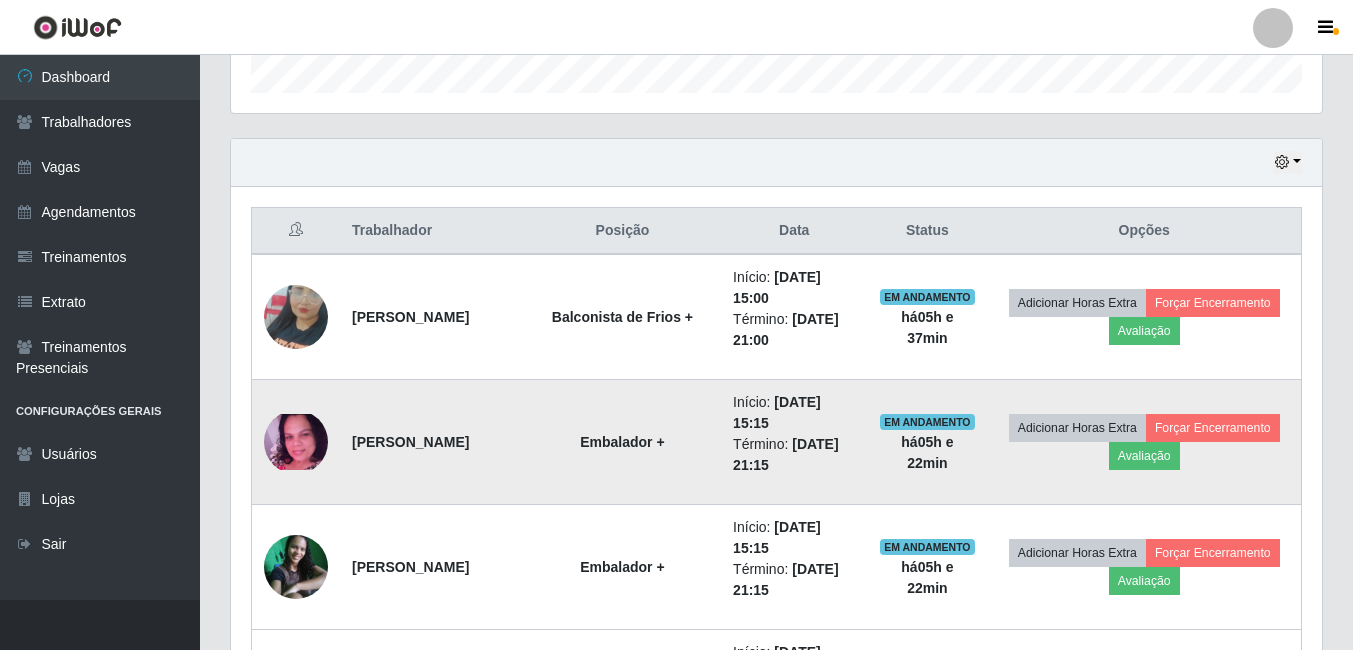 scroll, scrollTop: 999585, scrollLeft: 998909, axis: both 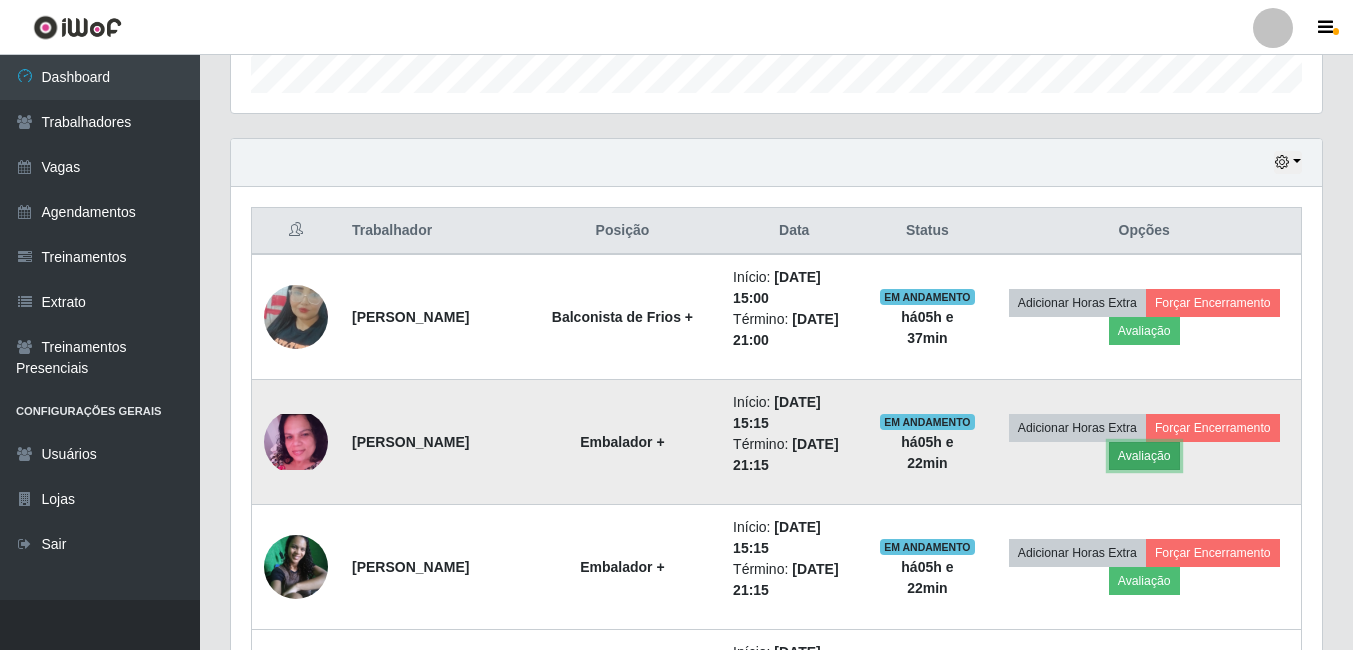 click on "Avaliação" at bounding box center [1144, 456] 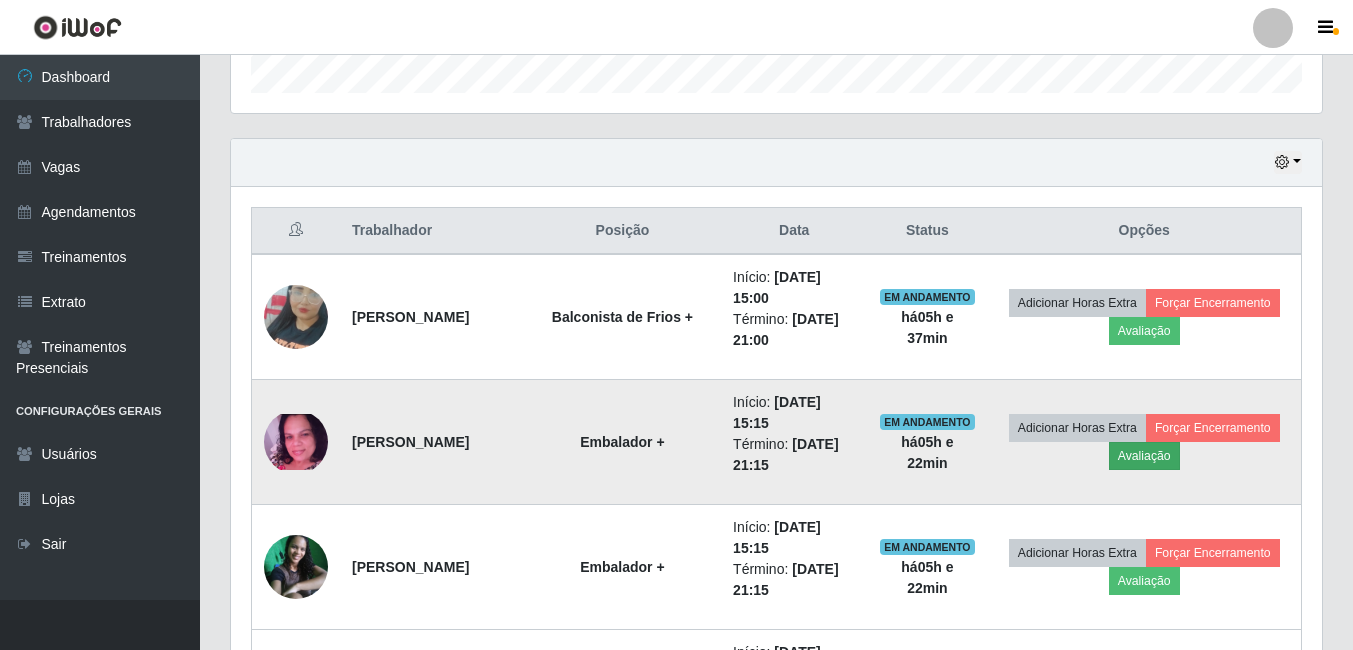 scroll, scrollTop: 999585, scrollLeft: 998919, axis: both 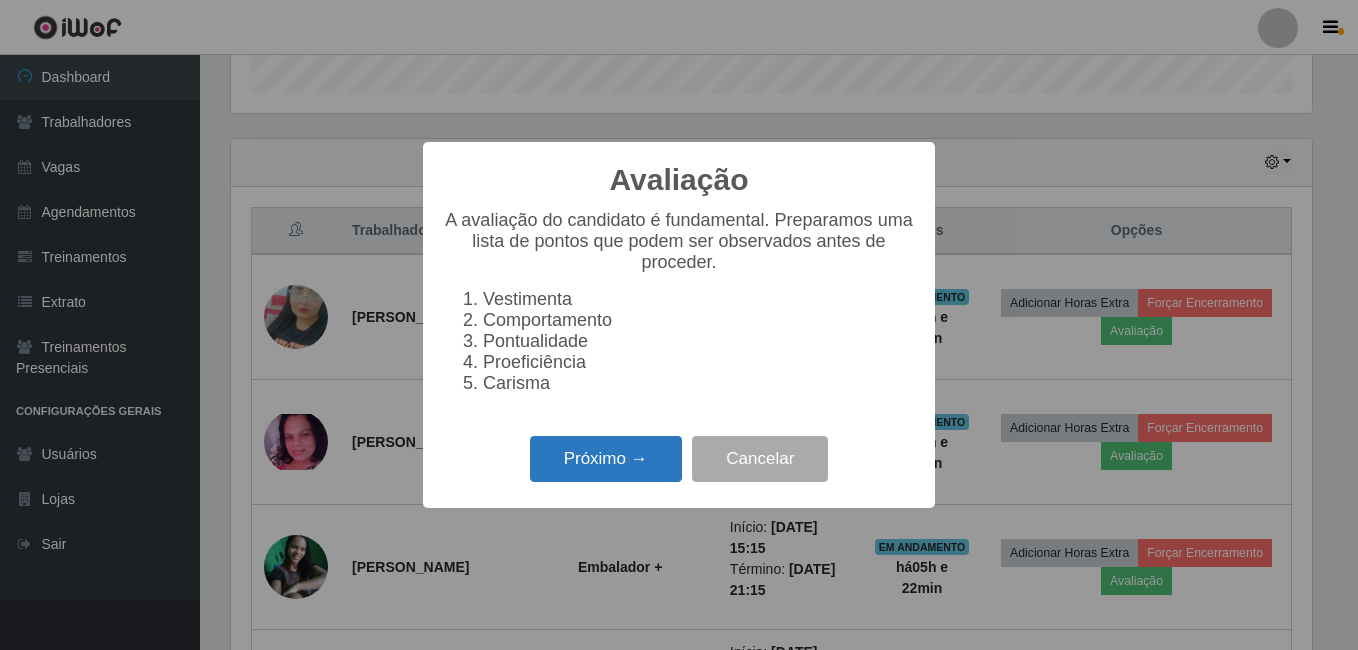 click on "Próximo →" at bounding box center [606, 459] 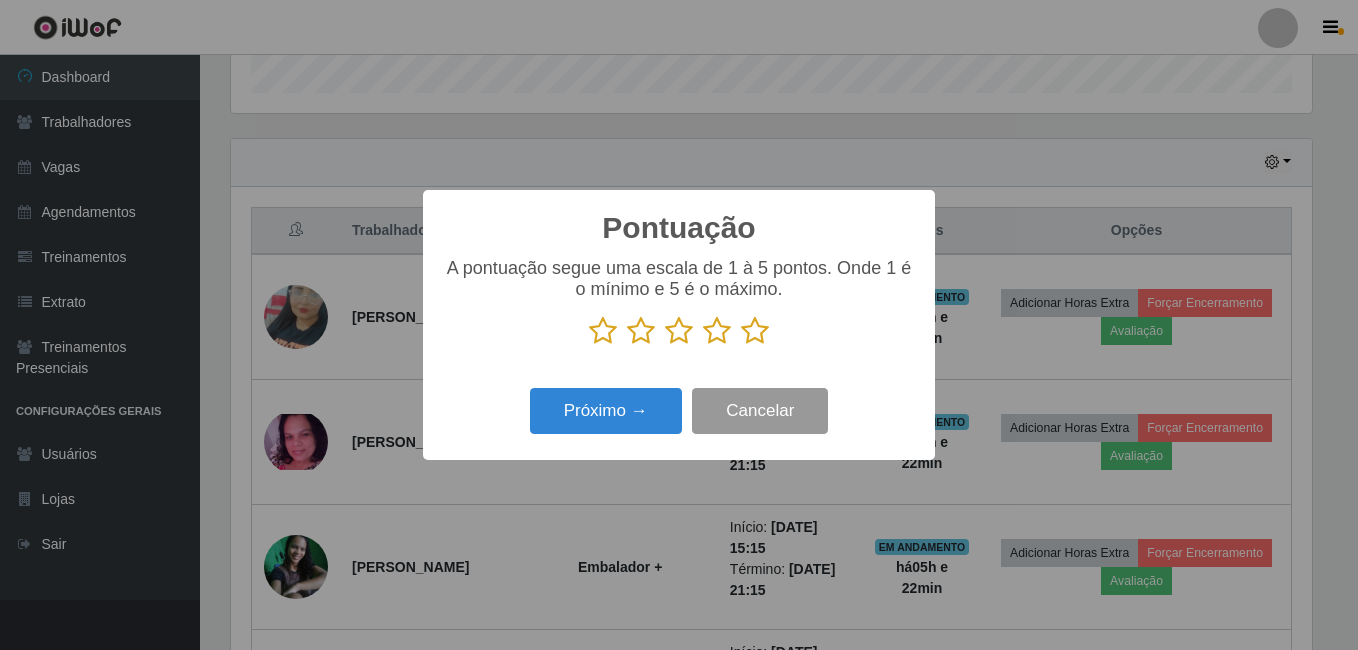 scroll, scrollTop: 999585, scrollLeft: 998919, axis: both 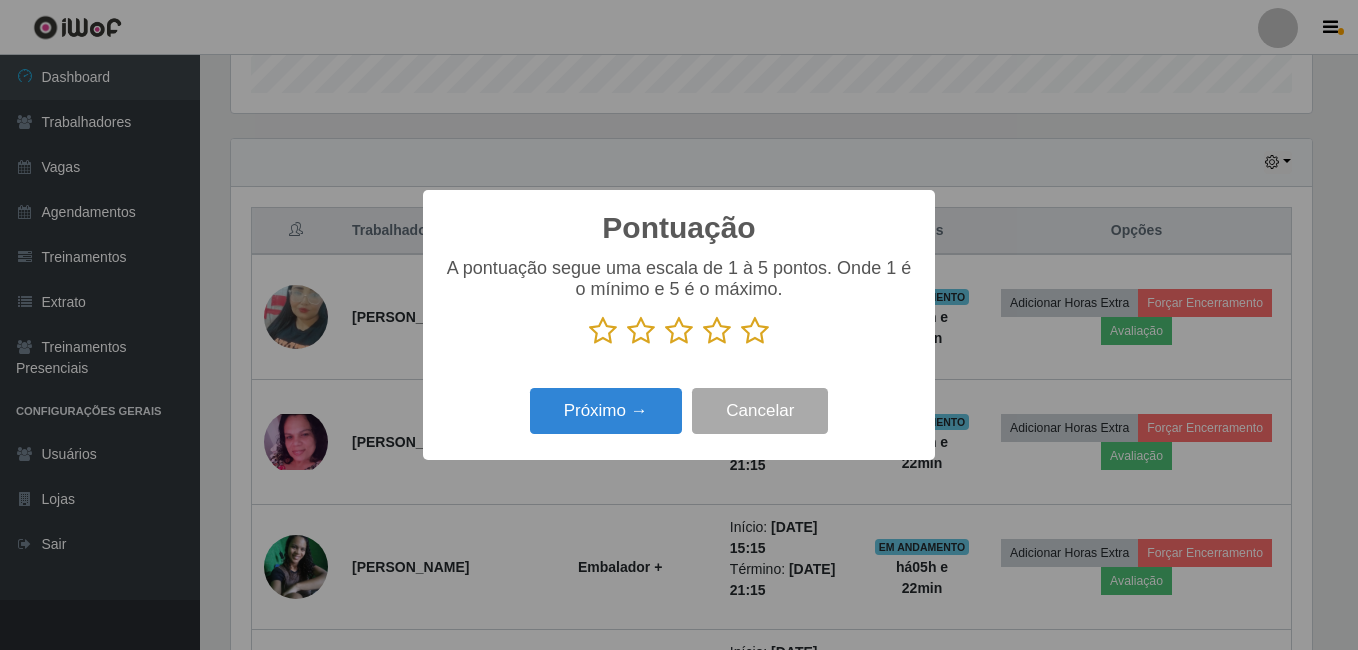 click at bounding box center (755, 331) 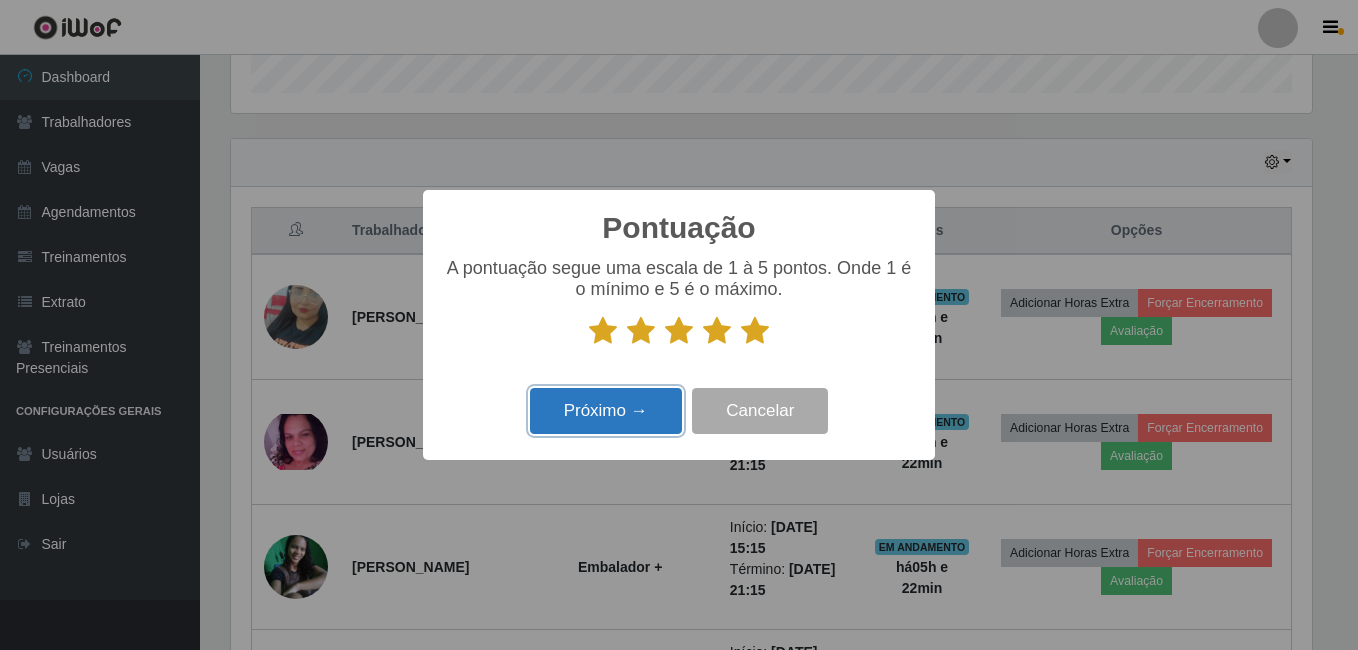 click on "Próximo →" at bounding box center [606, 411] 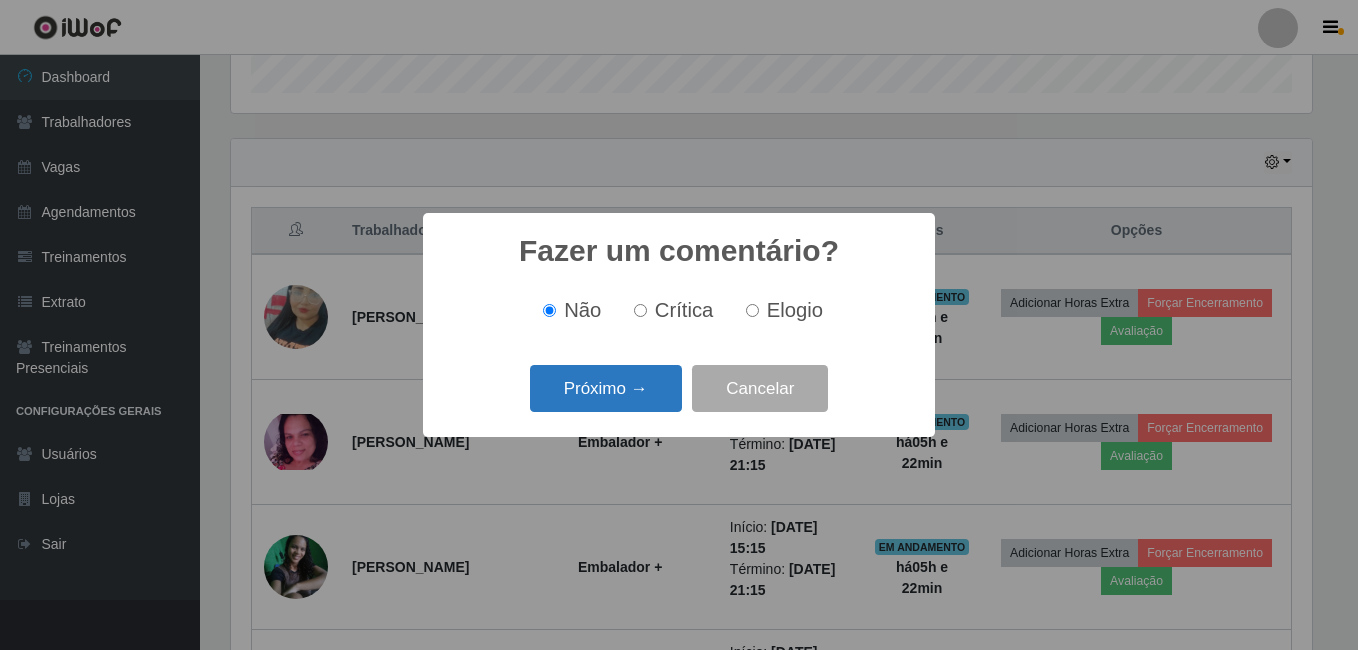 click on "Próximo →" at bounding box center [606, 388] 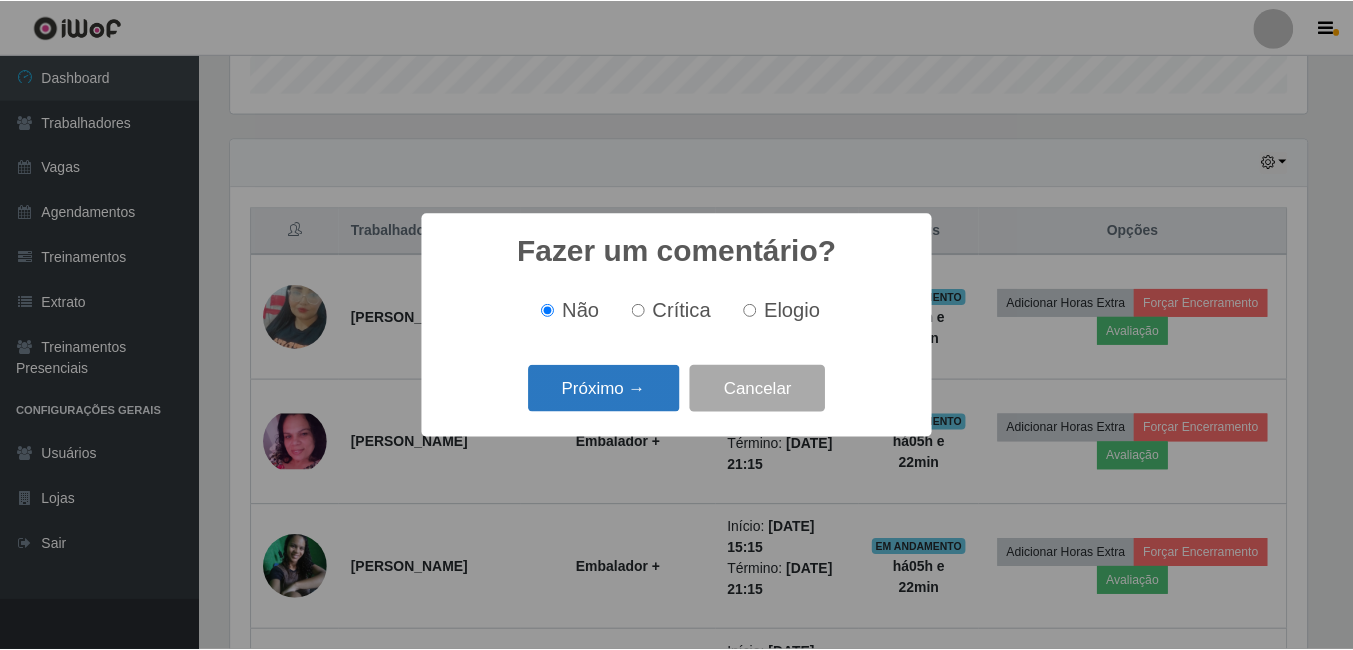 scroll, scrollTop: 999585, scrollLeft: 998919, axis: both 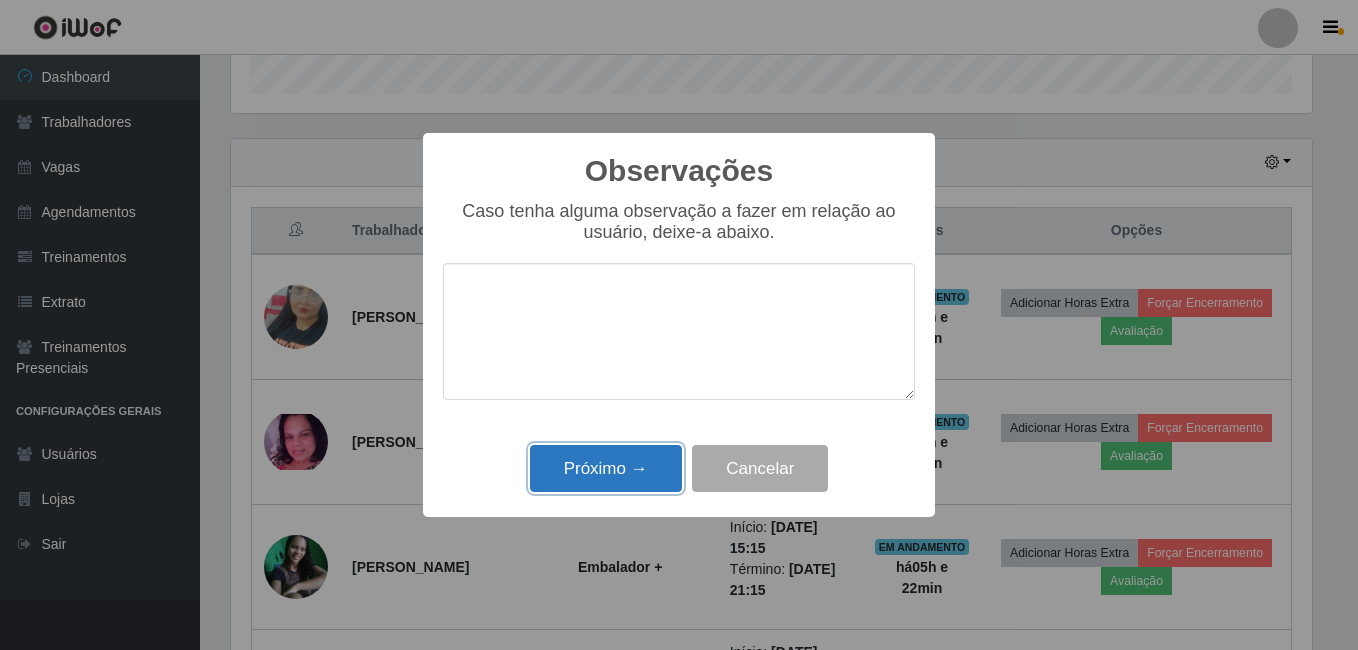 click on "Próximo →" at bounding box center [606, 468] 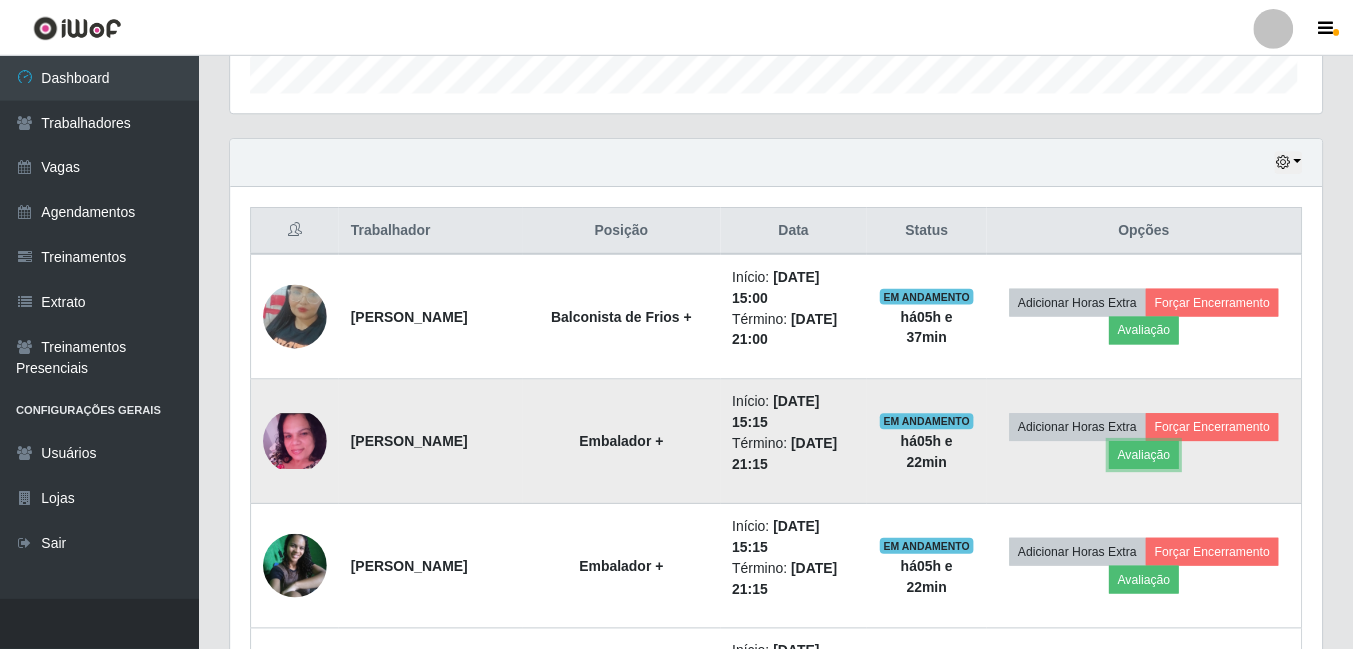 scroll, scrollTop: 999585, scrollLeft: 998909, axis: both 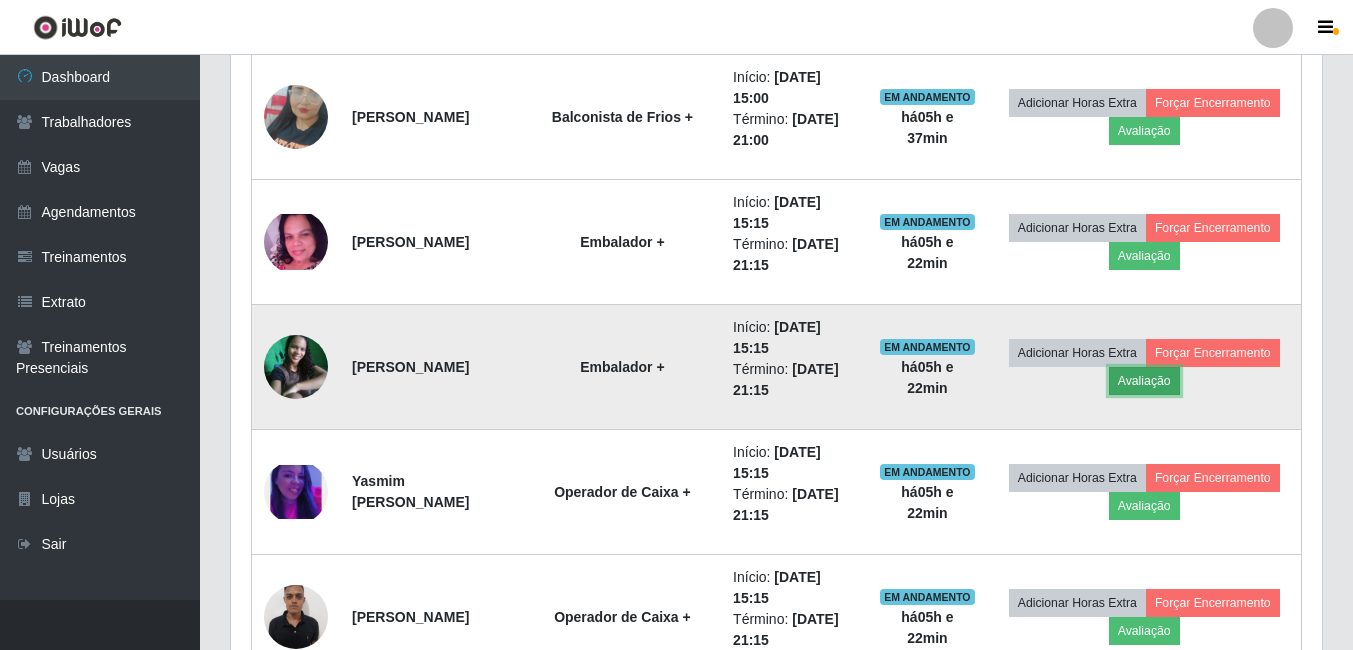 click on "Avaliação" at bounding box center [1144, 381] 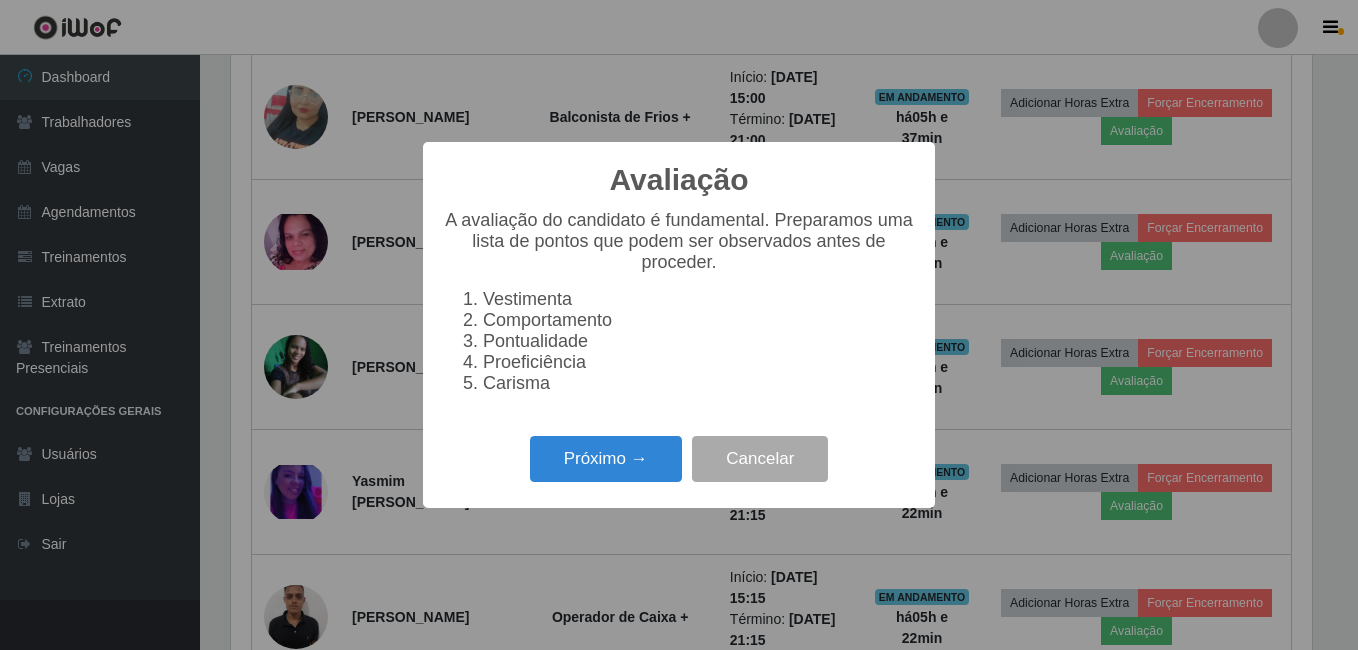 scroll, scrollTop: 999585, scrollLeft: 998919, axis: both 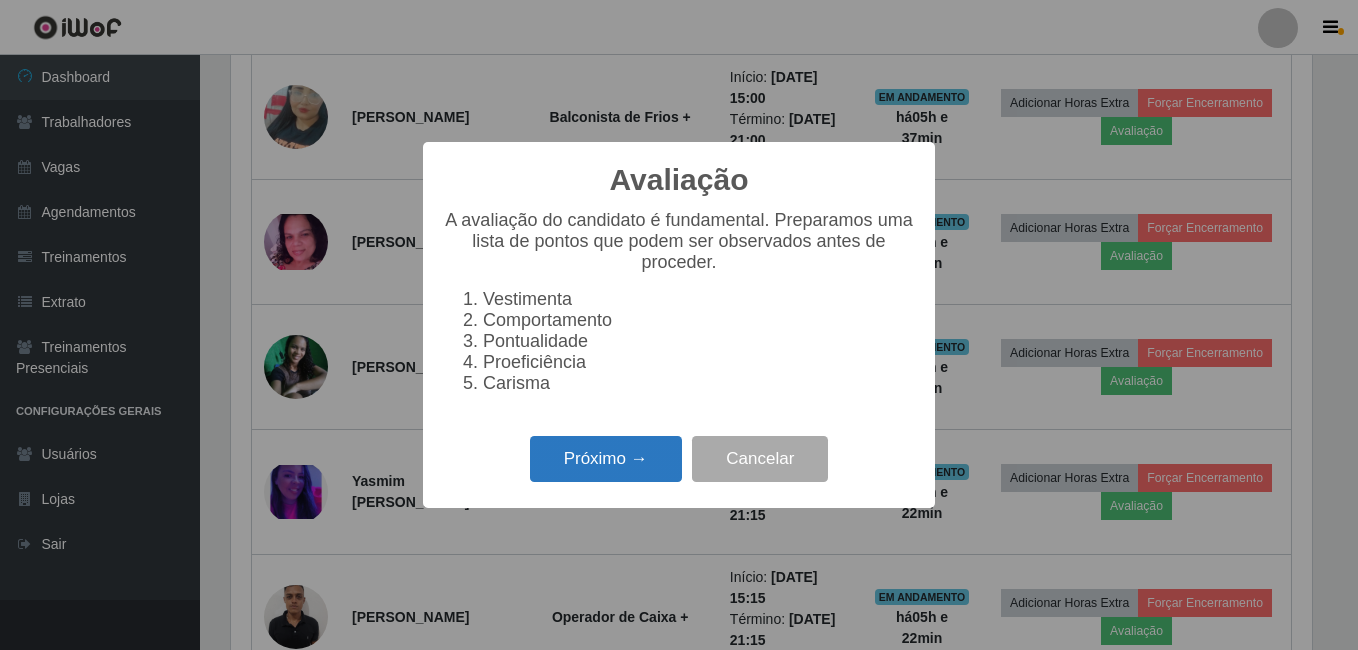 click on "Próximo →" at bounding box center (606, 459) 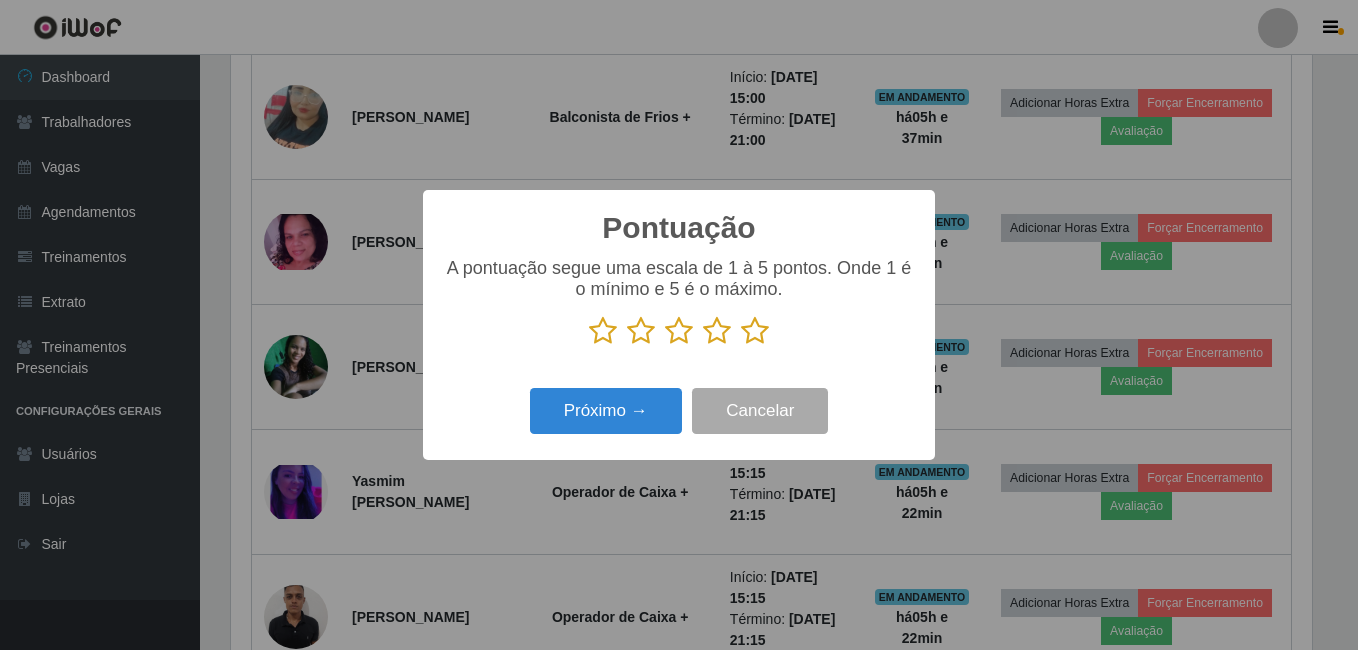 scroll, scrollTop: 999585, scrollLeft: 998919, axis: both 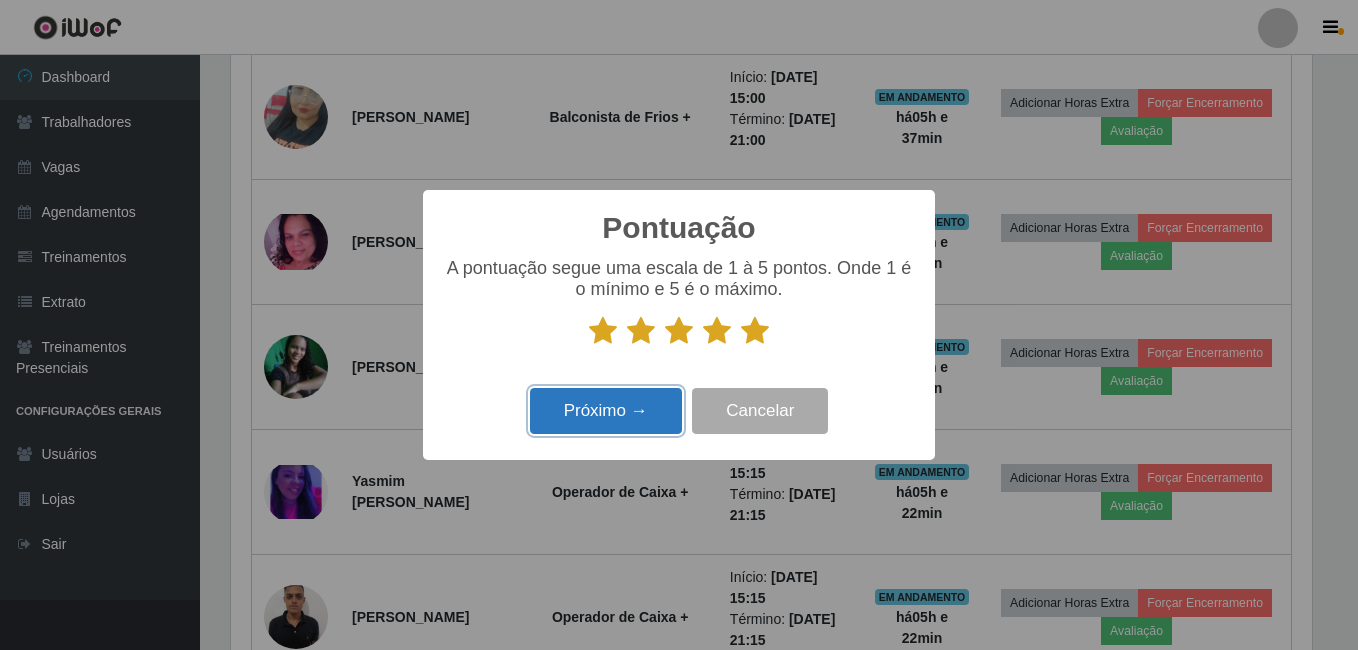 click on "Próximo →" at bounding box center (606, 411) 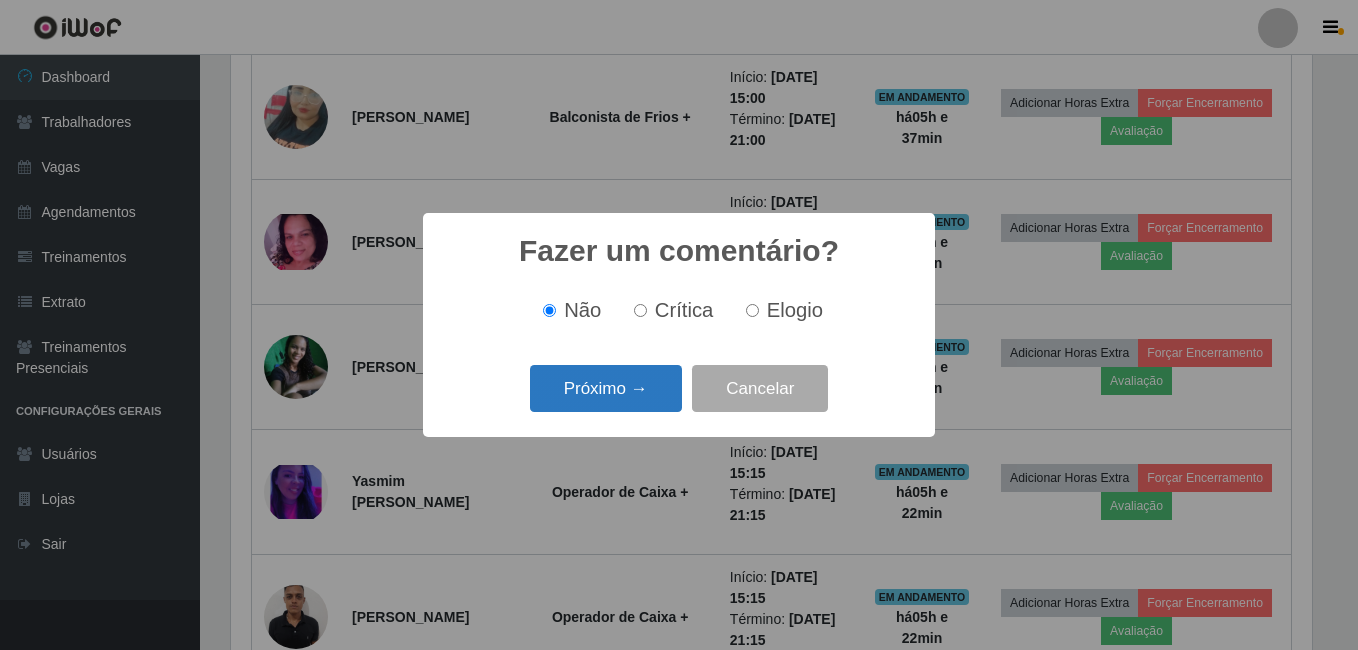 click on "Próximo →" at bounding box center (606, 388) 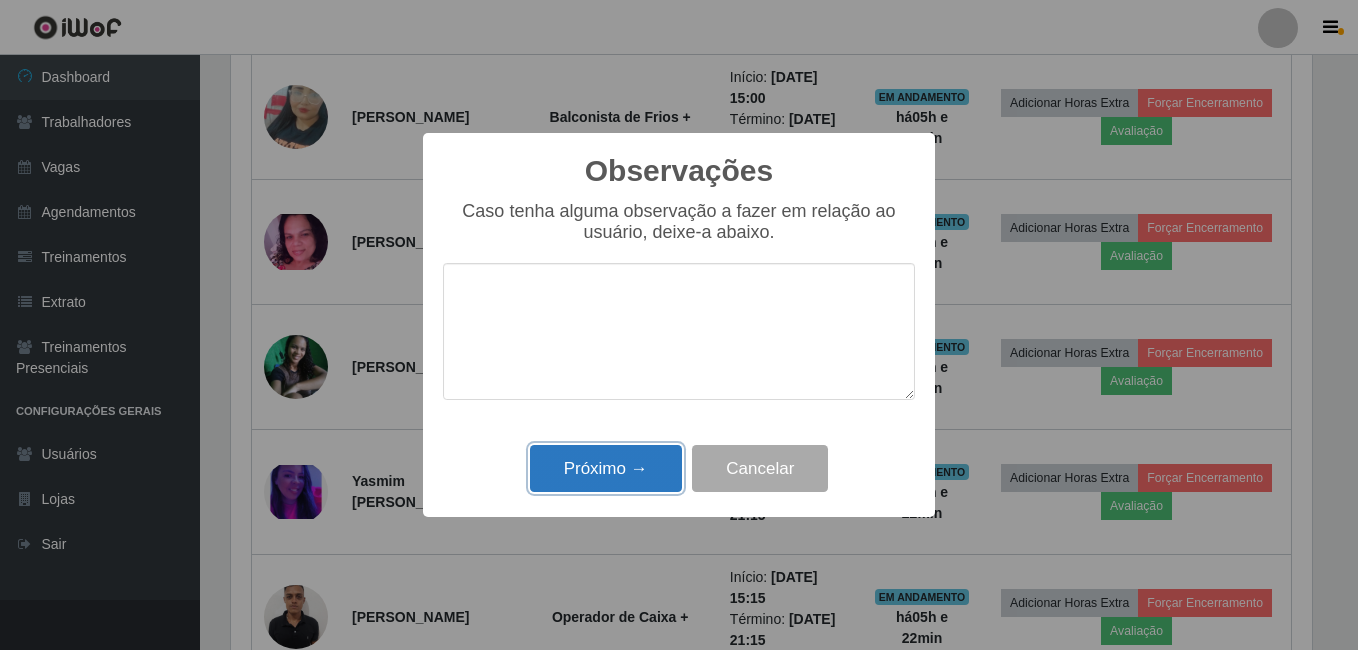click on "Próximo →" at bounding box center [606, 468] 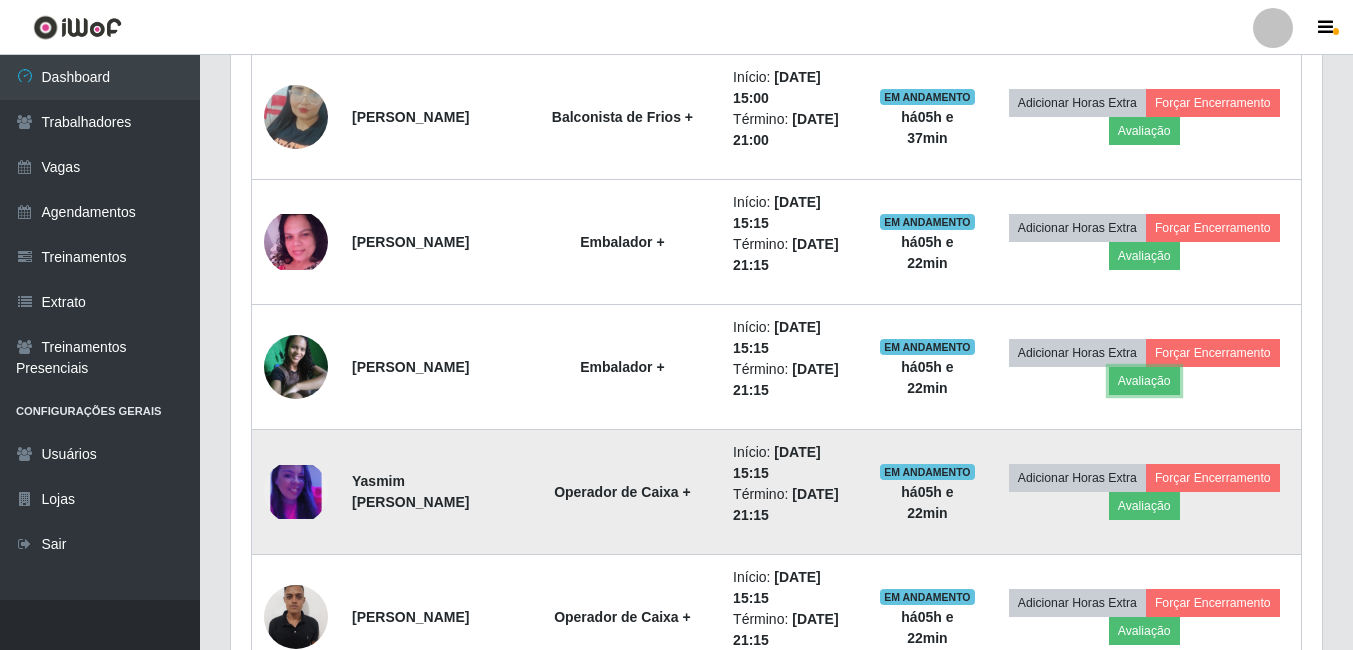 scroll, scrollTop: 999585, scrollLeft: 998909, axis: both 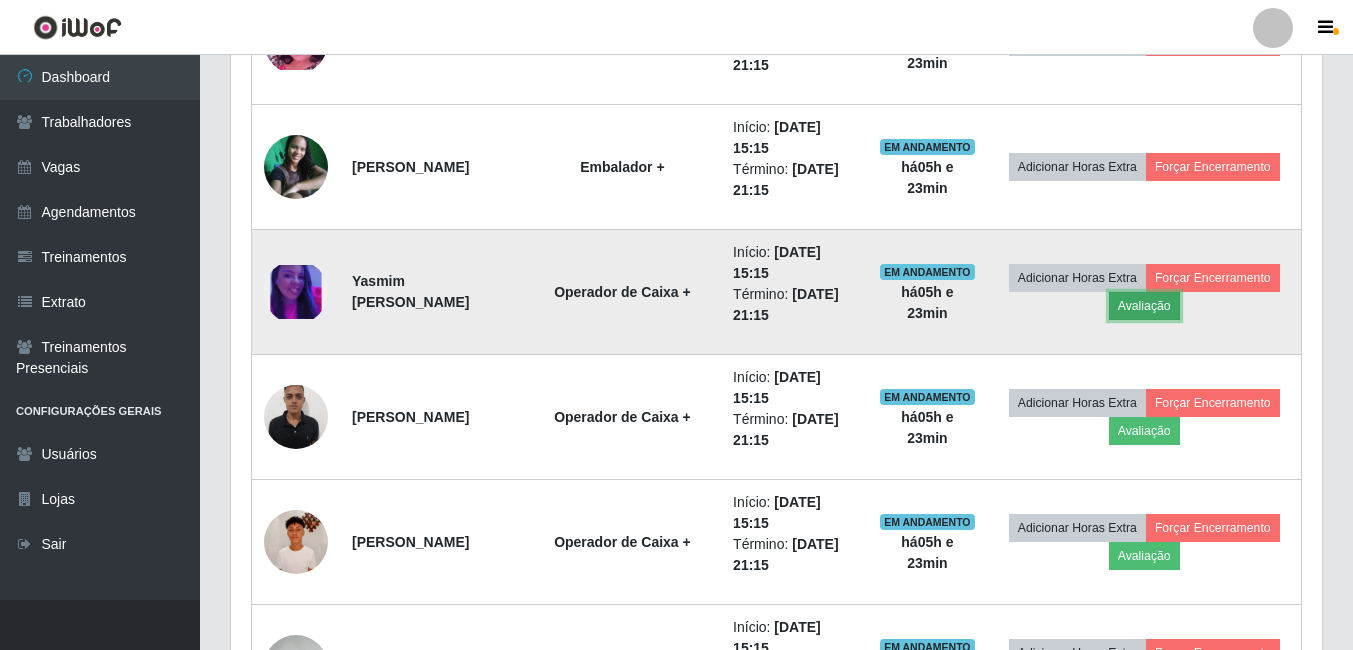 click on "Avaliação" at bounding box center (1144, 306) 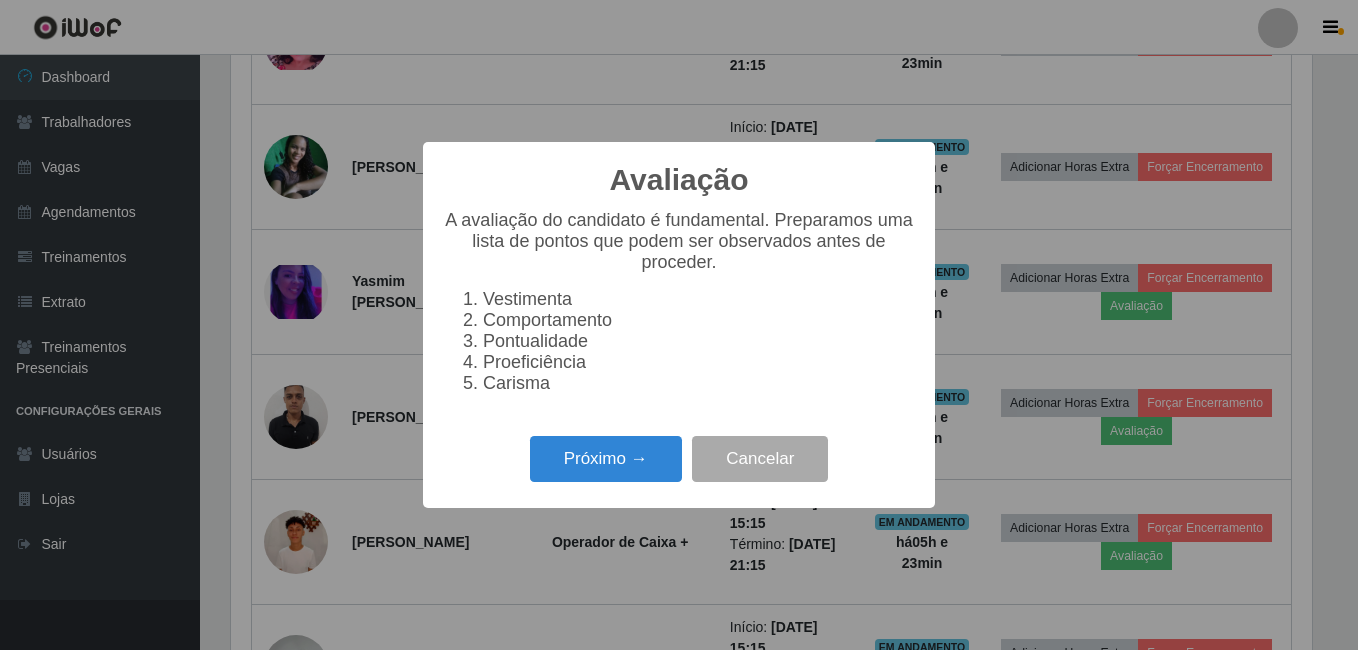scroll, scrollTop: 999585, scrollLeft: 998919, axis: both 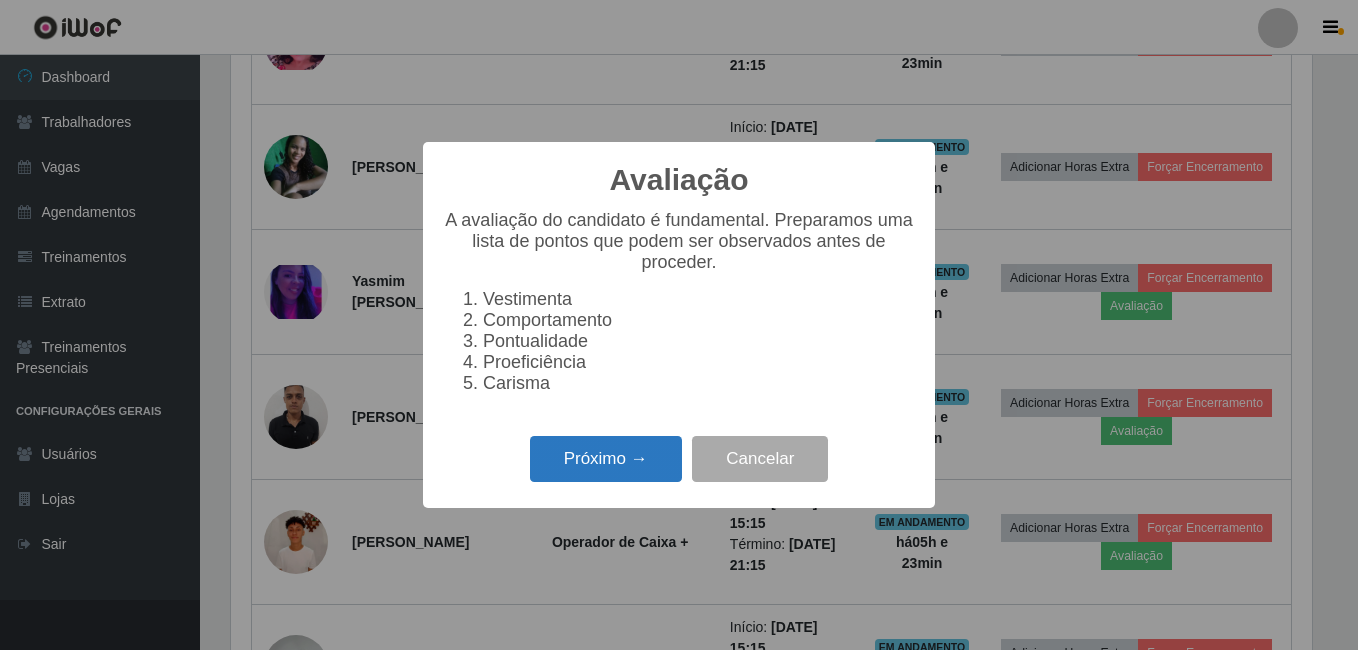 click on "Próximo →" at bounding box center [606, 459] 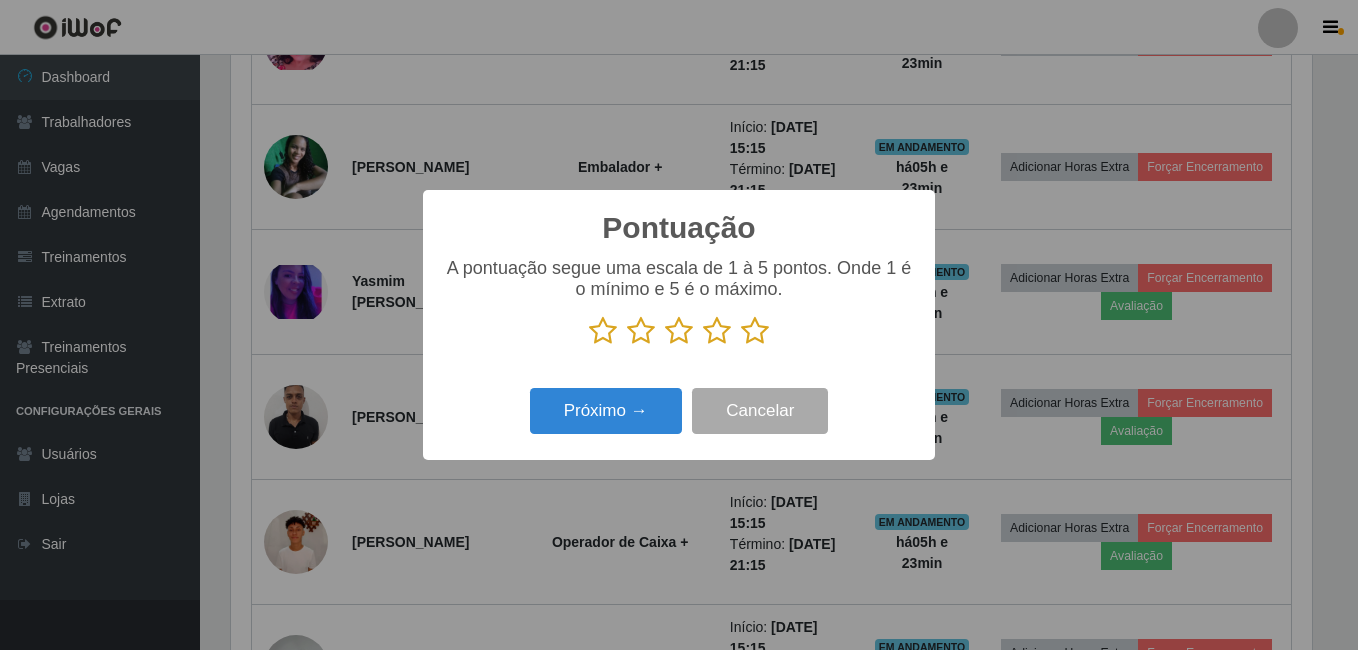 scroll, scrollTop: 999585, scrollLeft: 998919, axis: both 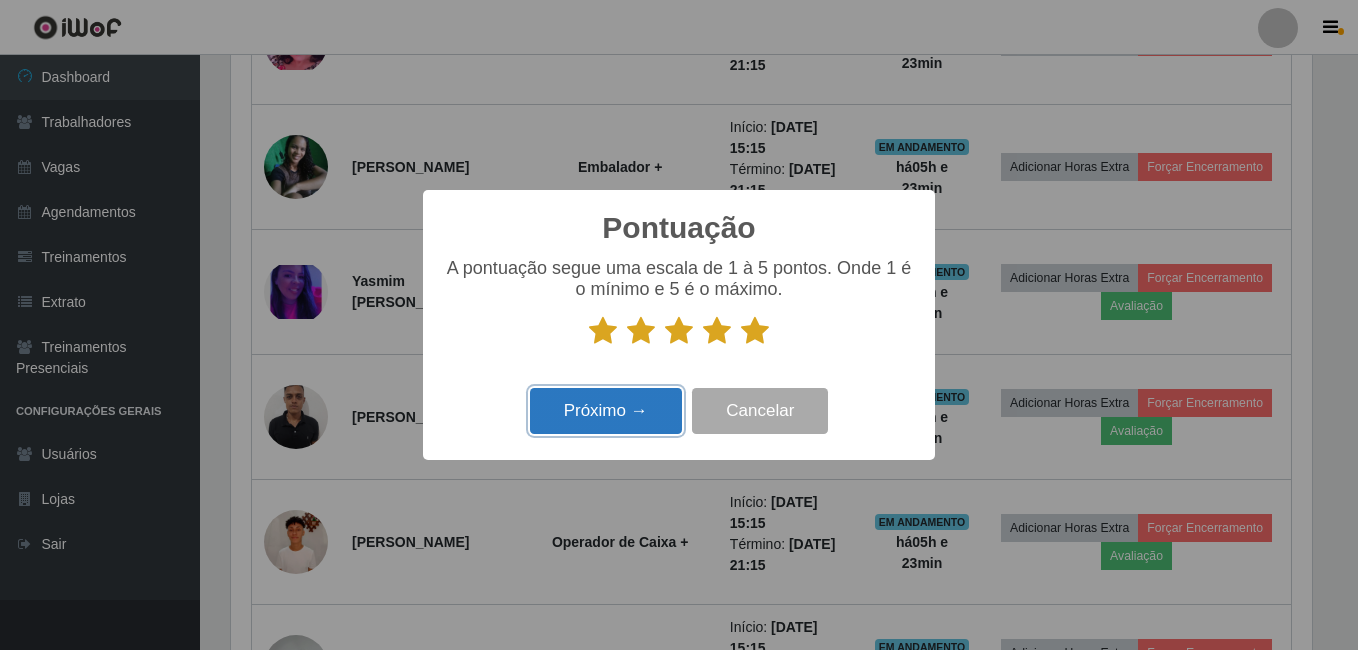 click on "Próximo →" at bounding box center [606, 411] 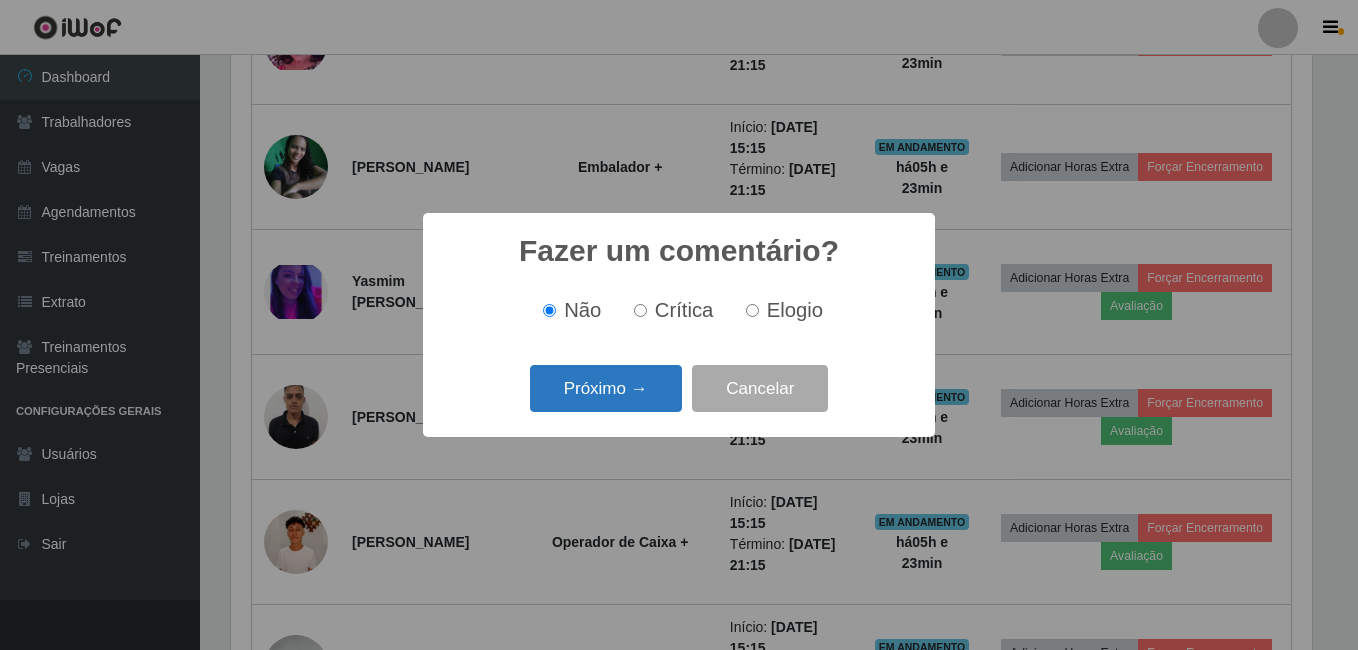 click on "Próximo →" at bounding box center (606, 388) 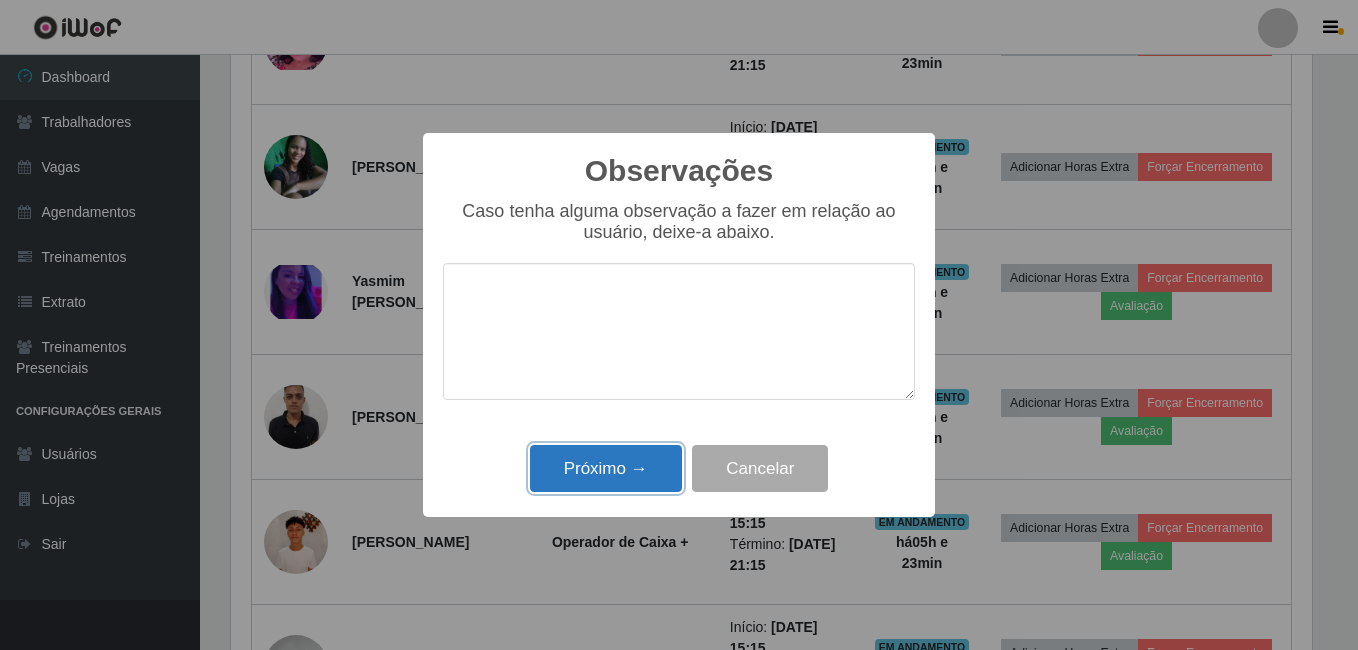 click on "Próximo →" at bounding box center (606, 468) 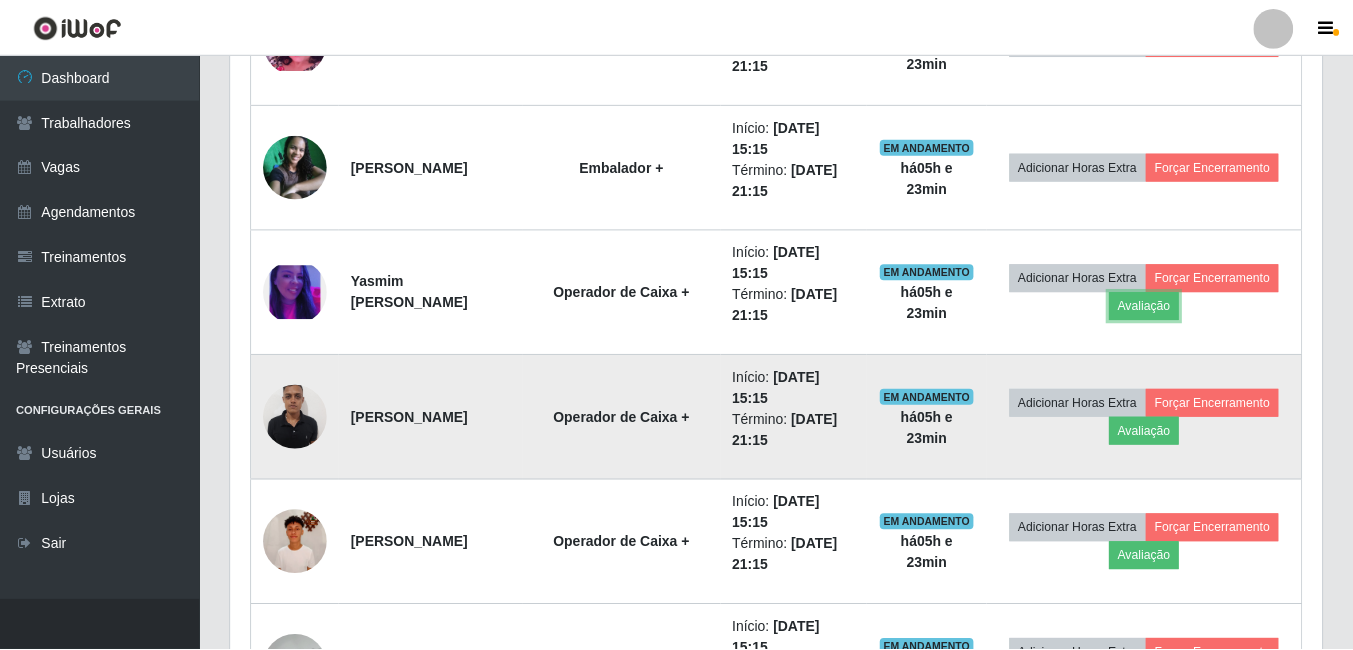 scroll, scrollTop: 999585, scrollLeft: 998909, axis: both 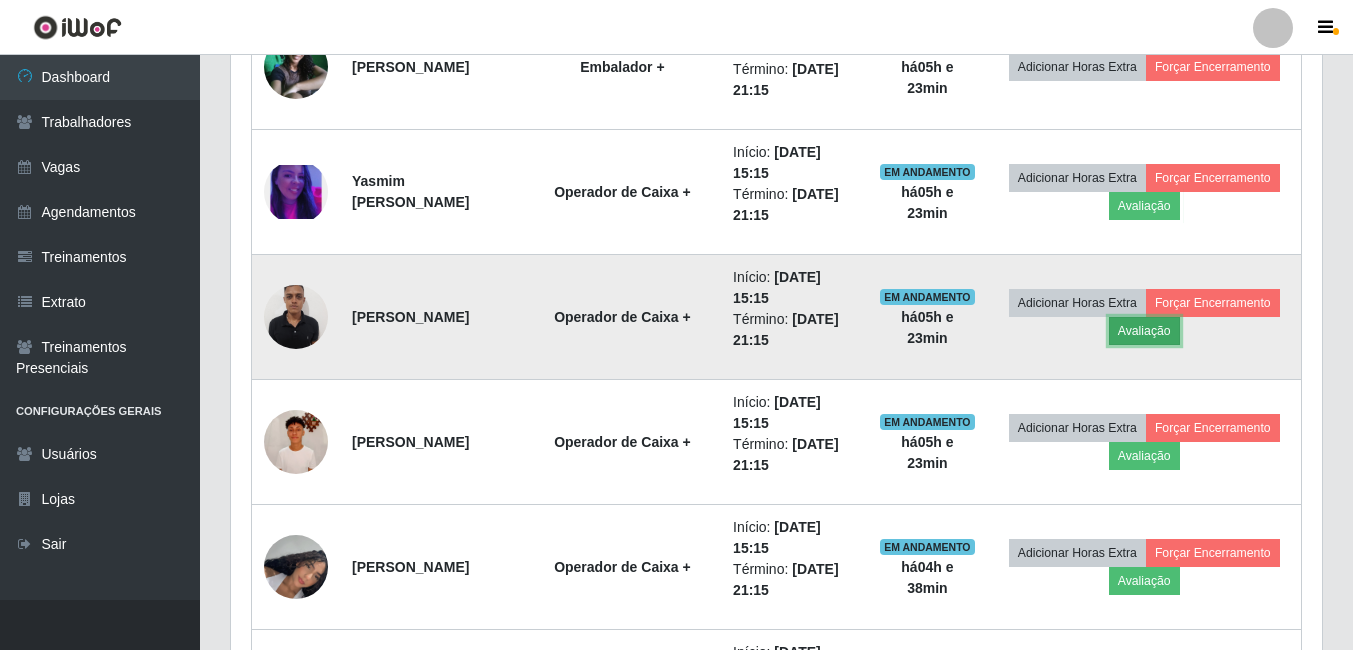 click on "Avaliação" at bounding box center (1144, 331) 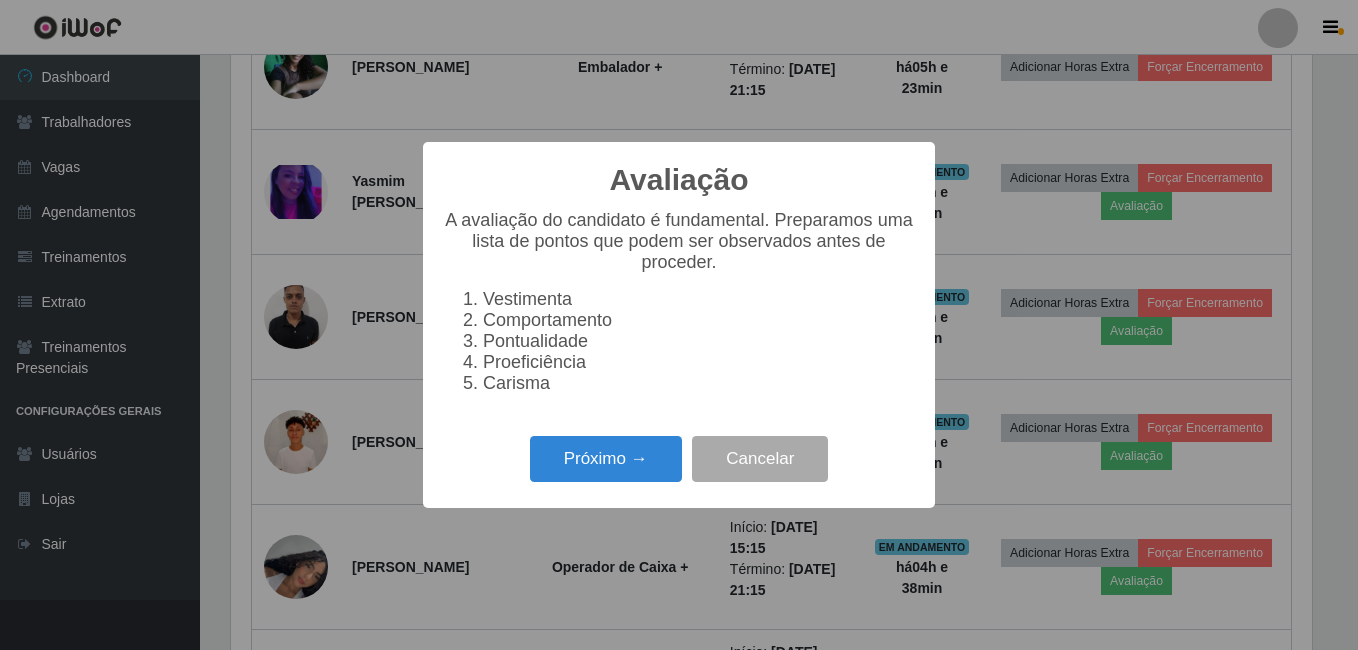 scroll, scrollTop: 999585, scrollLeft: 998919, axis: both 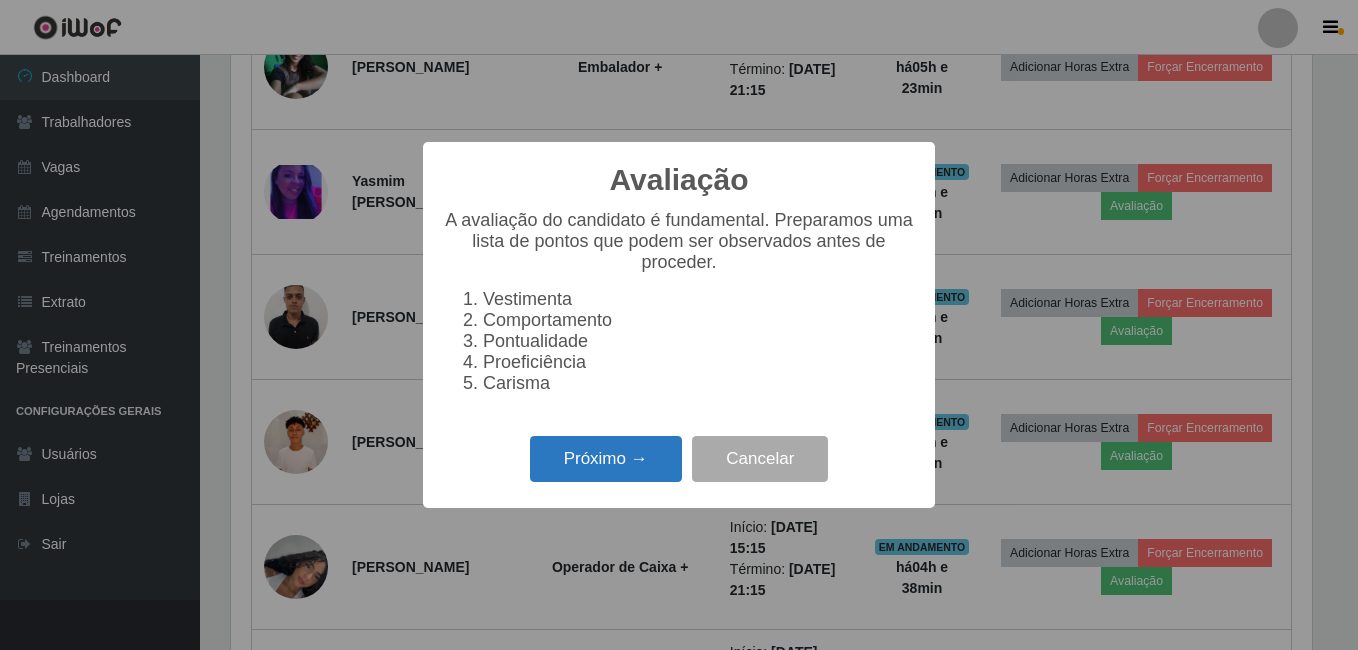 click on "Próximo →" at bounding box center [606, 459] 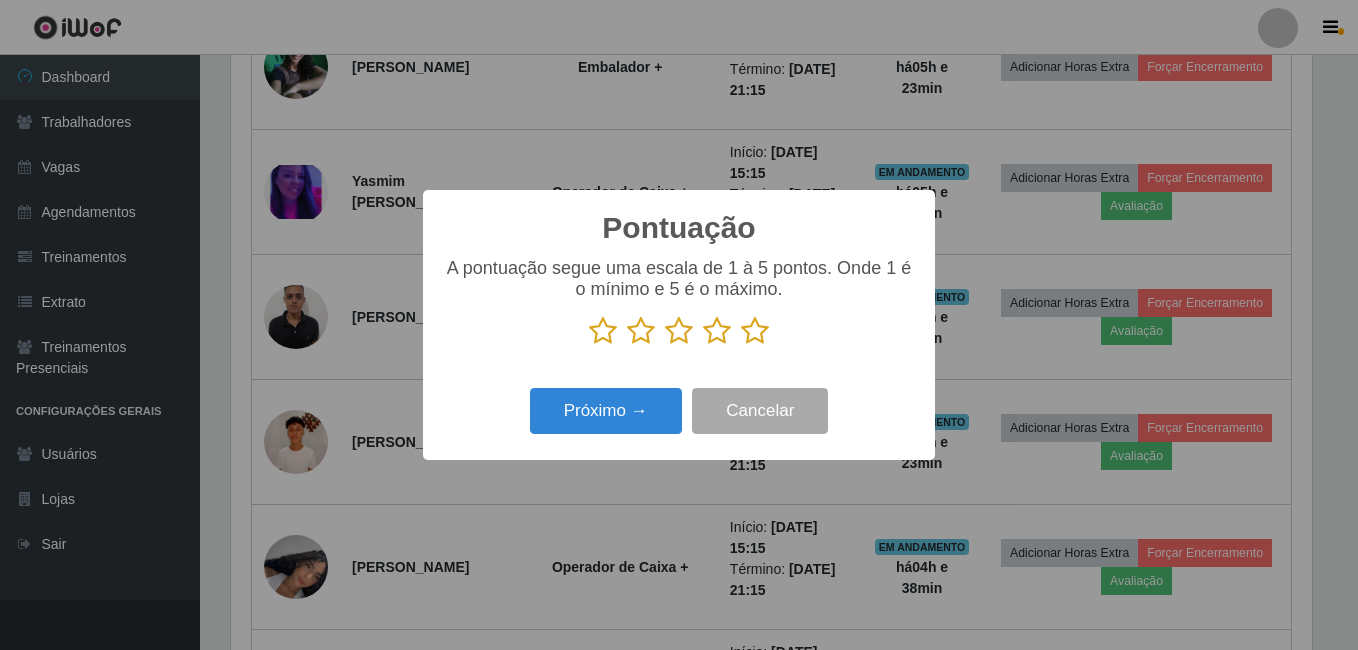 click at bounding box center [755, 331] 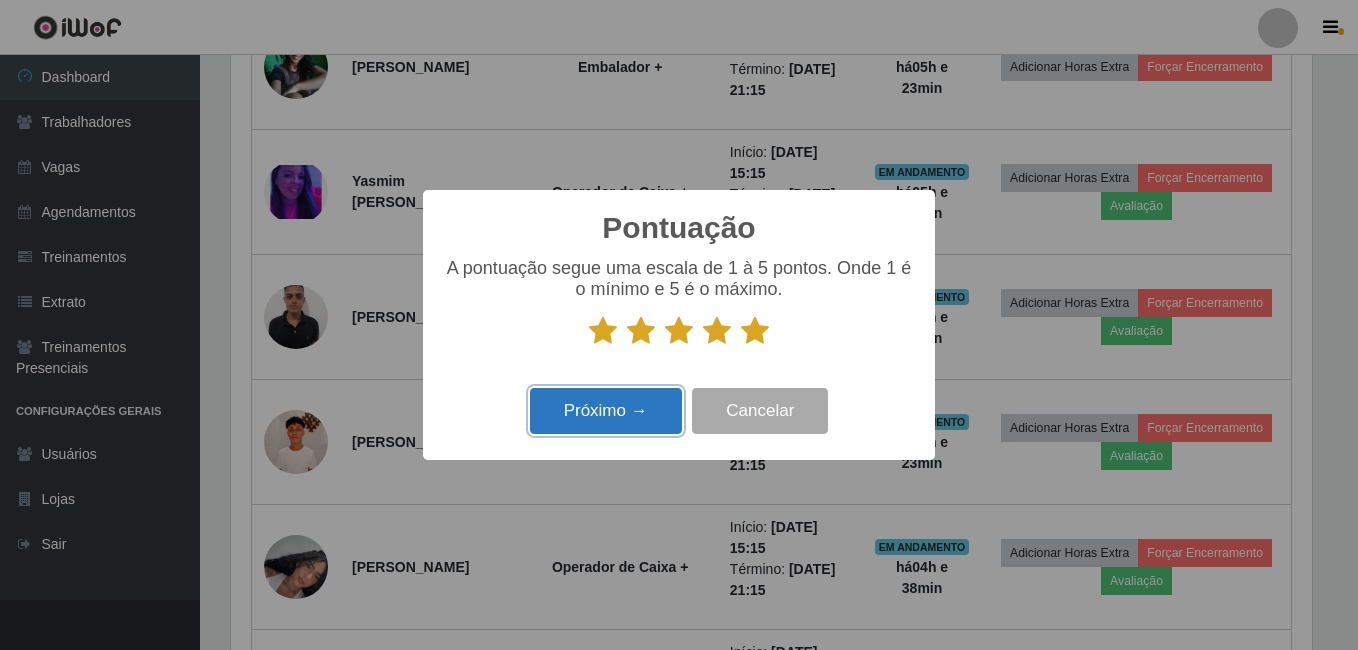 click on "Próximo →" at bounding box center [606, 411] 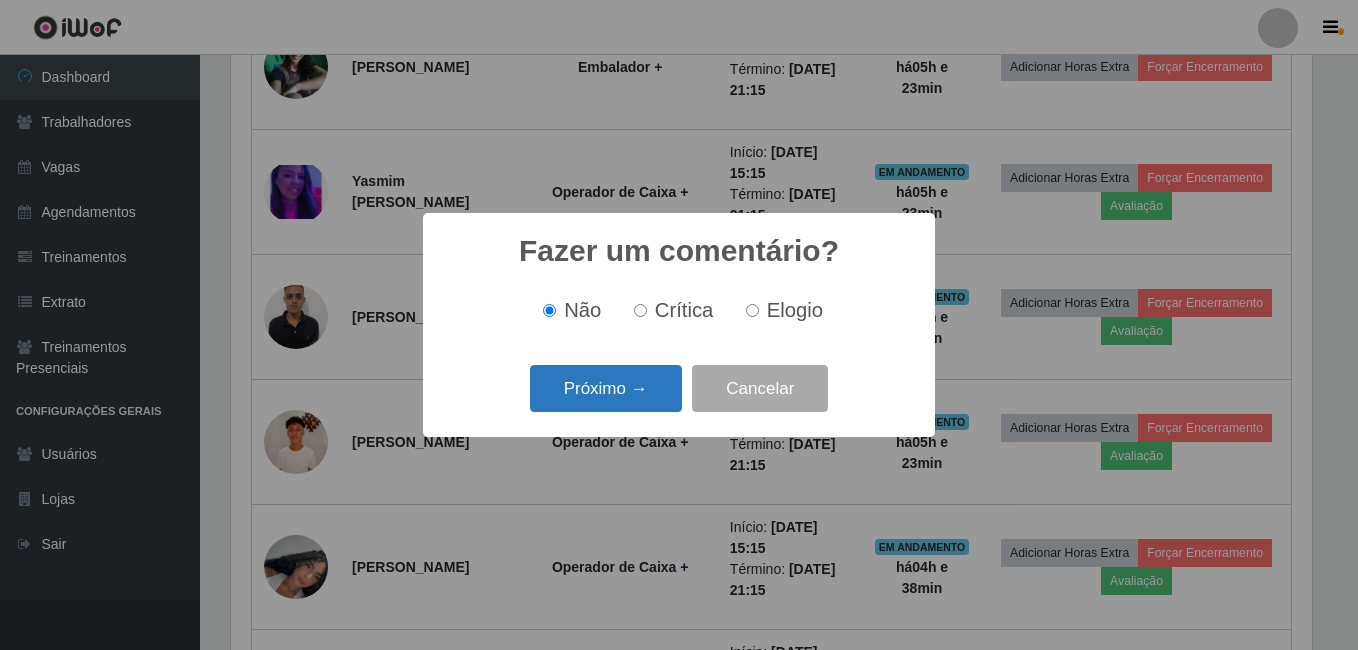 click on "Próximo →" at bounding box center (606, 388) 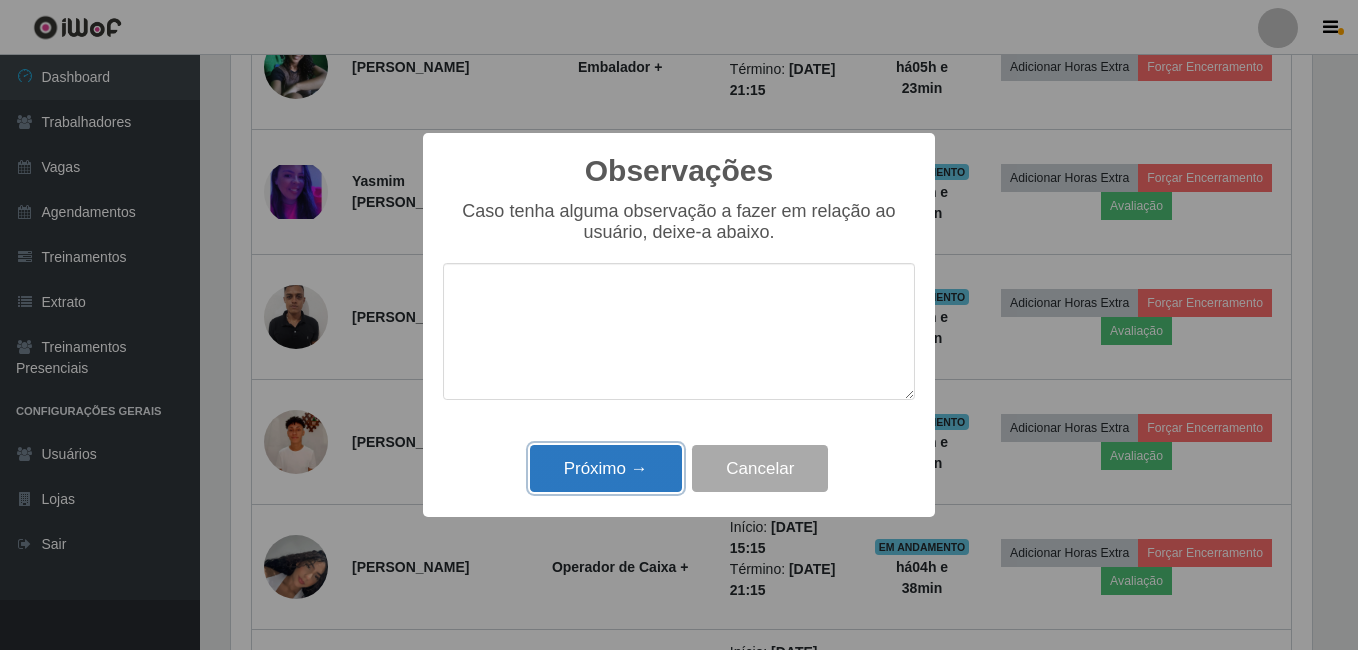 click on "Próximo →" at bounding box center [606, 468] 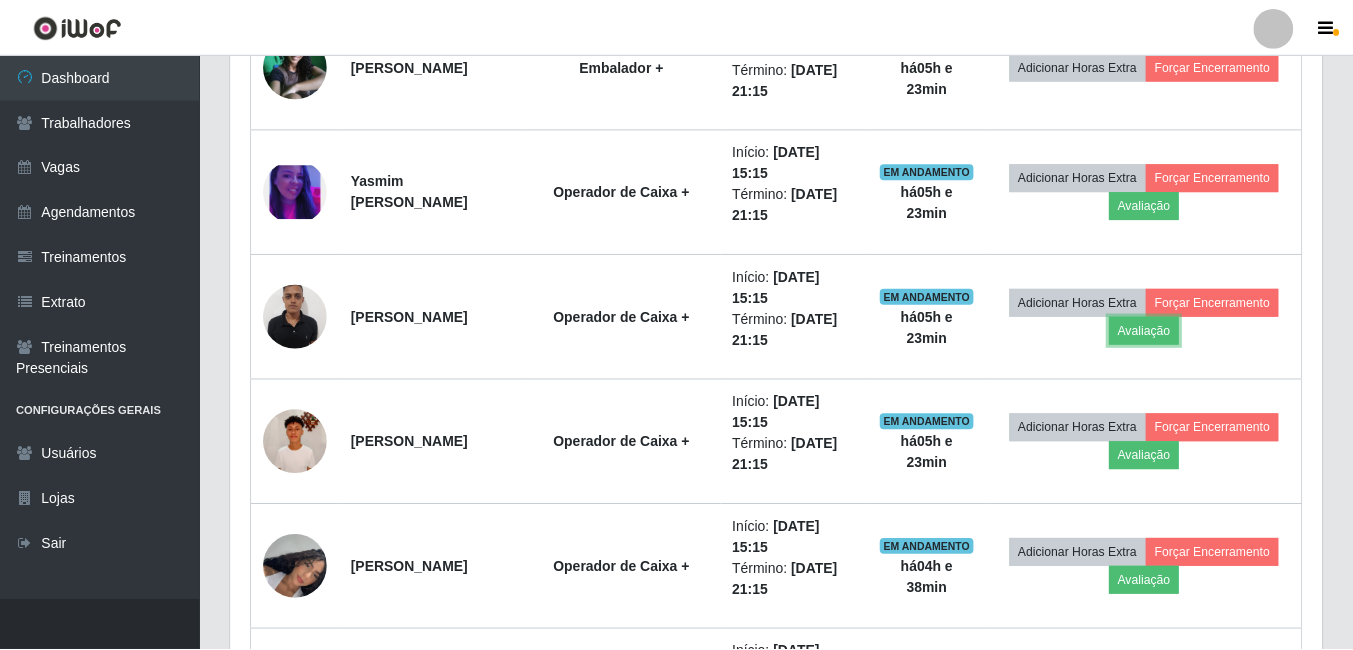 scroll 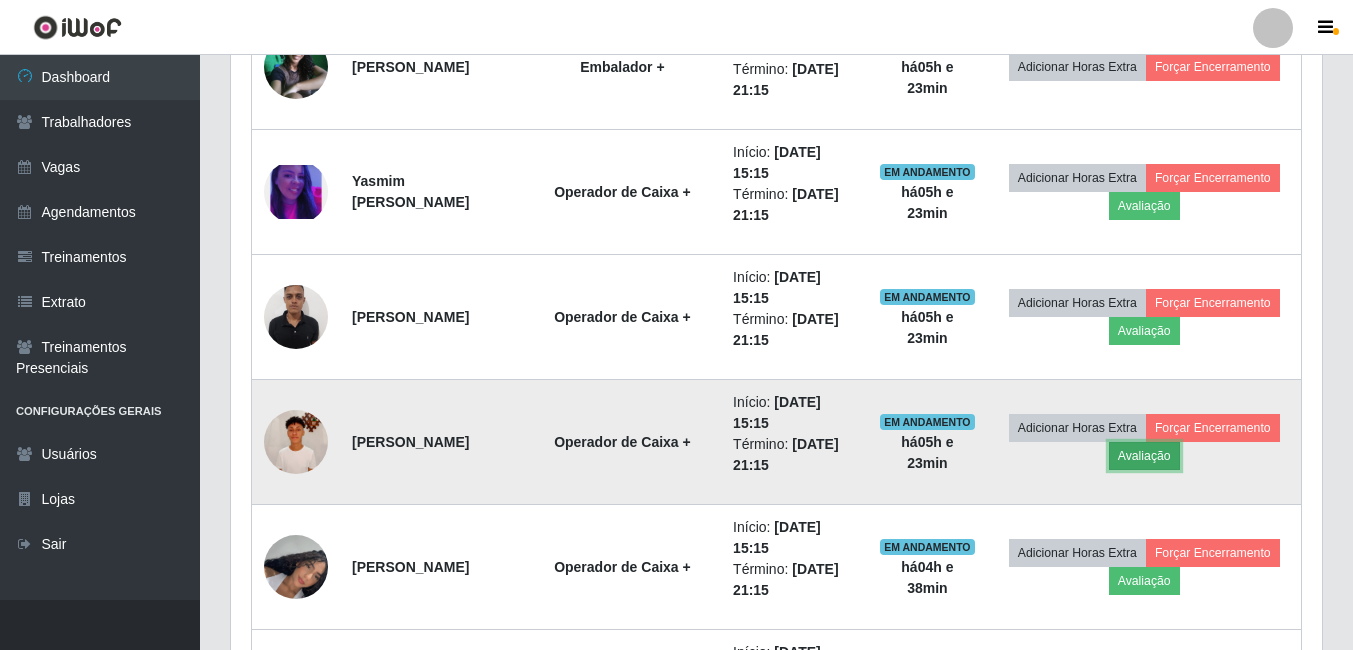 click on "Avaliação" at bounding box center [1144, 456] 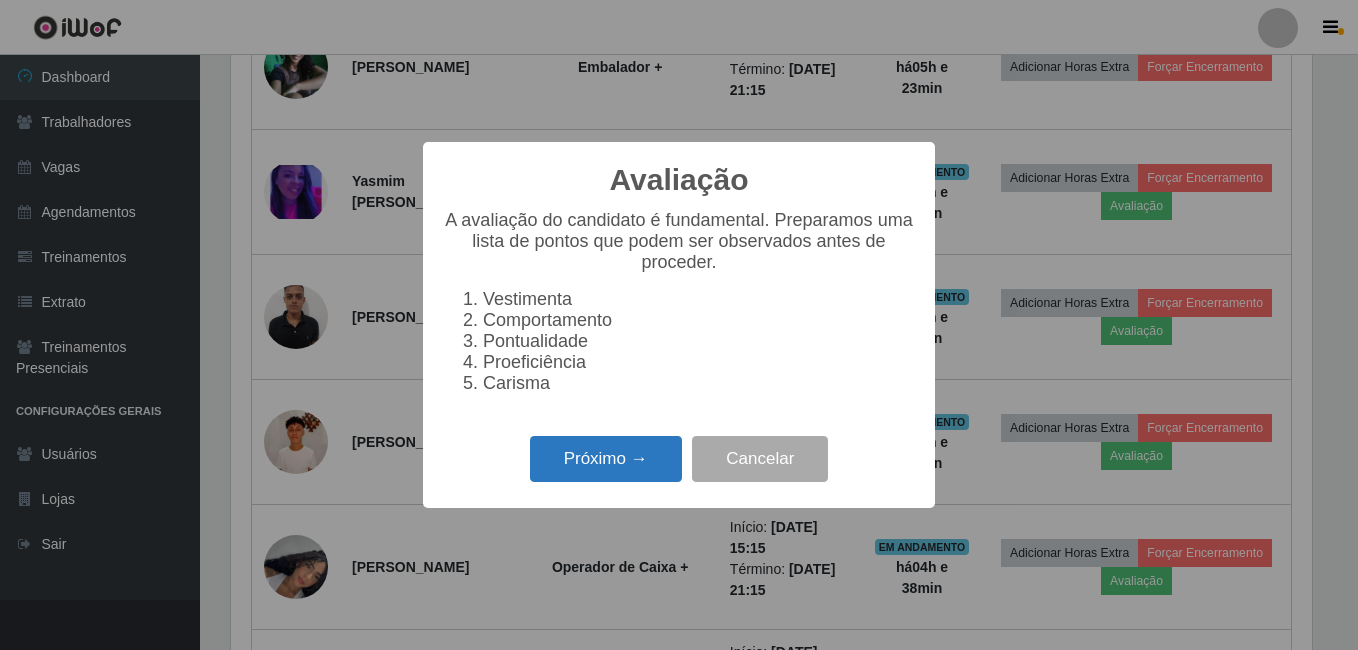 click on "Próximo →" at bounding box center (606, 459) 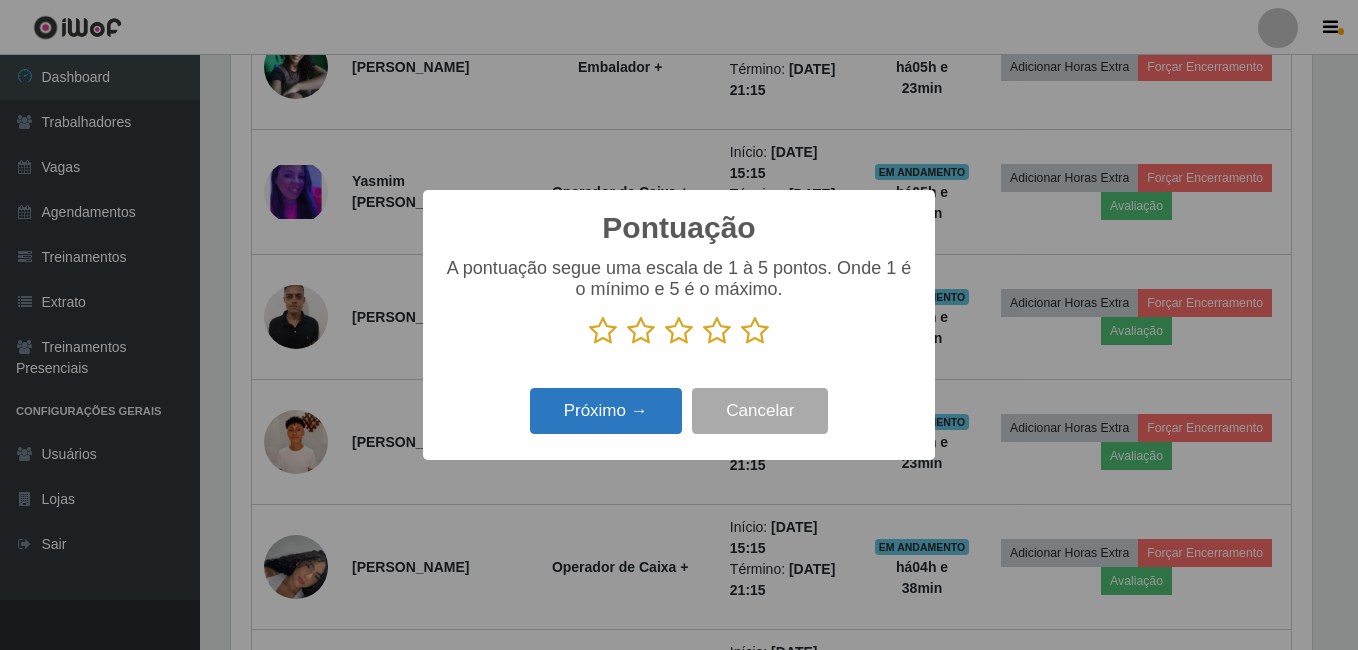 click on "Próximo →" at bounding box center [606, 411] 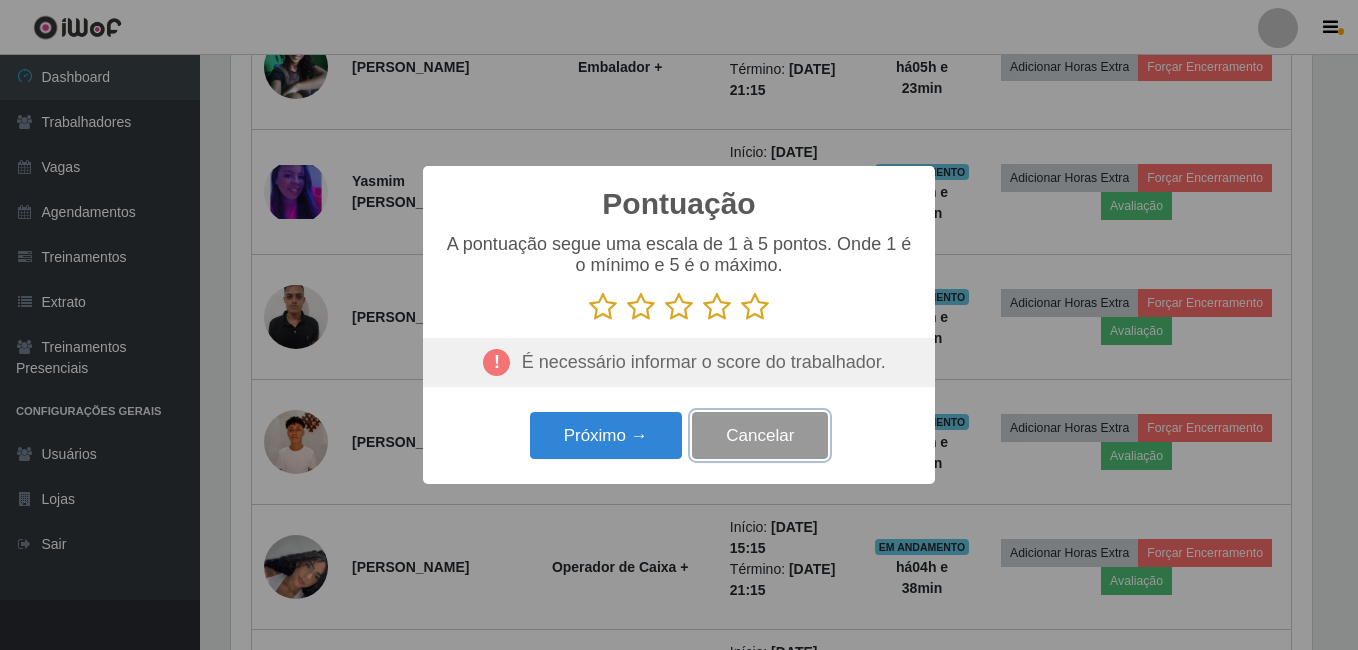 click on "Cancelar" at bounding box center [760, 435] 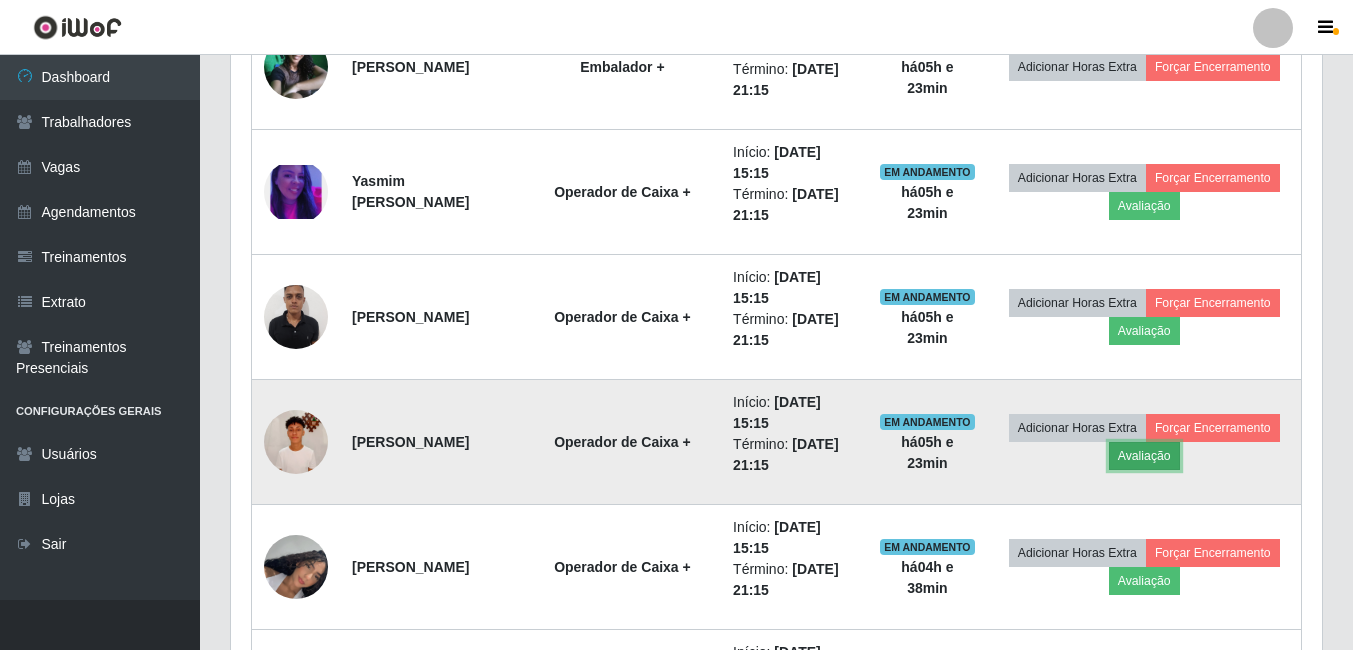 click on "Avaliação" at bounding box center [1144, 456] 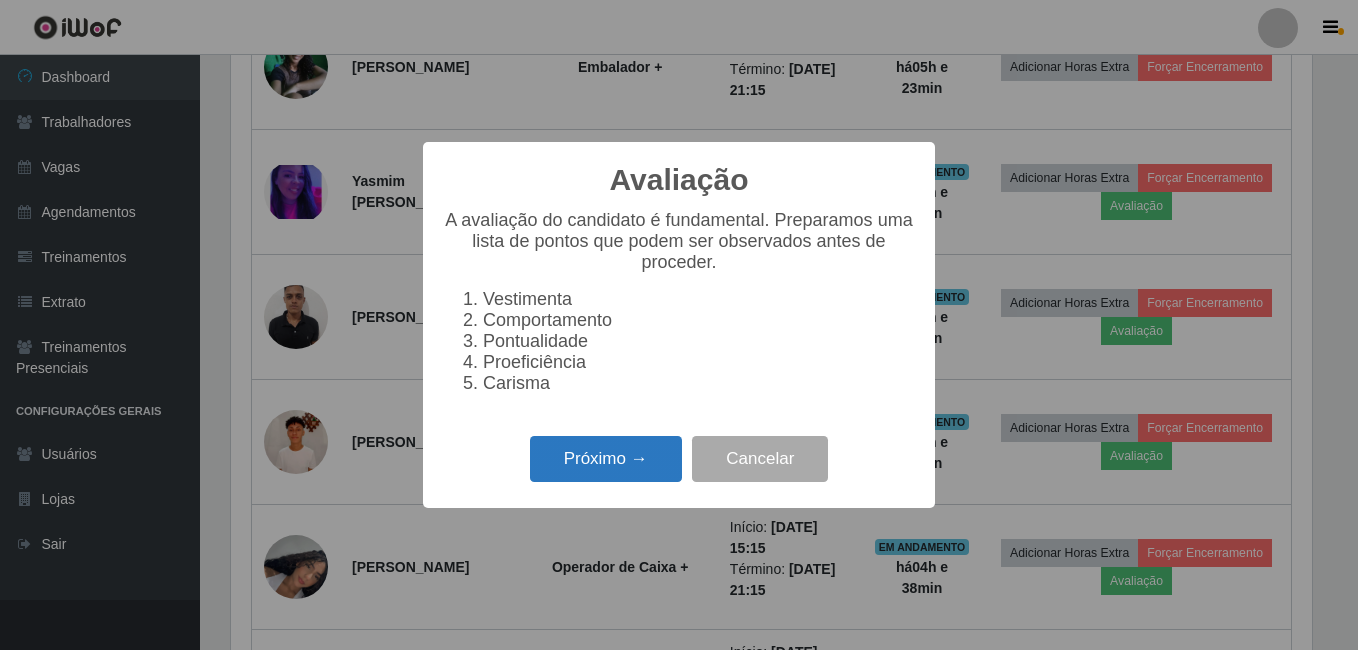 click on "Próximo →" at bounding box center (606, 459) 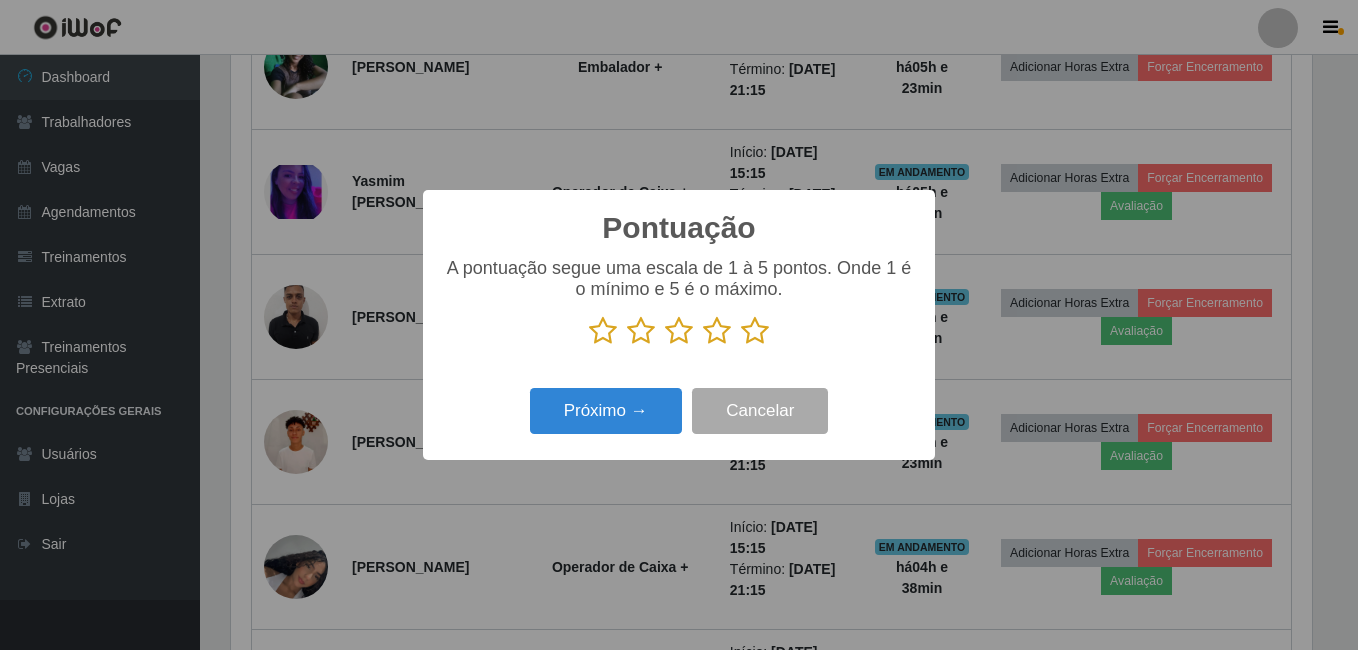 click at bounding box center (755, 331) 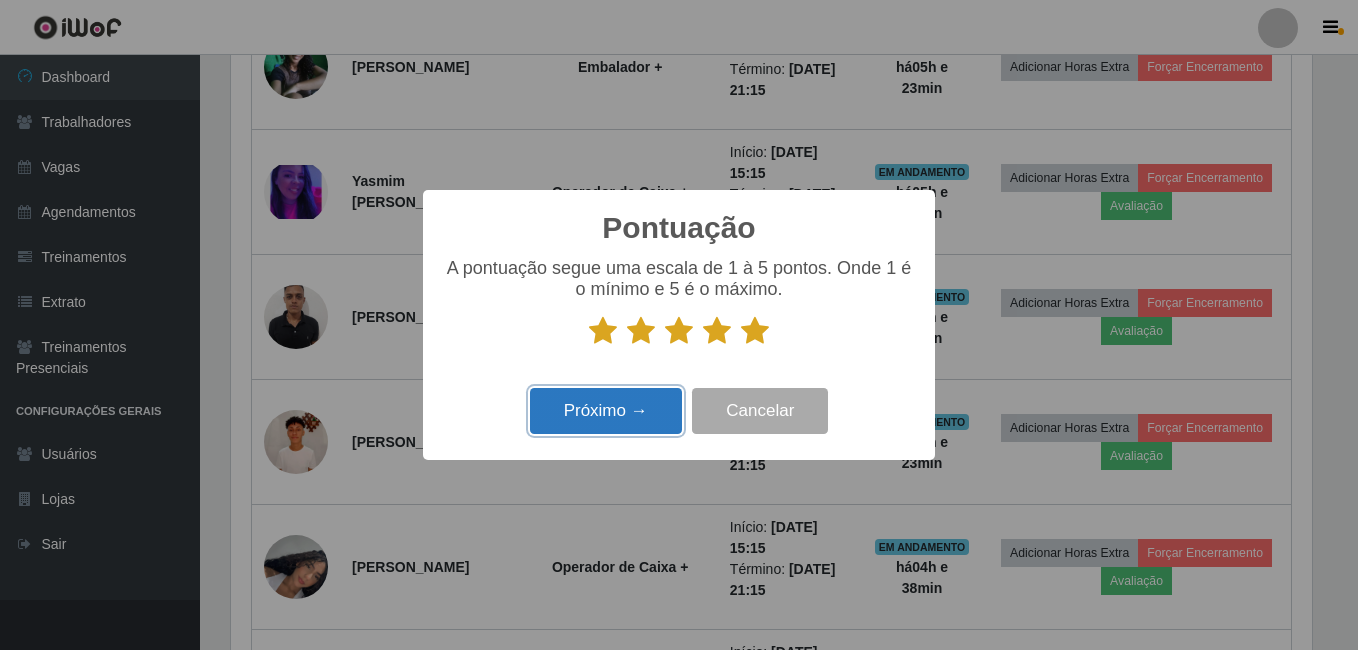 click on "Próximo →" at bounding box center [606, 411] 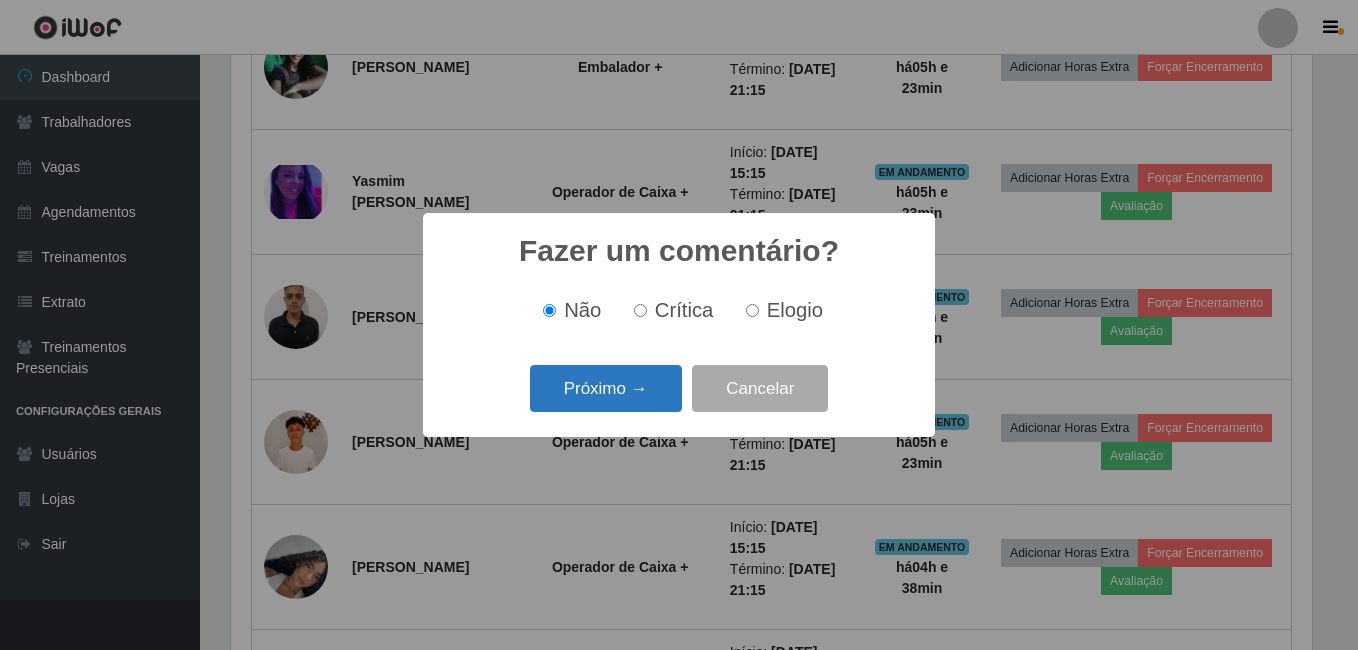 click on "Próximo →" at bounding box center (606, 388) 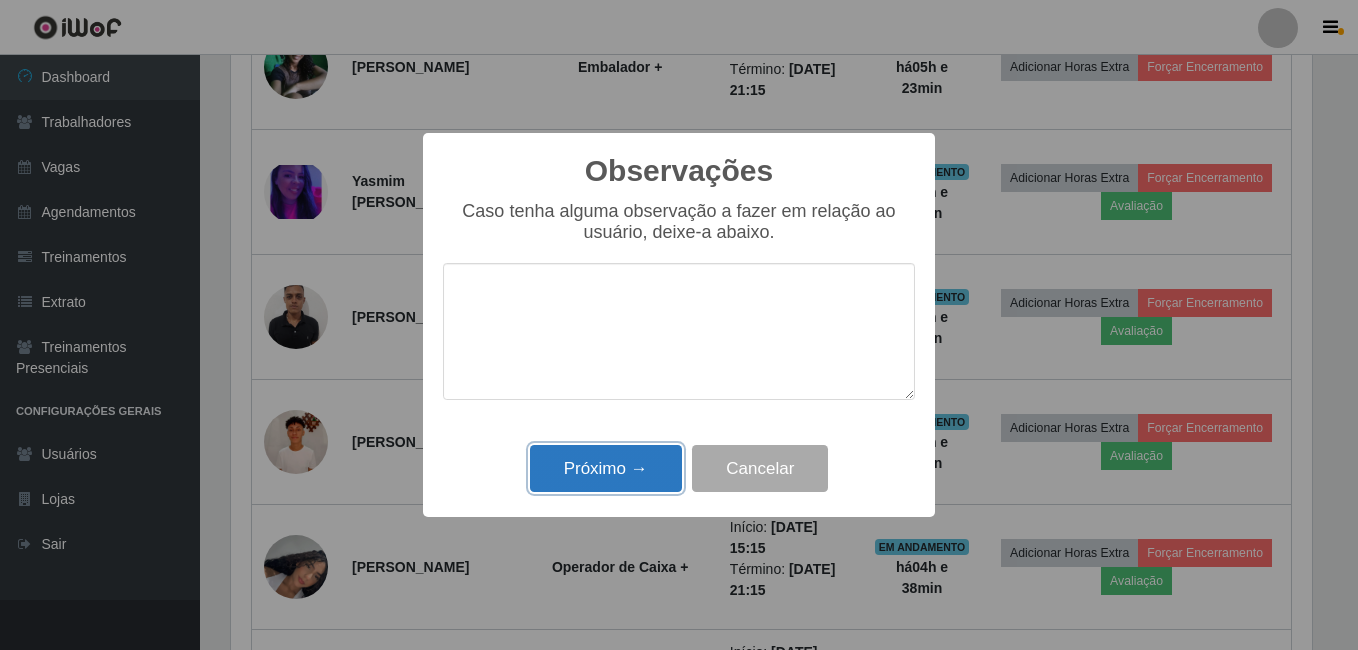 click on "Próximo →" at bounding box center (606, 468) 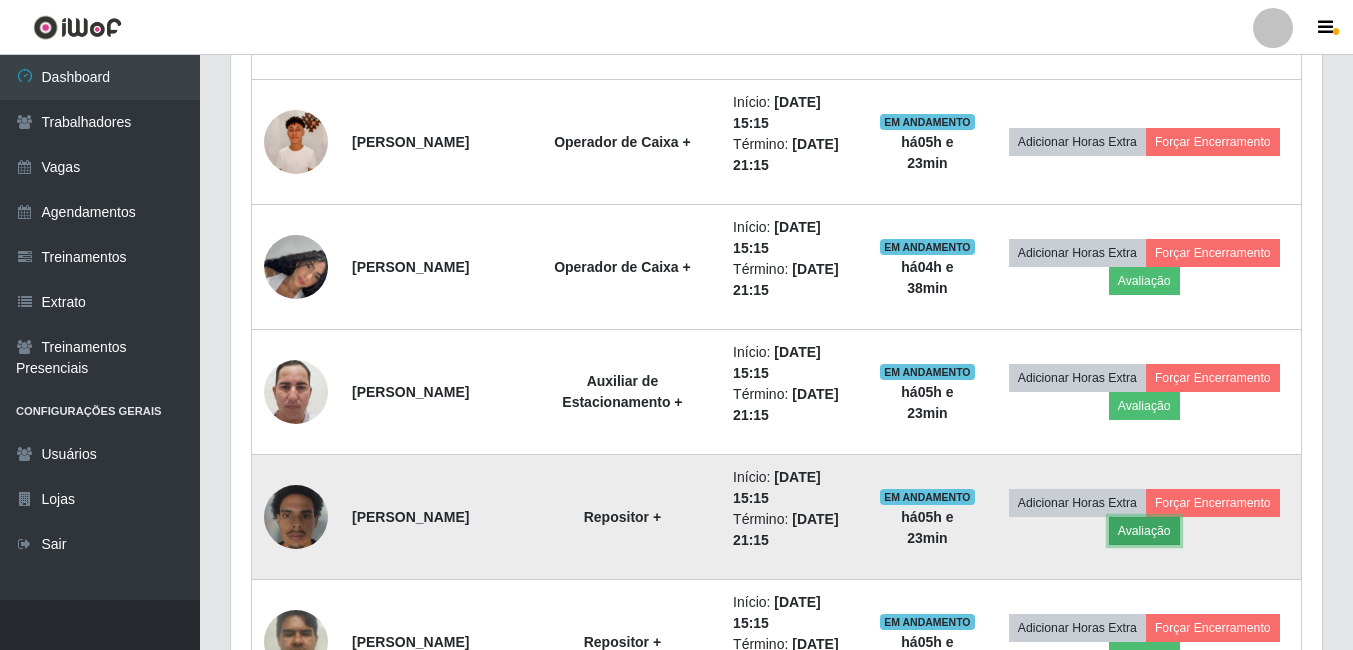 click on "Avaliação" at bounding box center (1144, 531) 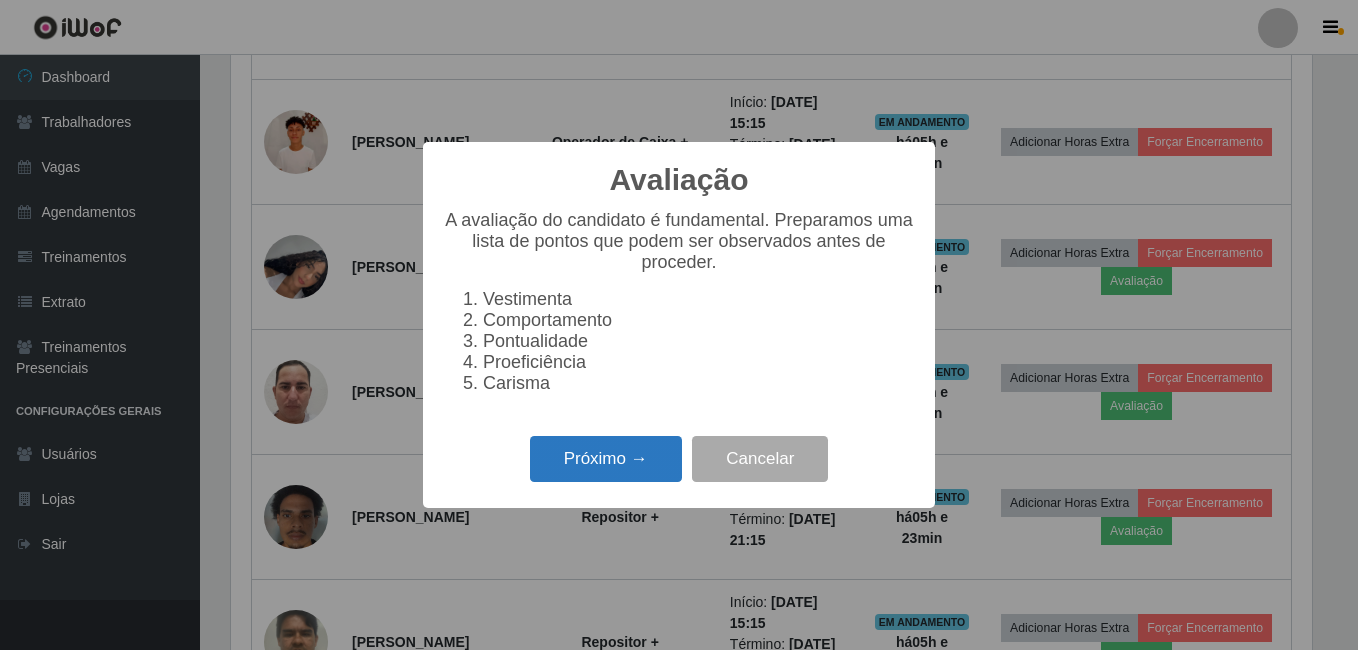 click on "Próximo →" at bounding box center [606, 459] 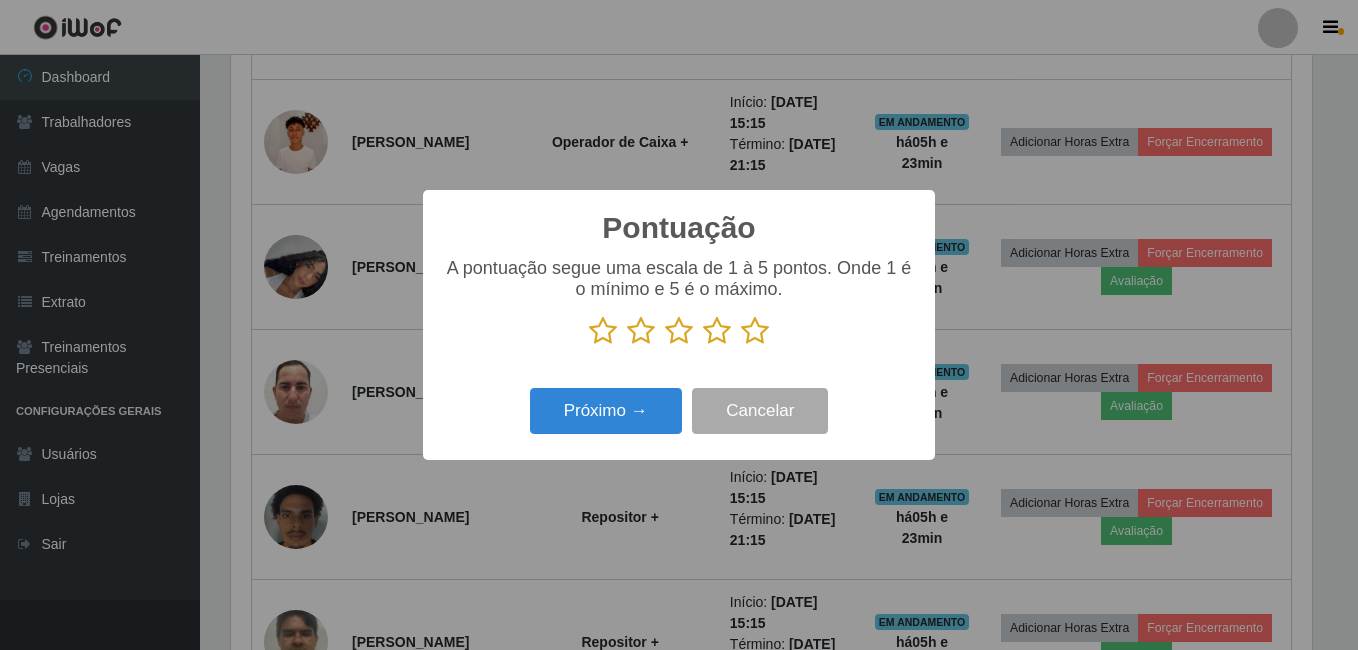 click at bounding box center [755, 331] 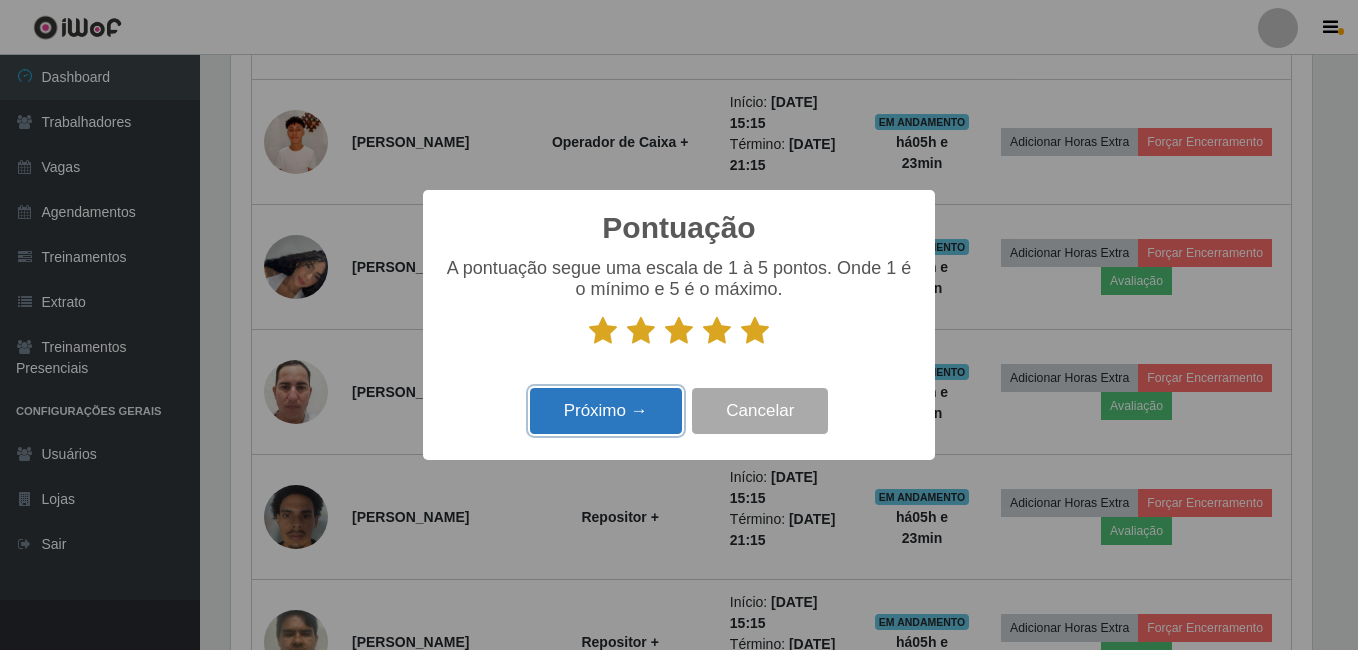 click on "Próximo →" at bounding box center [606, 411] 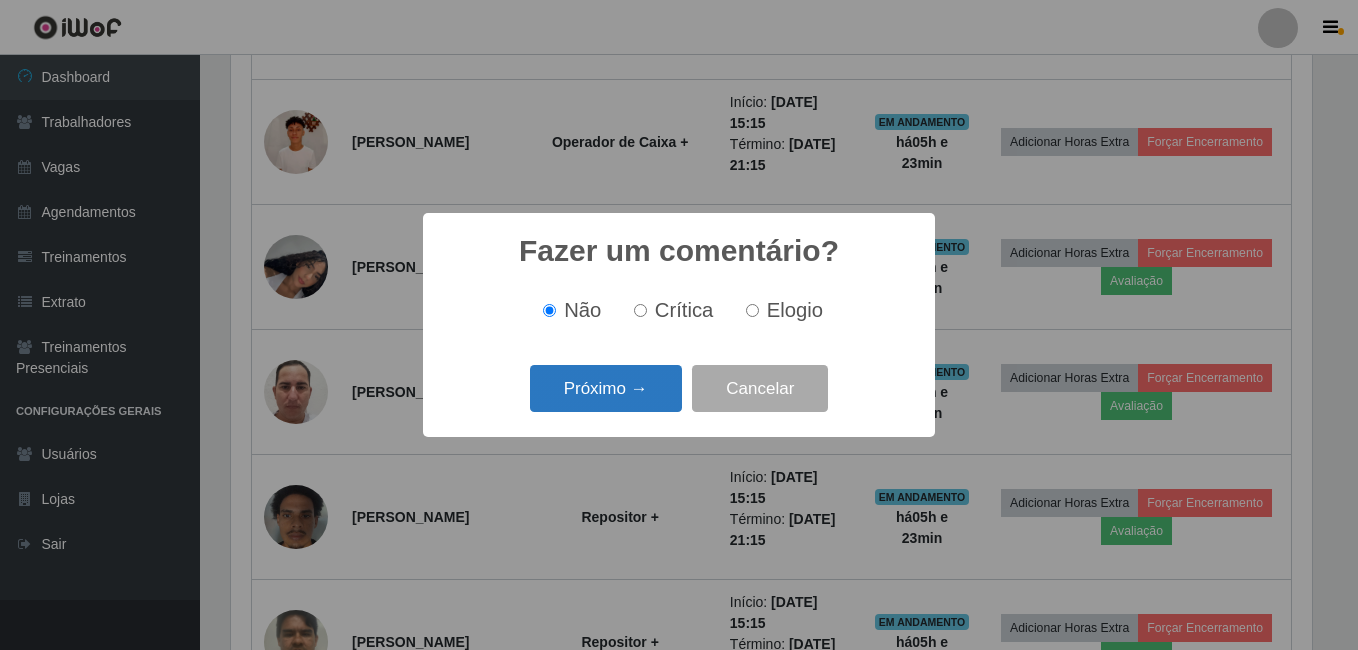 click on "Próximo →" at bounding box center (606, 388) 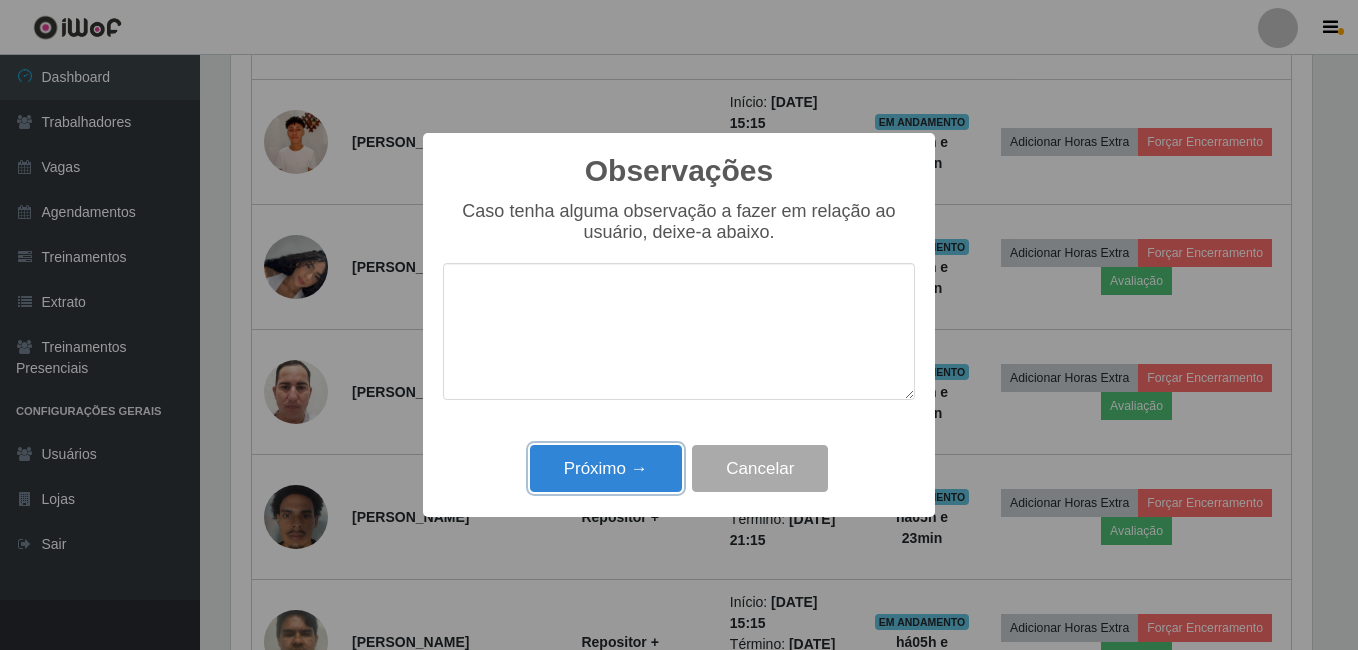 click on "Próximo →" at bounding box center [606, 468] 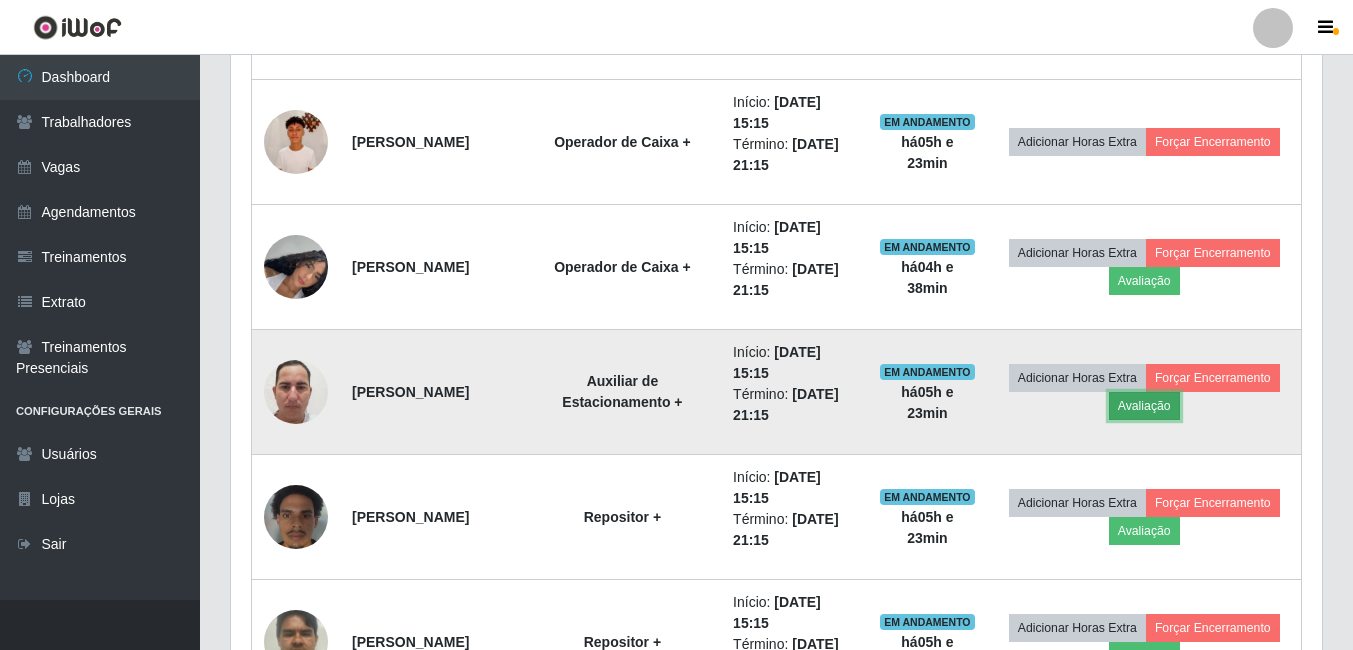click on "Avaliação" at bounding box center [1144, 406] 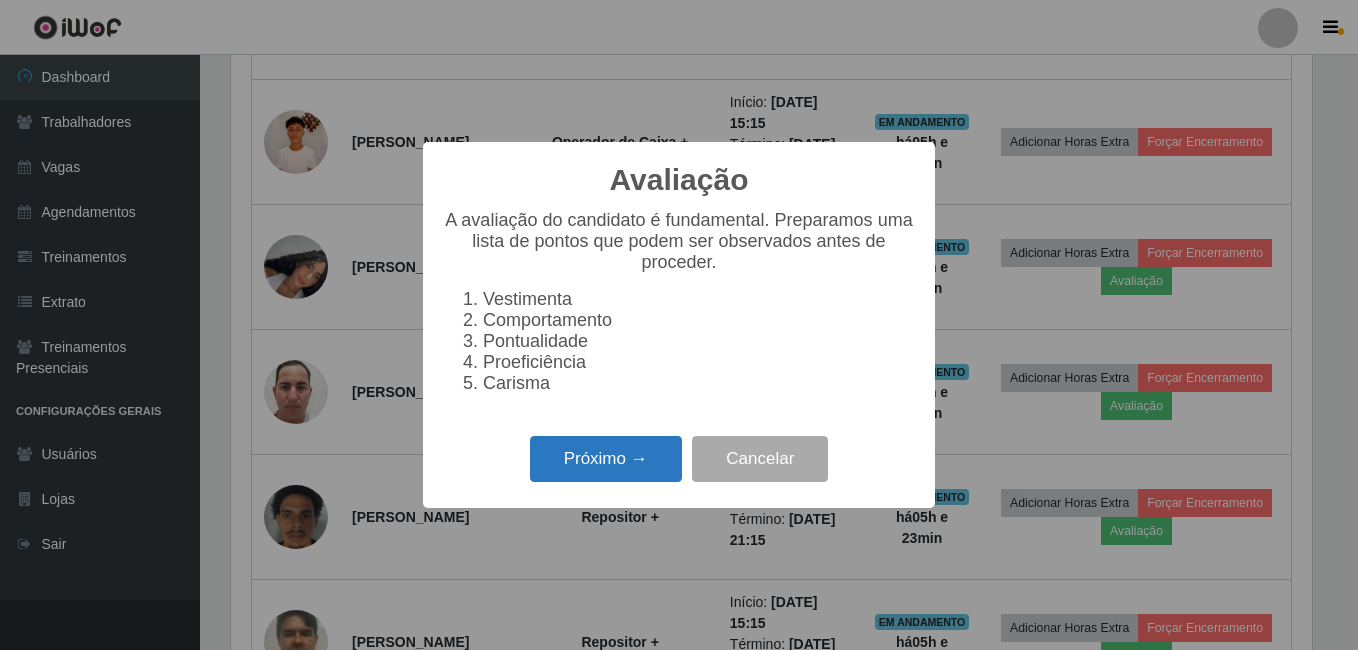 click on "Próximo →" at bounding box center [606, 459] 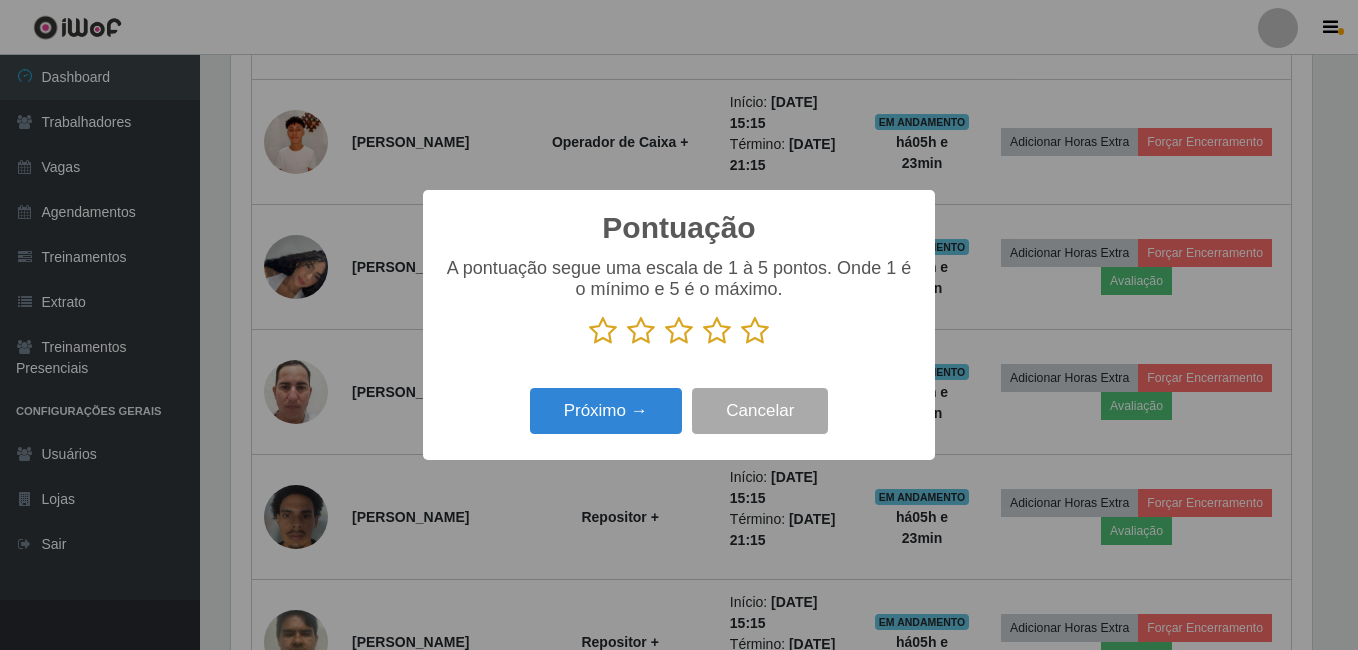 click at bounding box center (755, 331) 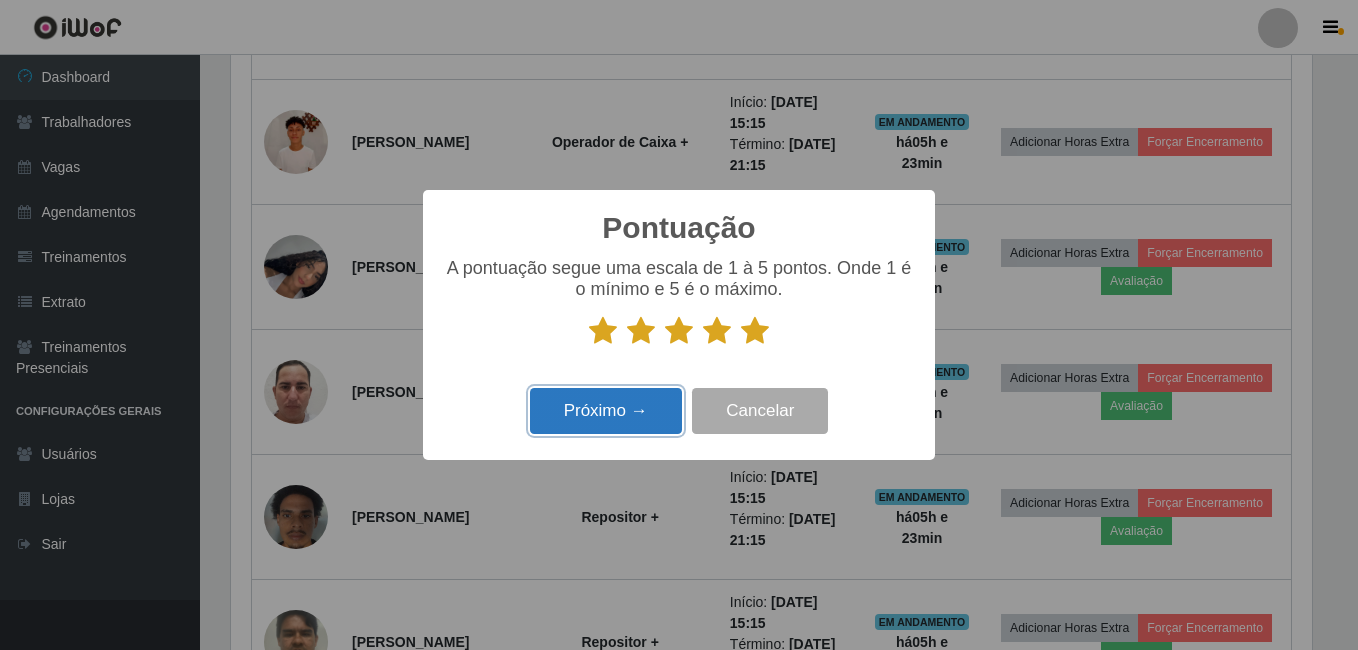 click on "Próximo →" at bounding box center [606, 411] 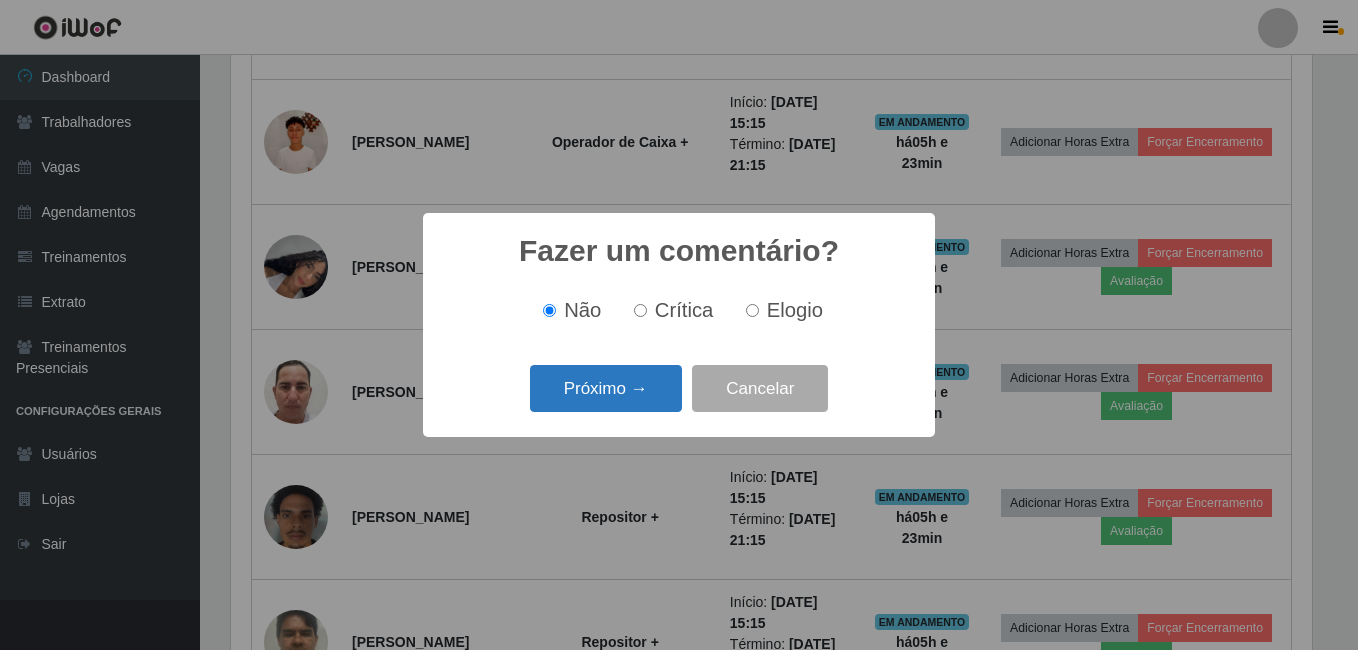 click on "Próximo →" at bounding box center [606, 388] 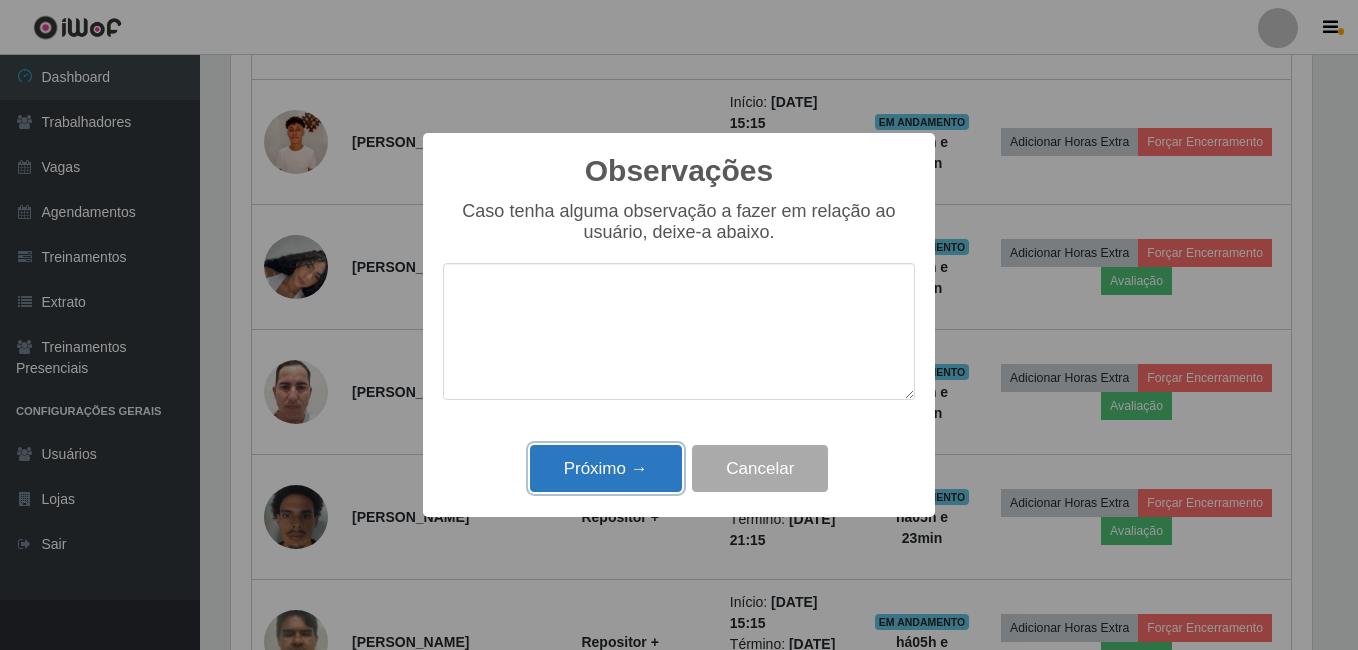 click on "Próximo →" at bounding box center [606, 468] 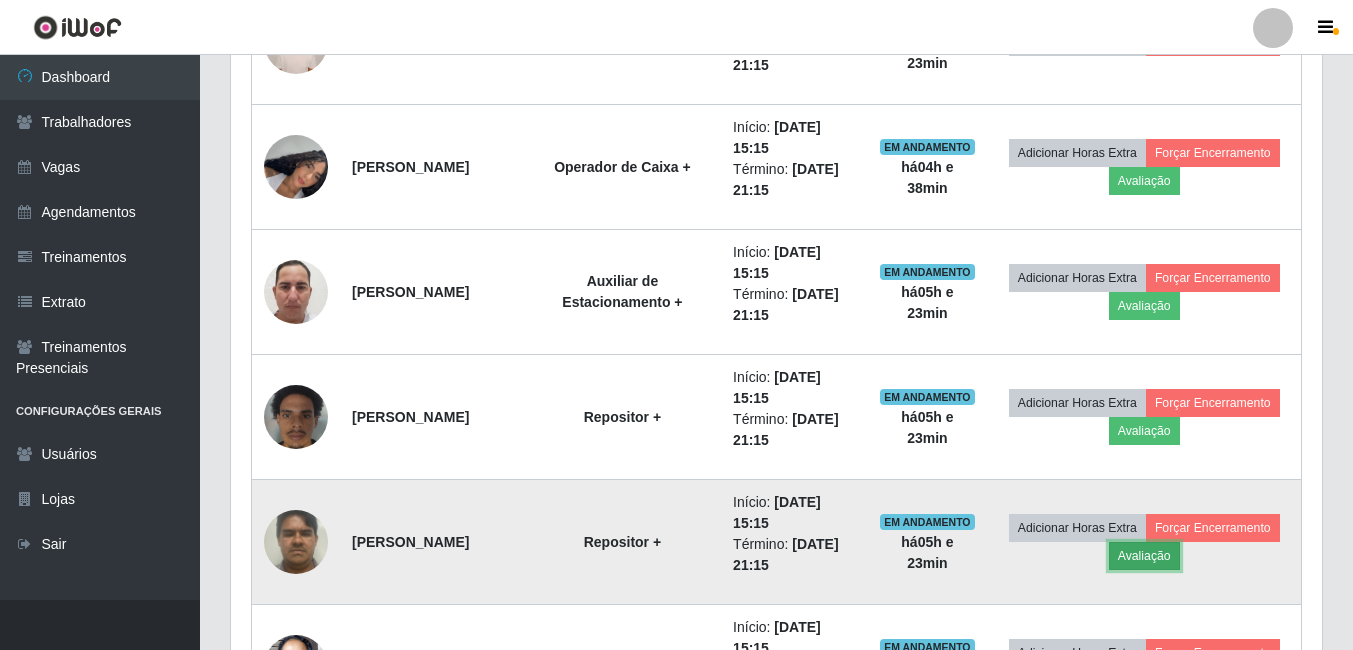 click on "Avaliação" at bounding box center [1144, 556] 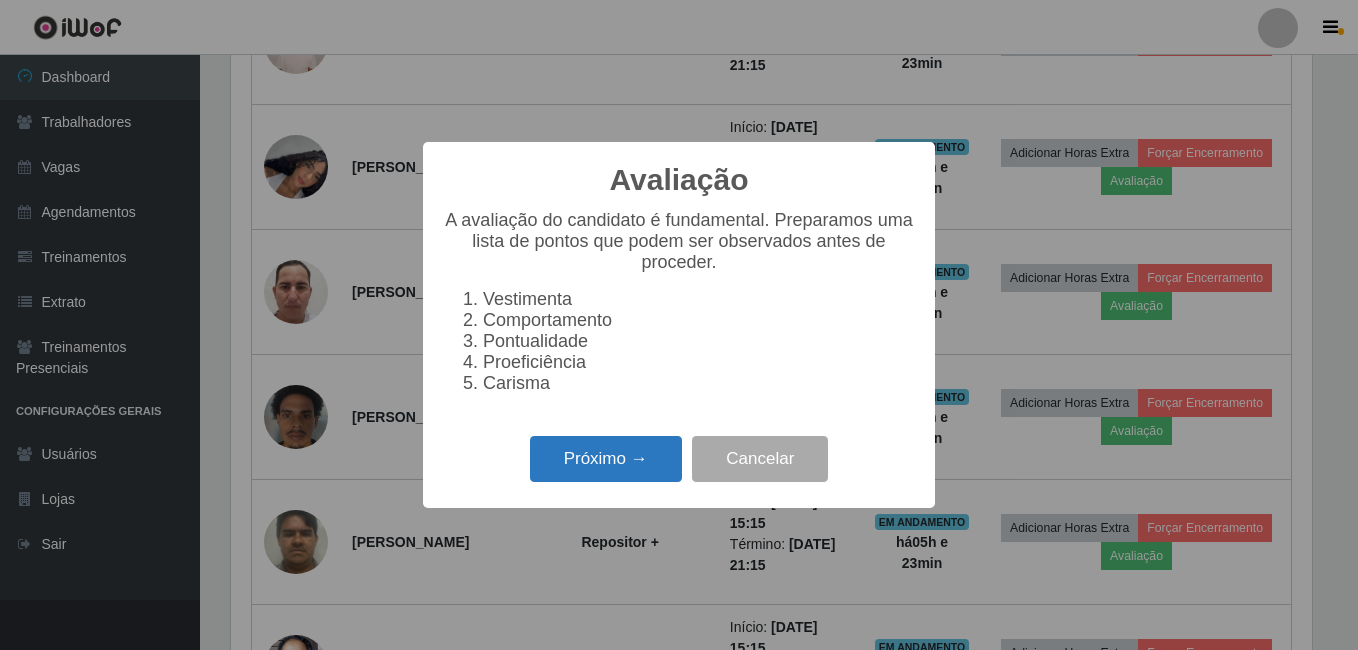click on "Próximo →" at bounding box center [606, 459] 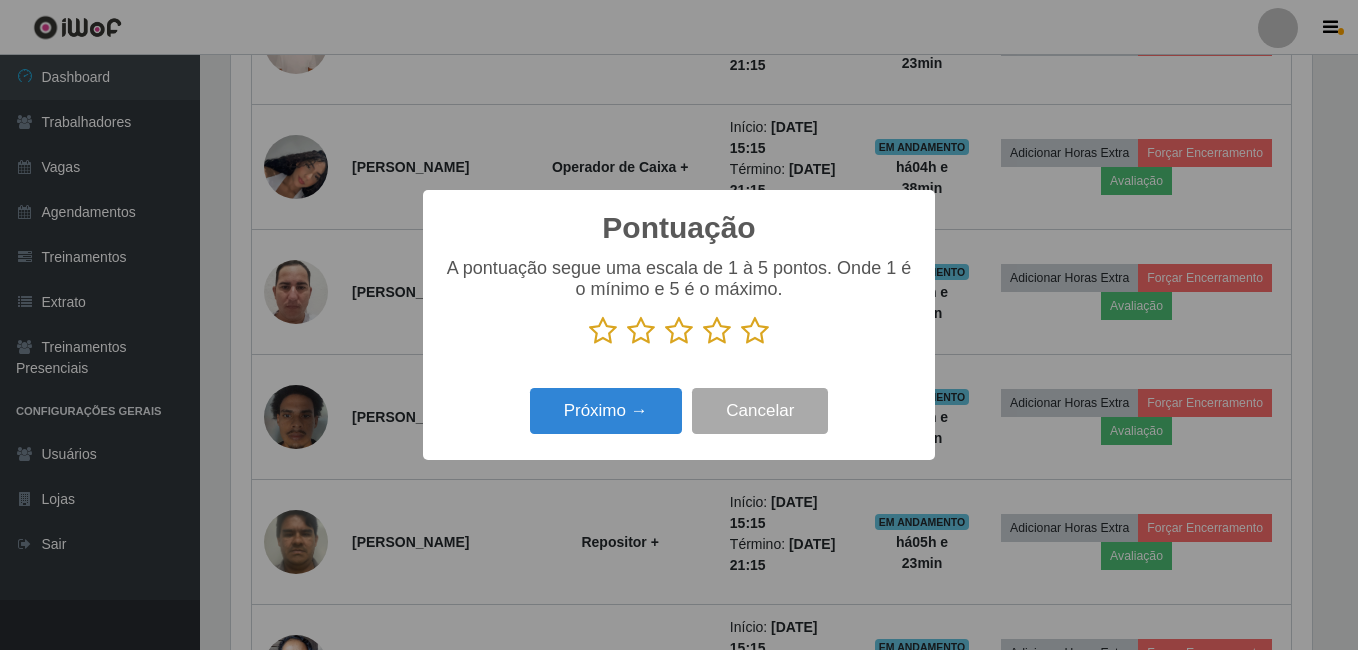 click at bounding box center [755, 331] 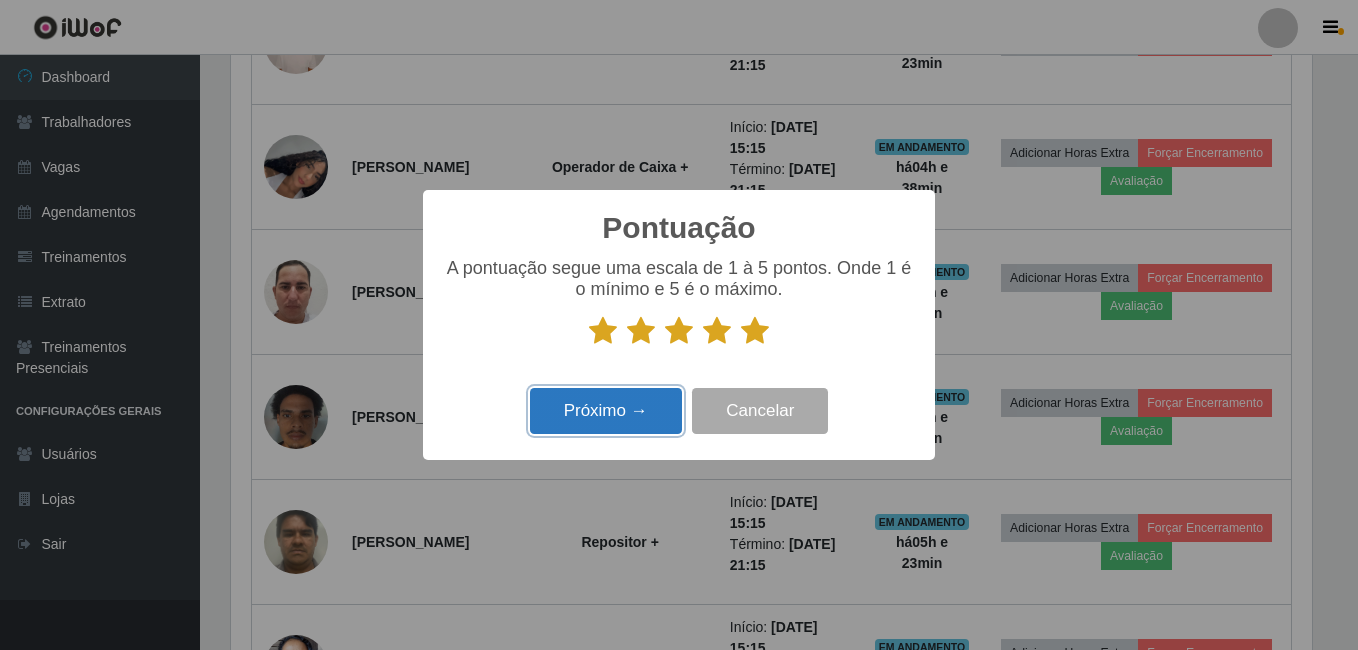 click on "Próximo →" at bounding box center (606, 411) 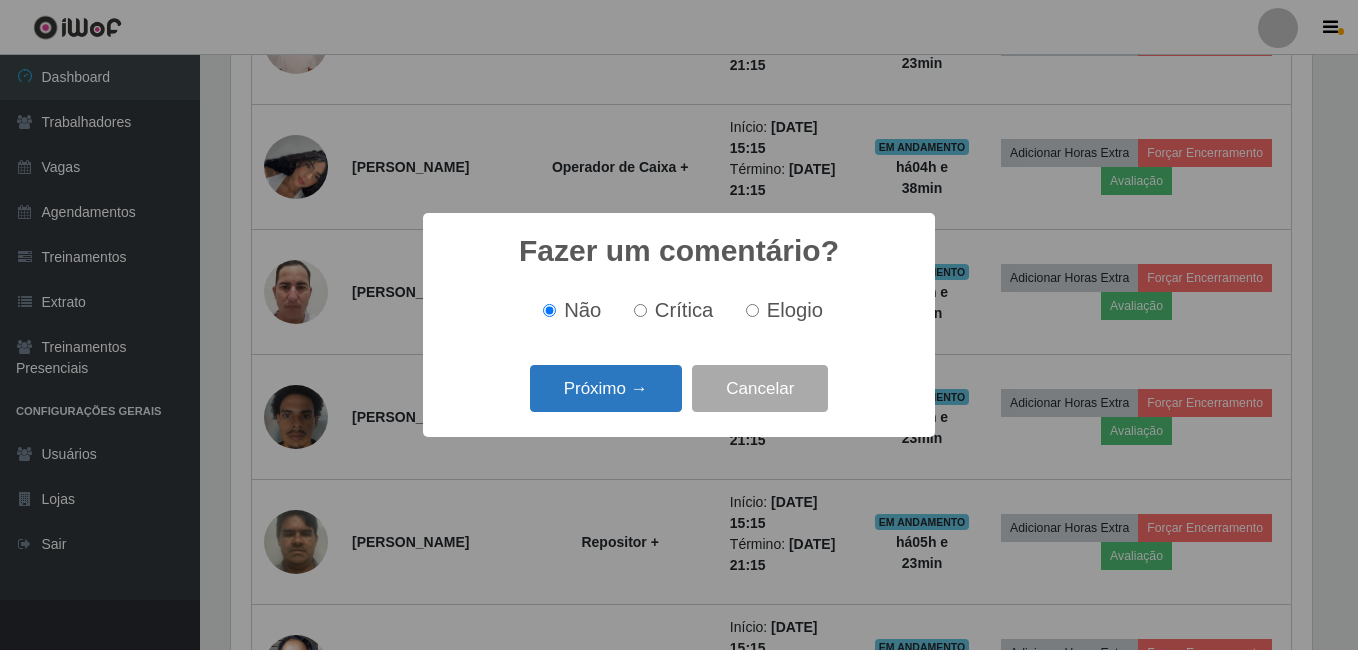 click on "Próximo →" at bounding box center [606, 388] 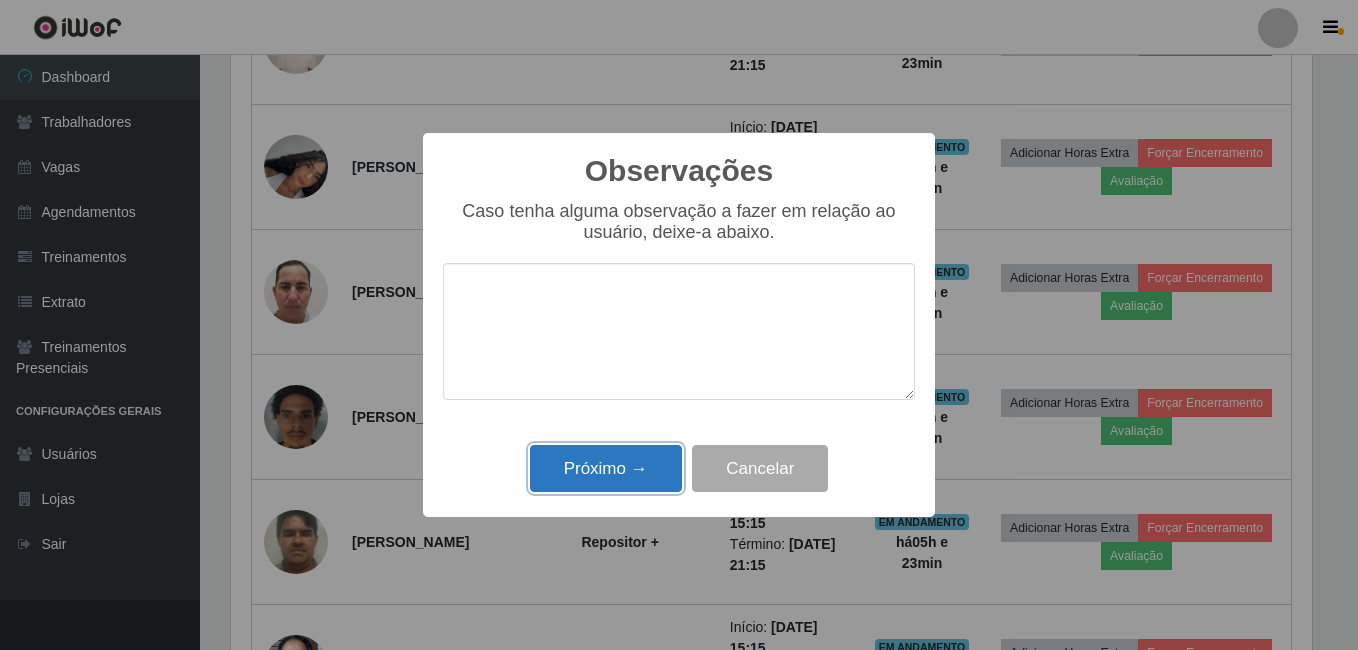 click on "Próximo →" at bounding box center [606, 468] 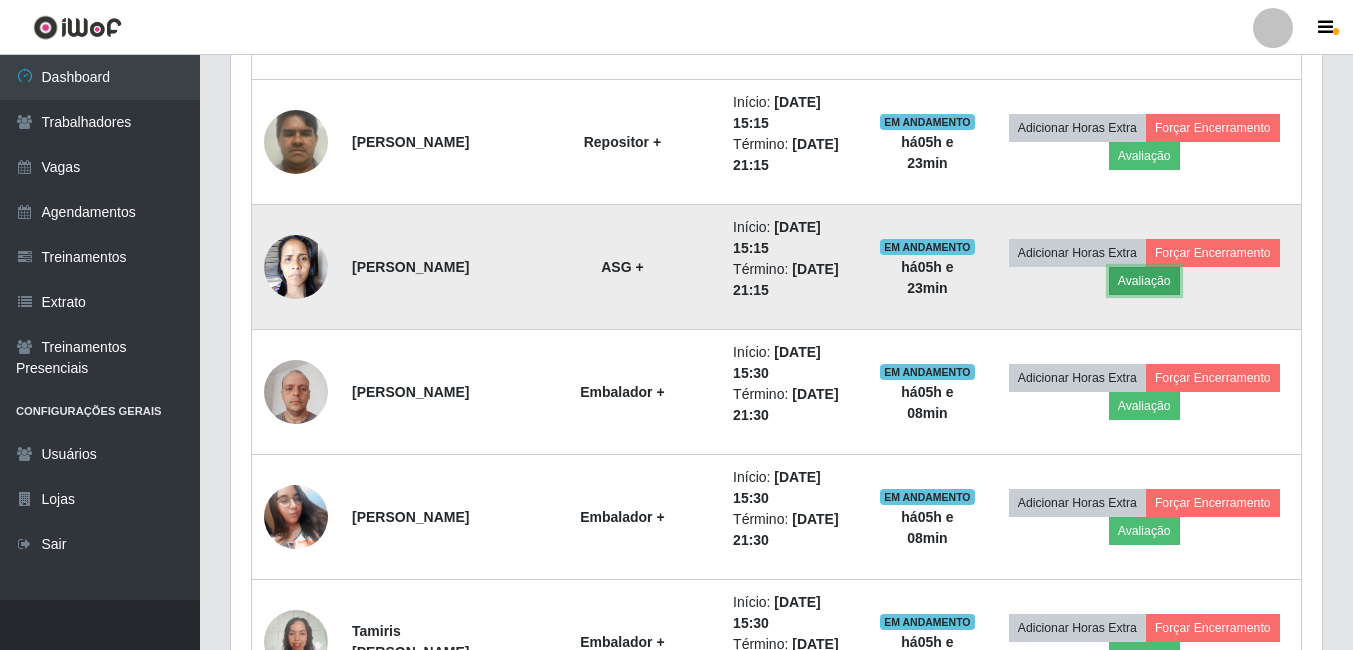 click on "Avaliação" at bounding box center [1144, 281] 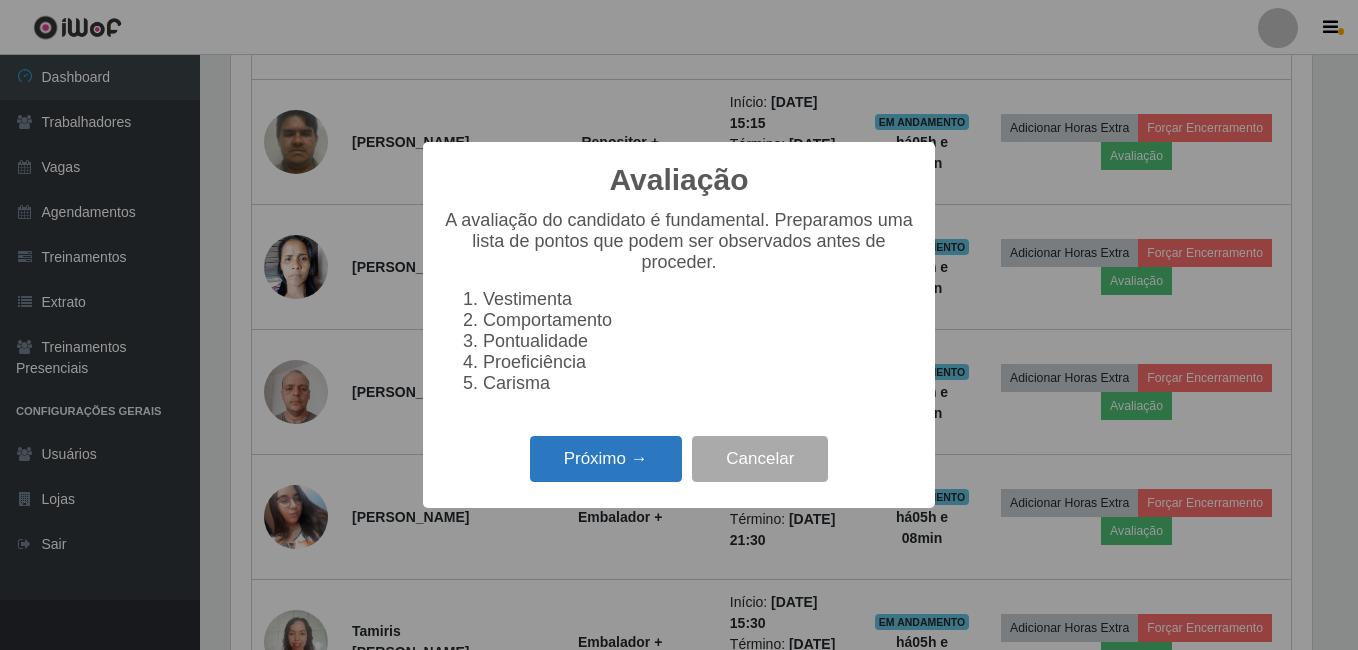 click on "Próximo →" at bounding box center (606, 459) 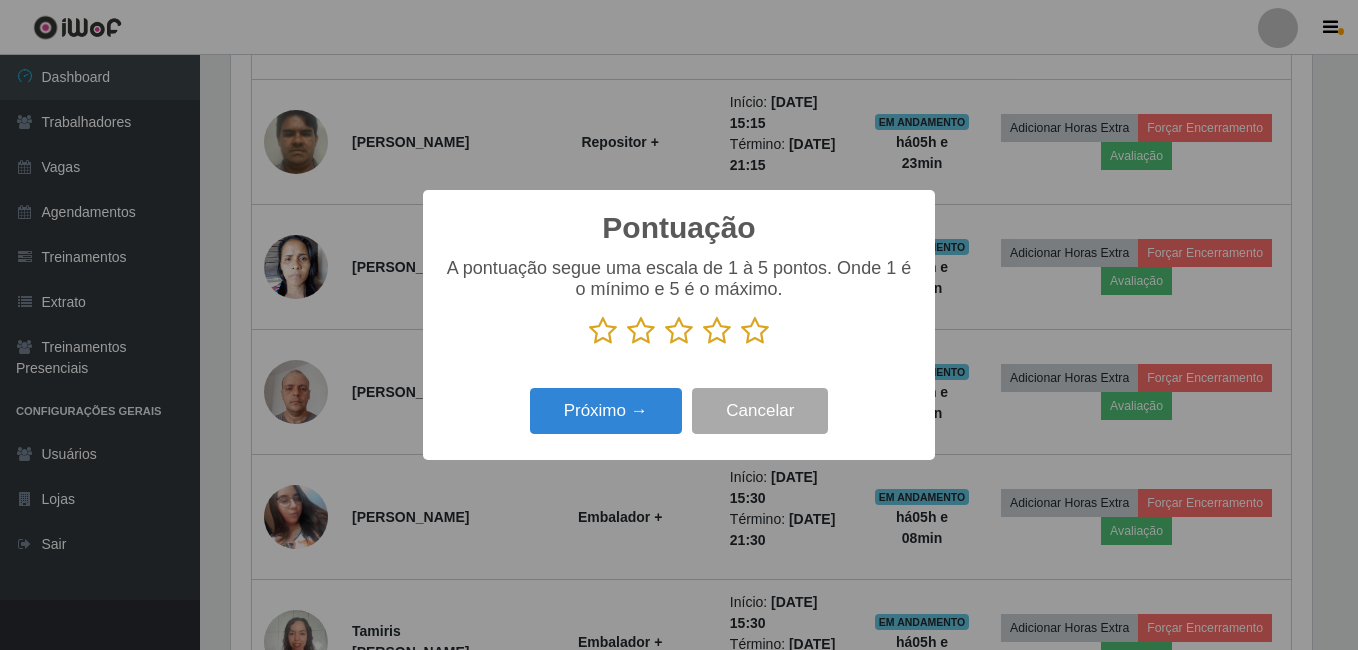 click at bounding box center [755, 331] 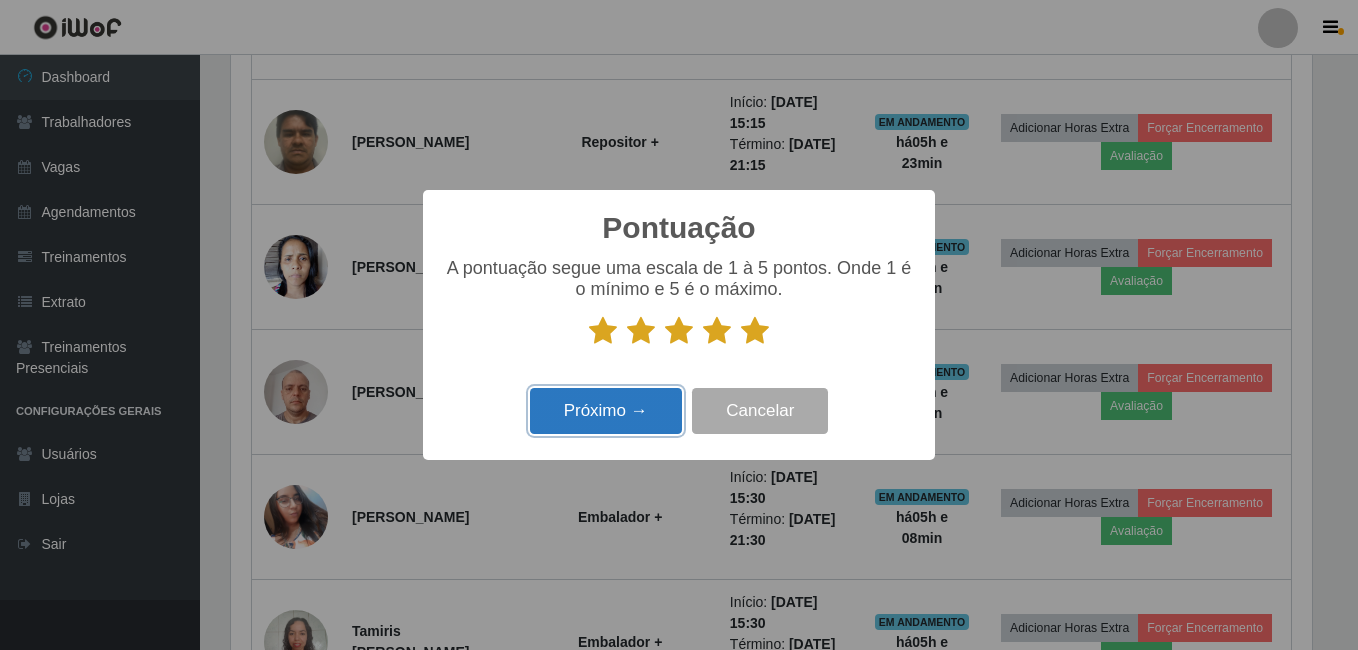click on "Próximo →" at bounding box center [606, 411] 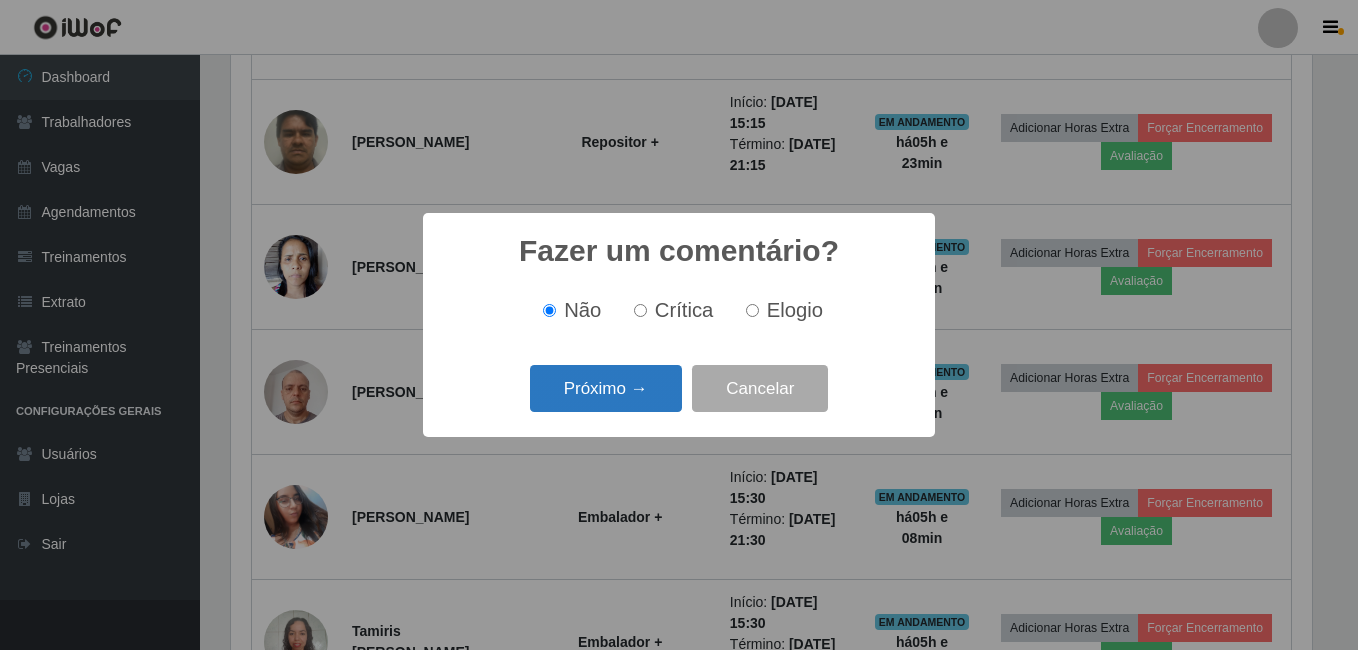 click on "Próximo →" at bounding box center (606, 388) 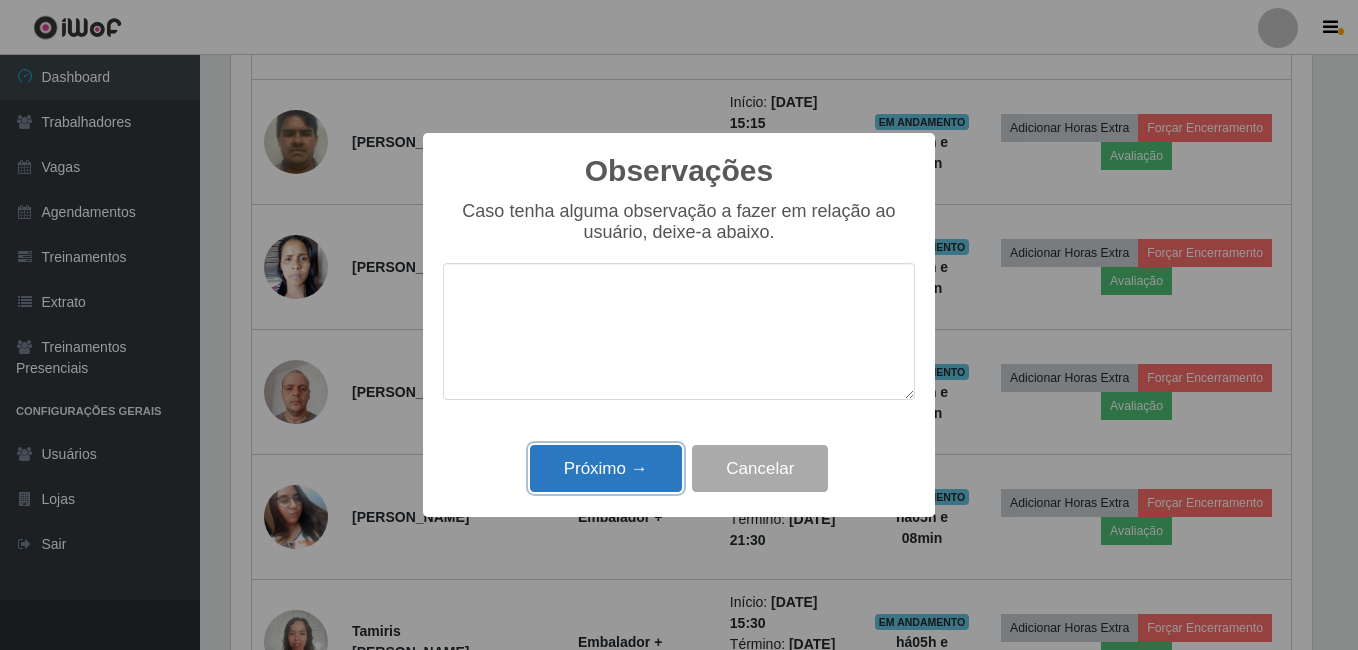 click on "Próximo →" at bounding box center [606, 468] 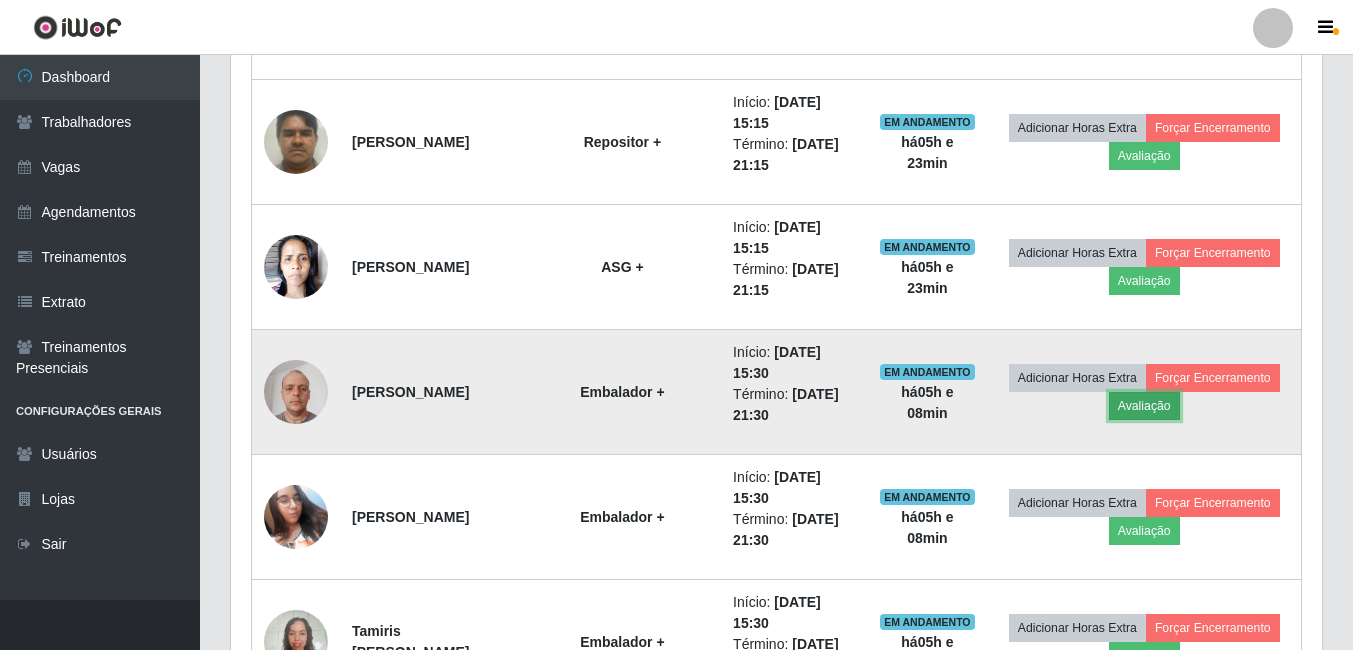 click on "Avaliação" at bounding box center (1144, 406) 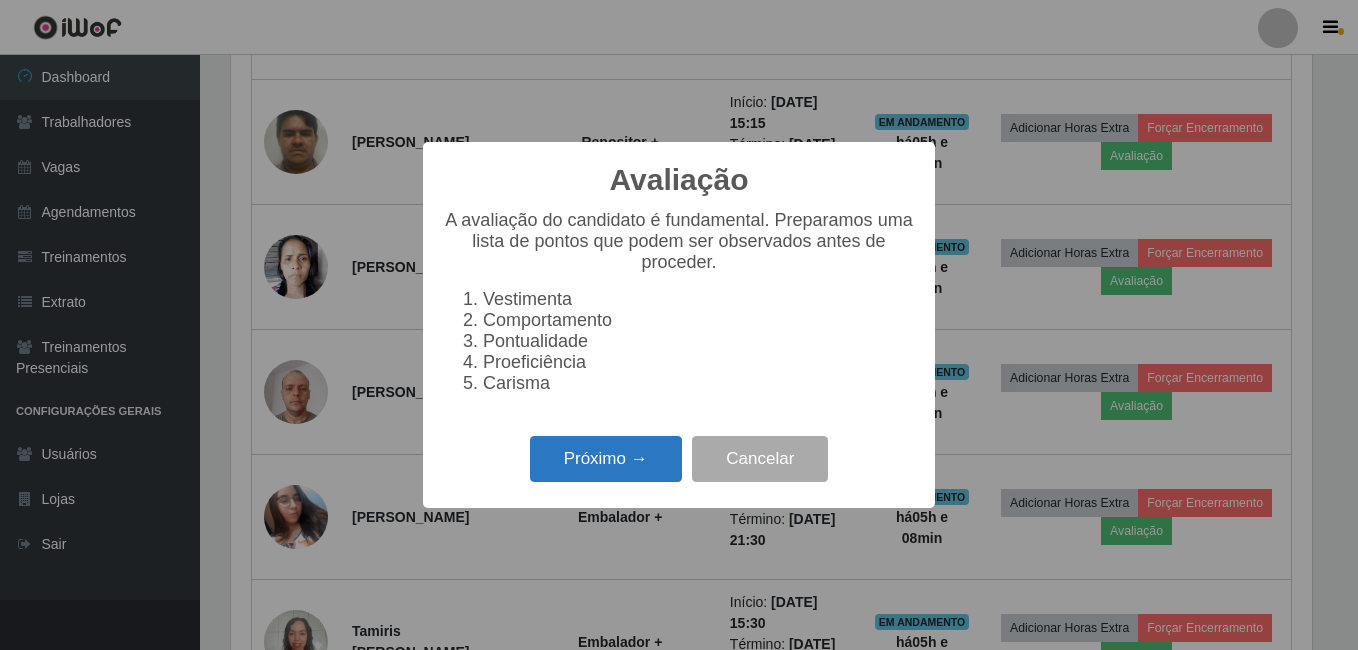 click on "Próximo →" at bounding box center [606, 459] 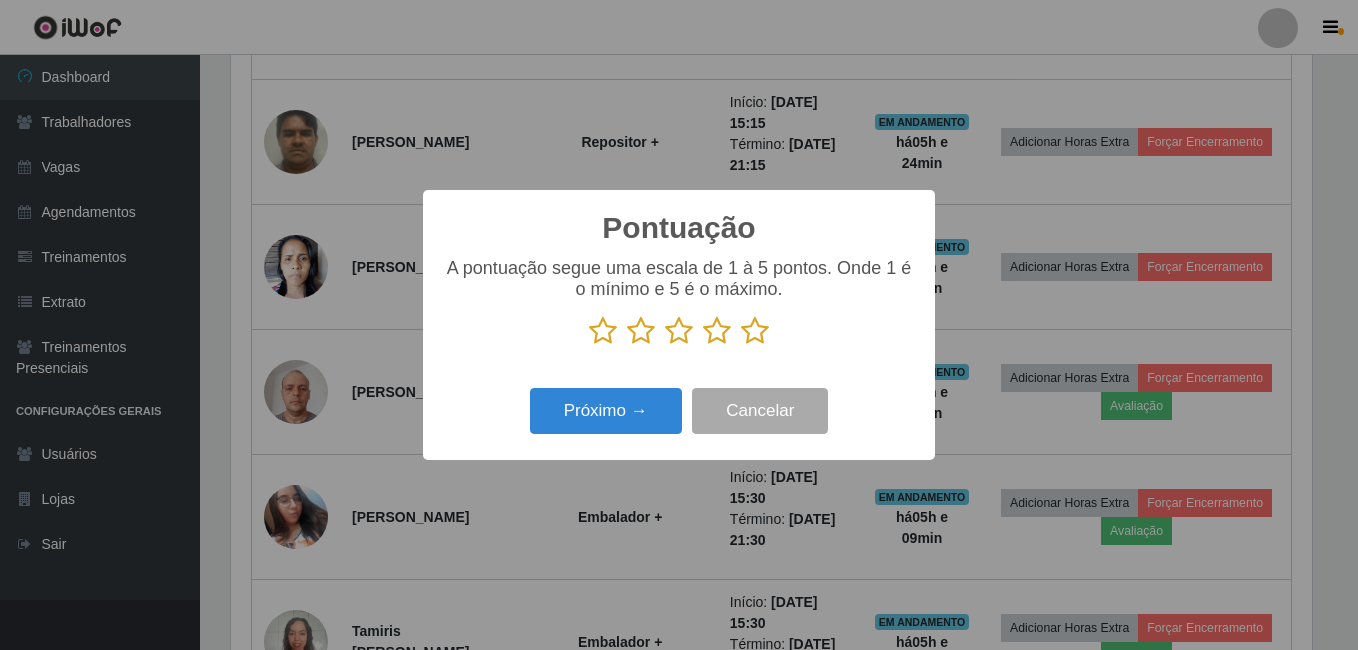 click at bounding box center [755, 331] 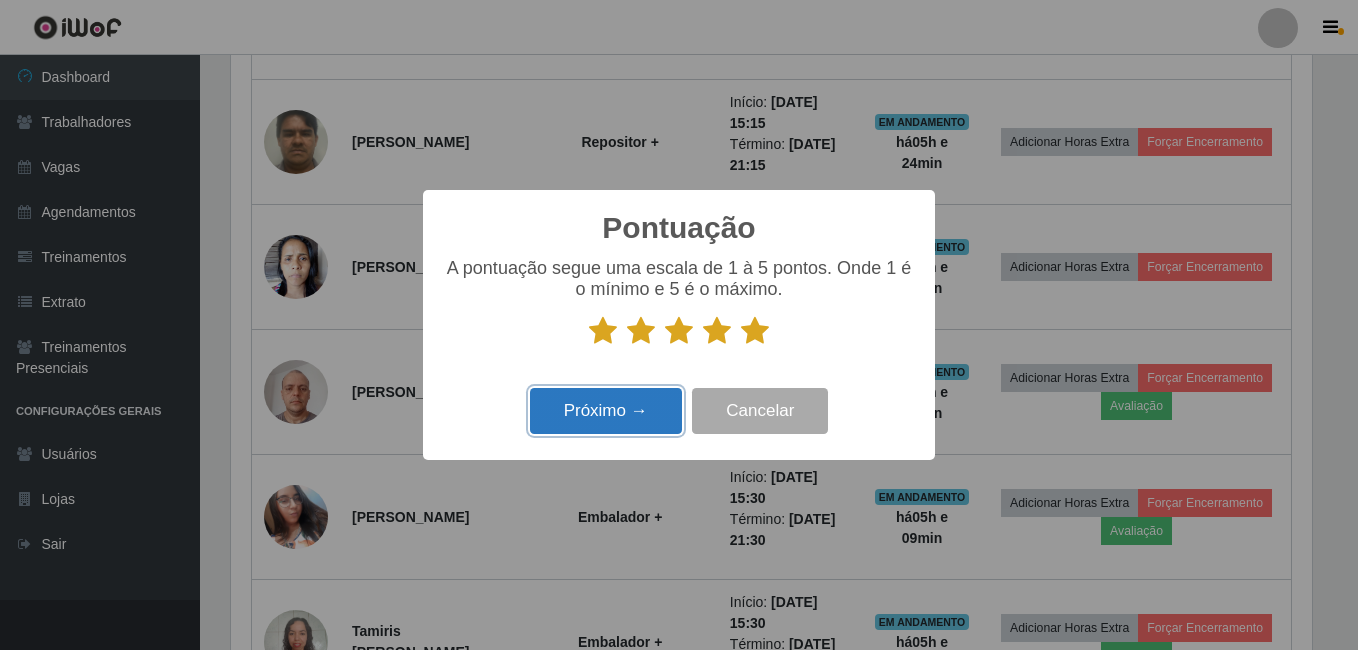 click on "Próximo →" at bounding box center [606, 411] 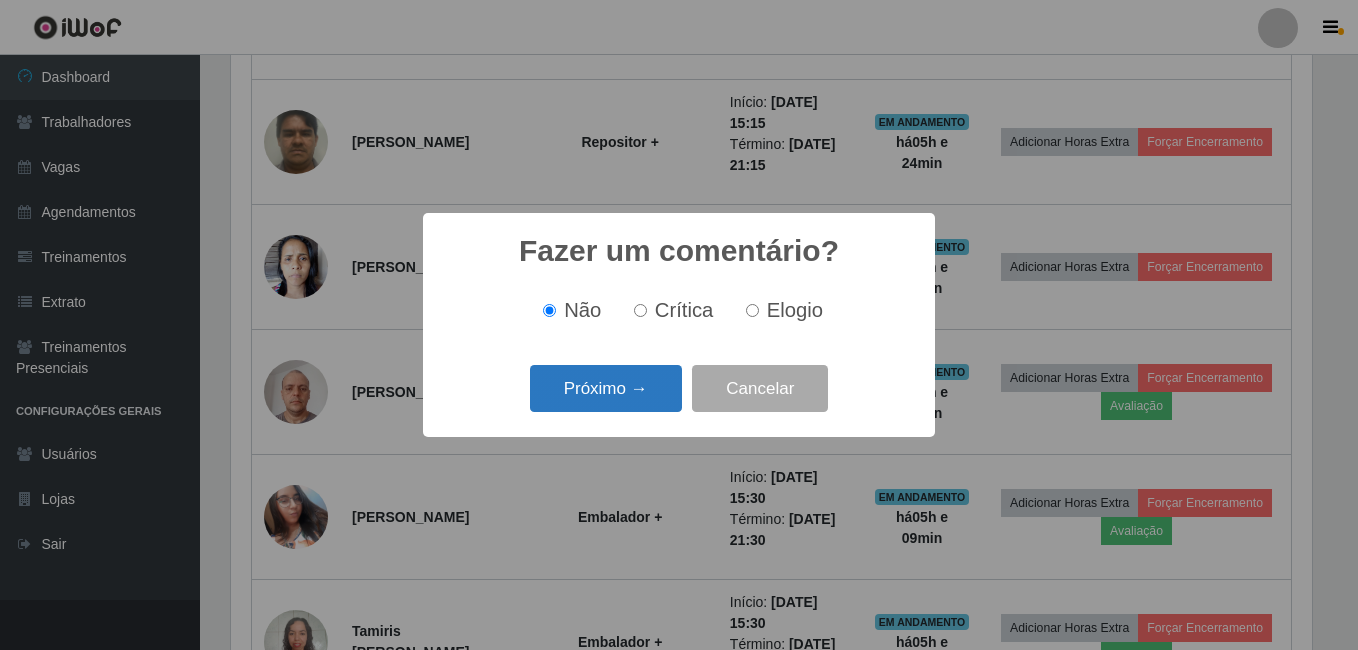 click on "Próximo →" at bounding box center (606, 388) 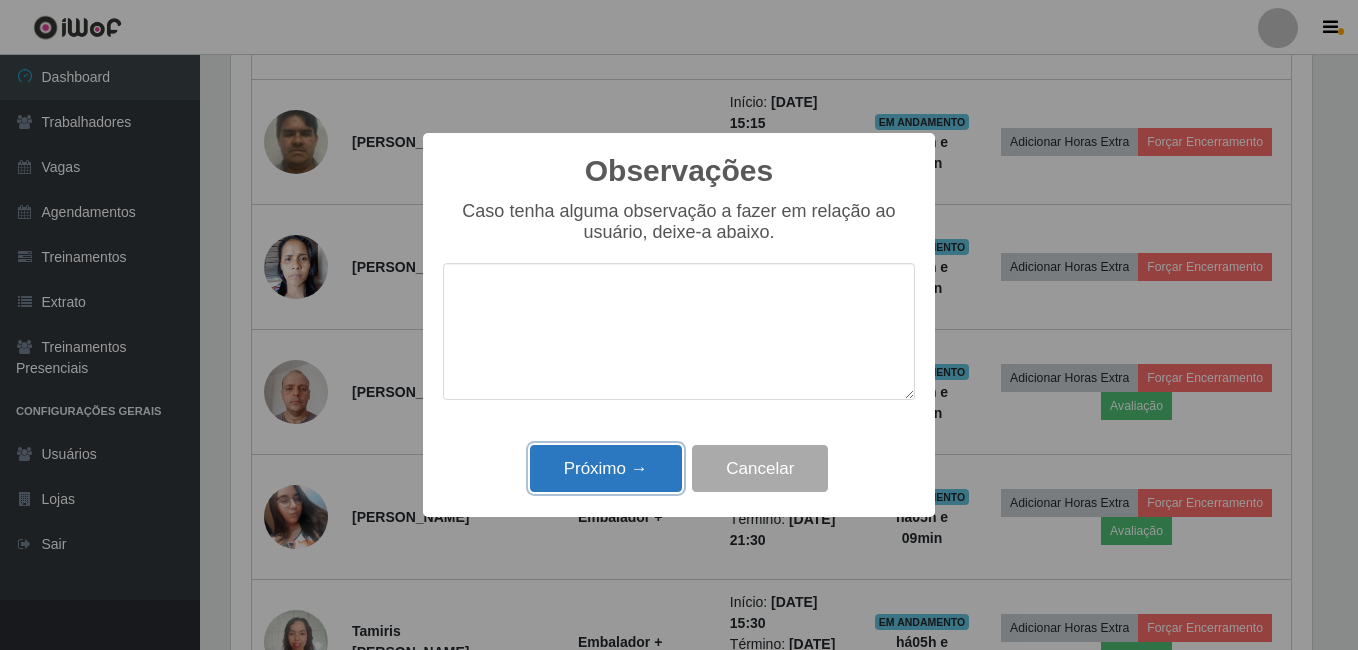 click on "Próximo →" at bounding box center [606, 468] 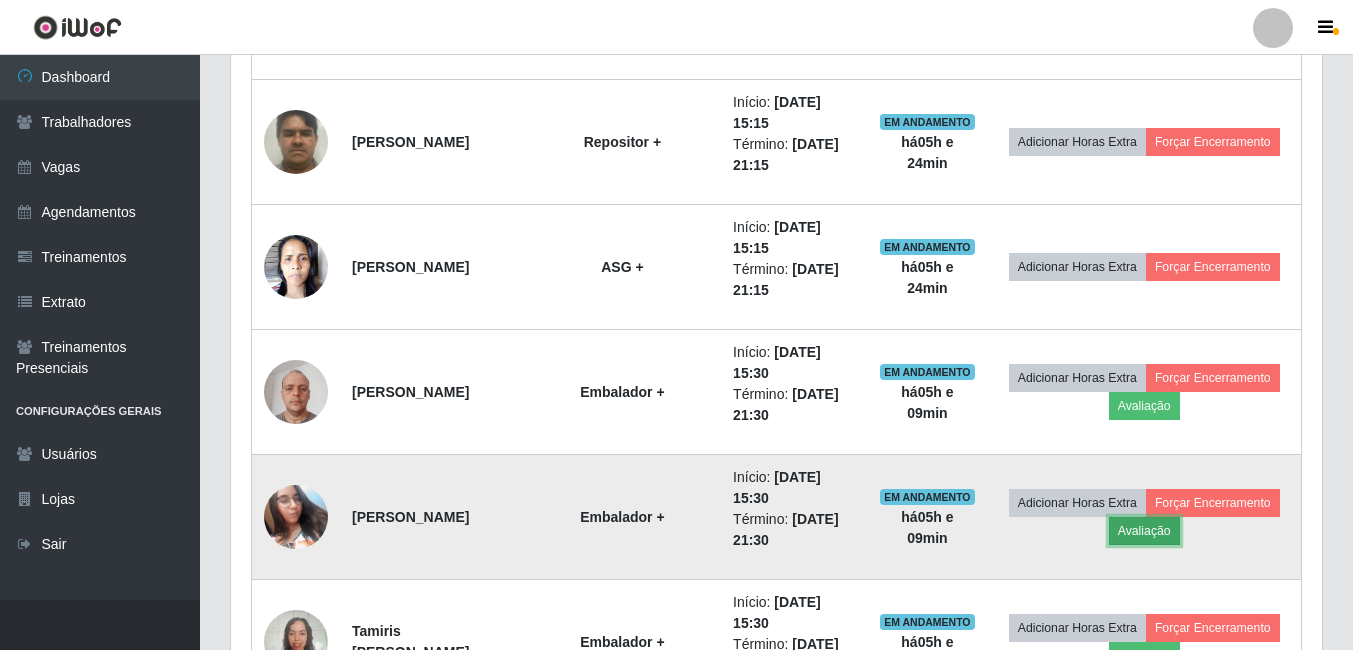 click on "Avaliação" at bounding box center [1144, 531] 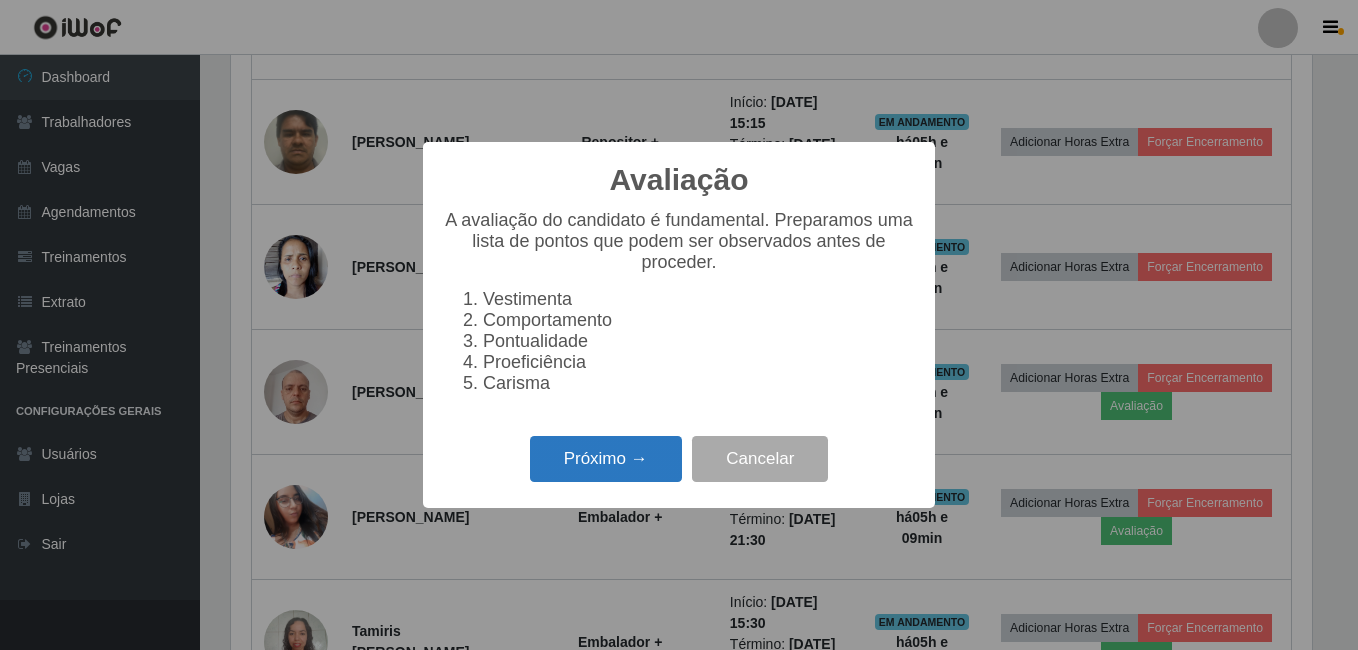click on "Próximo →" at bounding box center (606, 459) 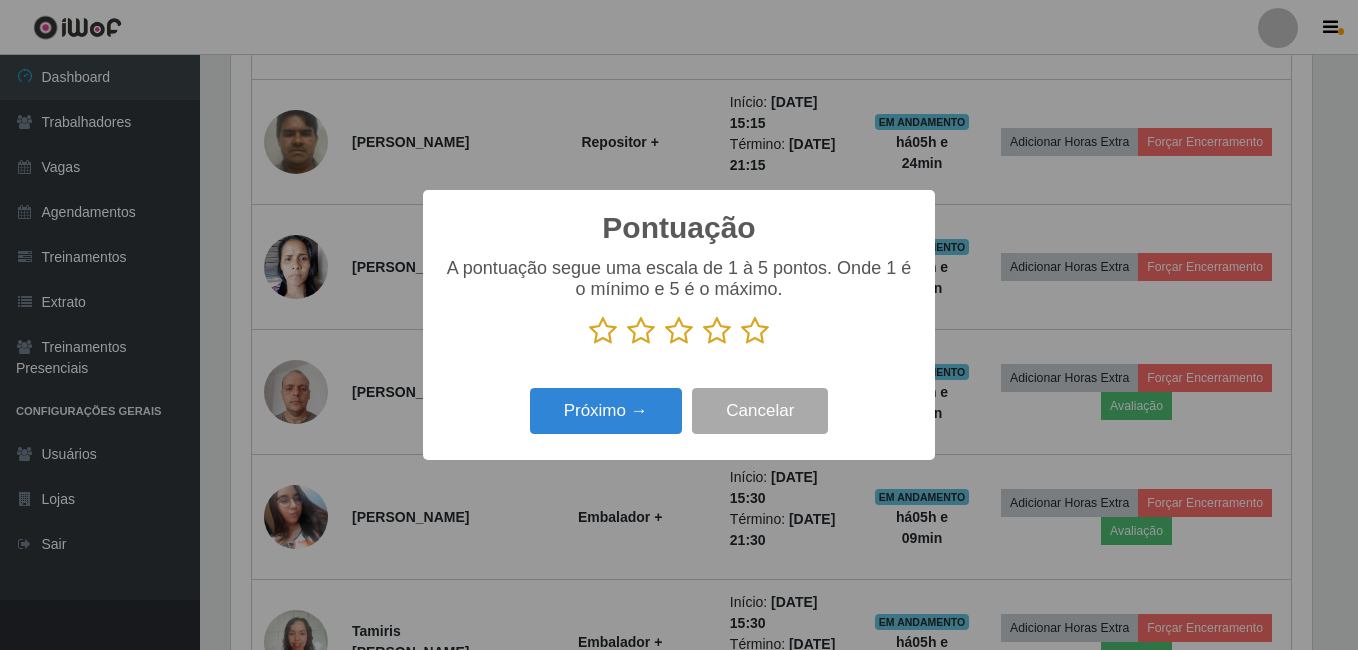 click at bounding box center [755, 331] 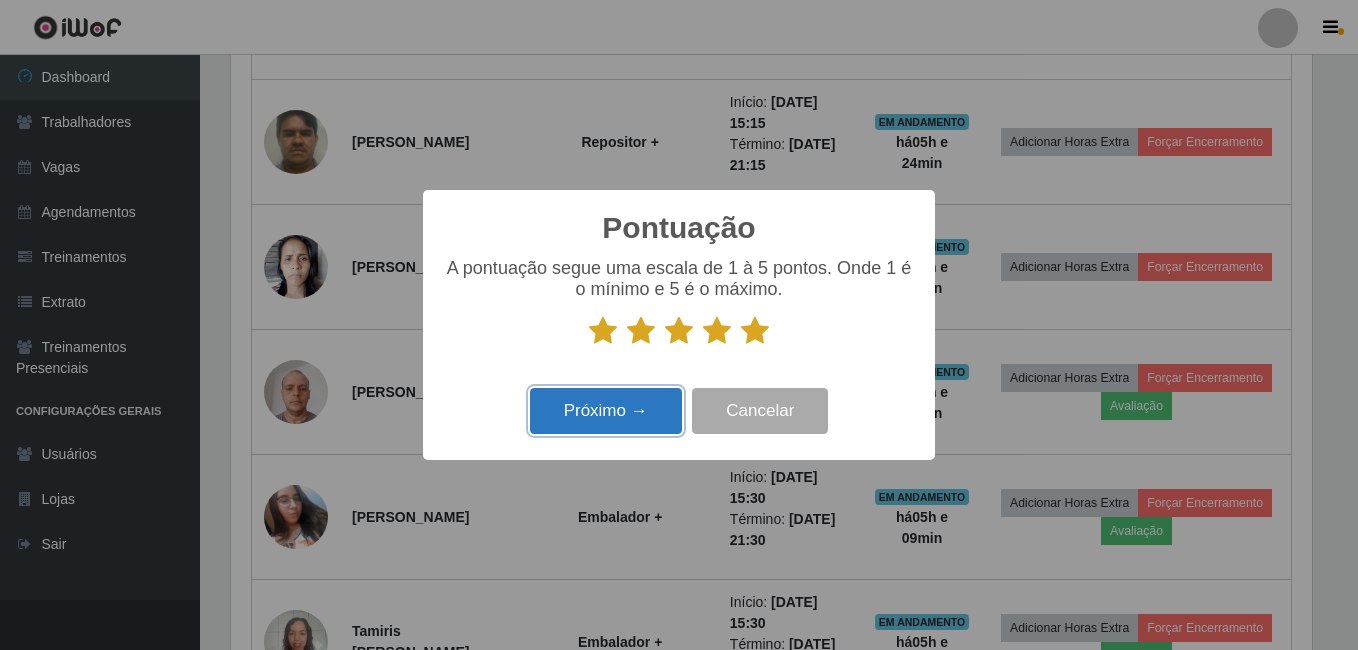 click on "Próximo →" at bounding box center [606, 411] 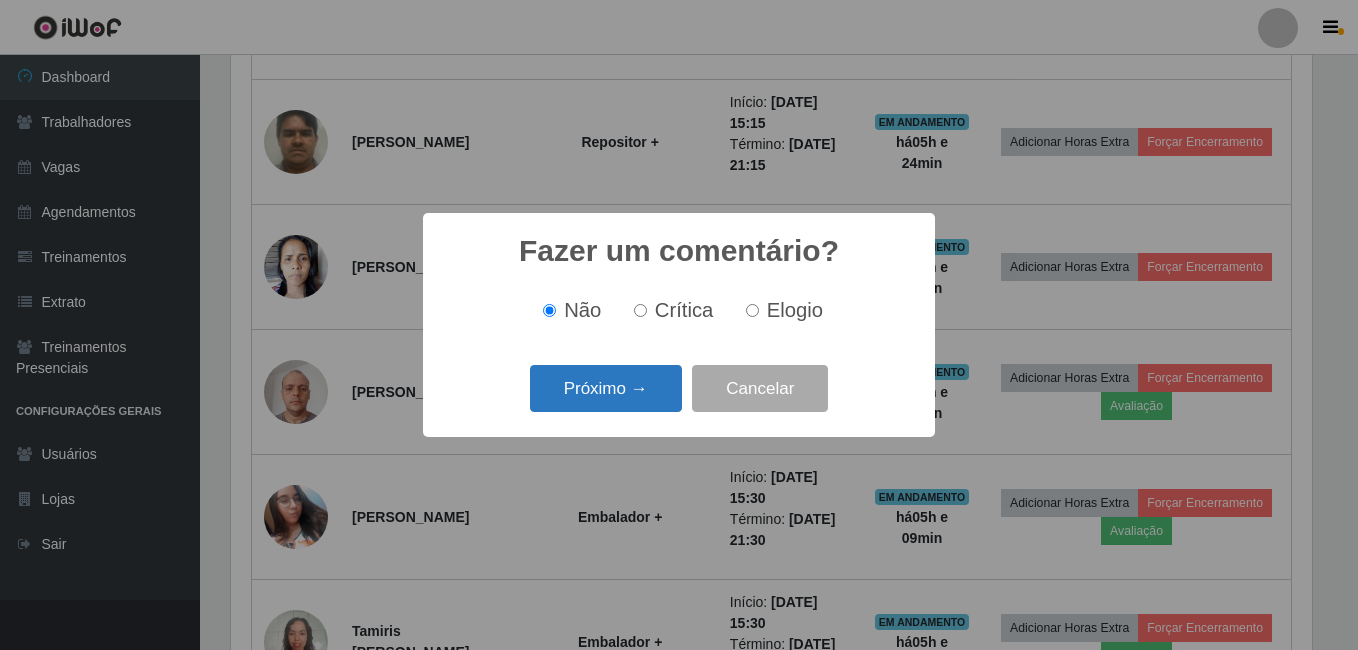 click on "Próximo →" at bounding box center (606, 388) 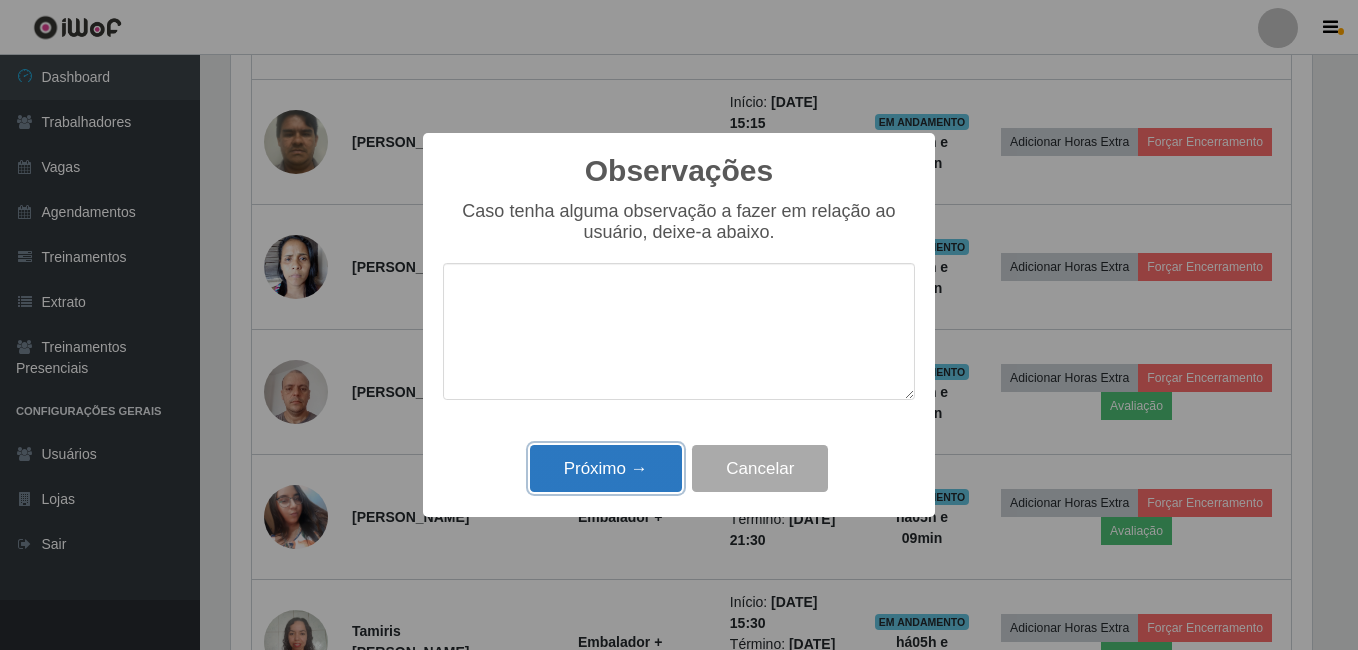 click on "Próximo →" at bounding box center [606, 468] 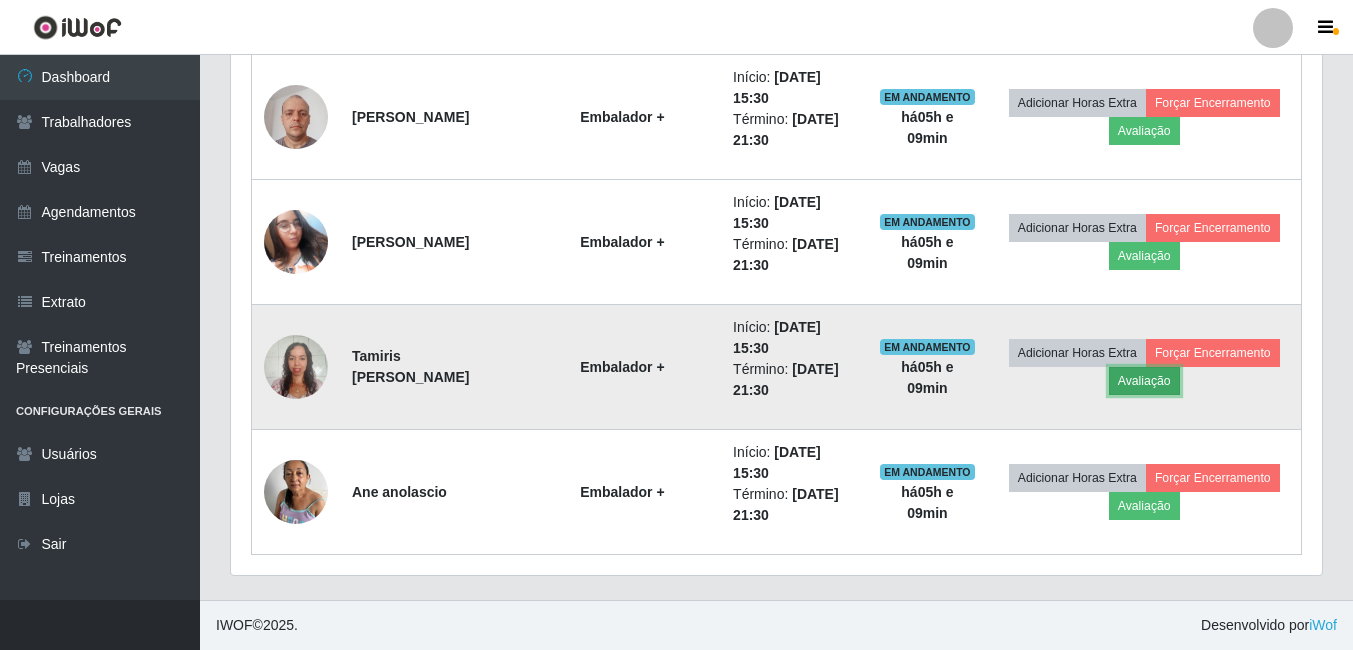 click on "Avaliação" at bounding box center (1144, 381) 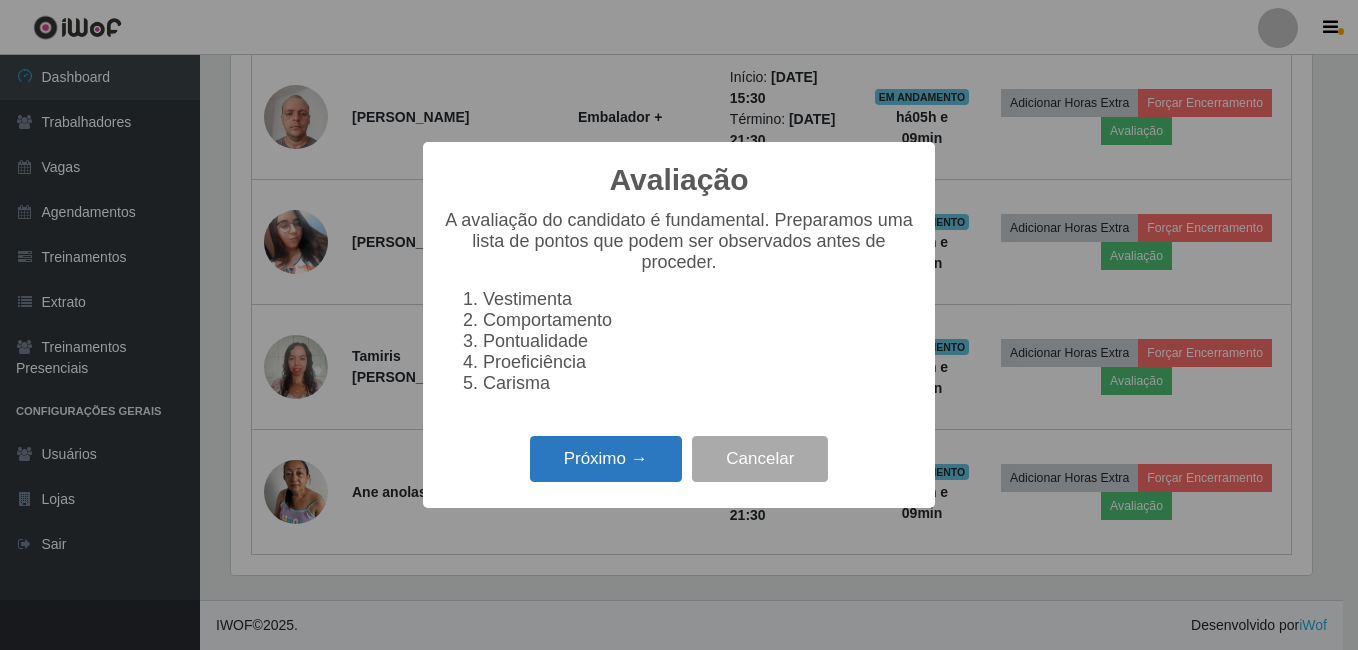click on "Próximo →" at bounding box center [606, 459] 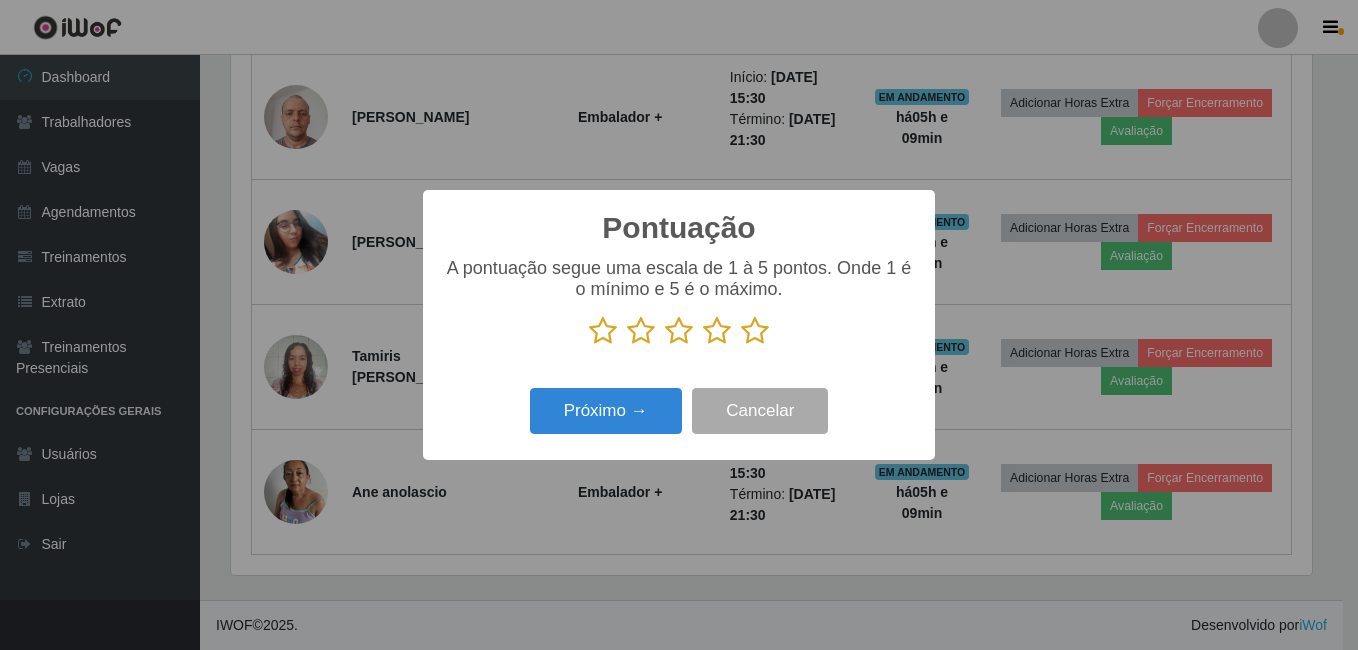 click at bounding box center (755, 331) 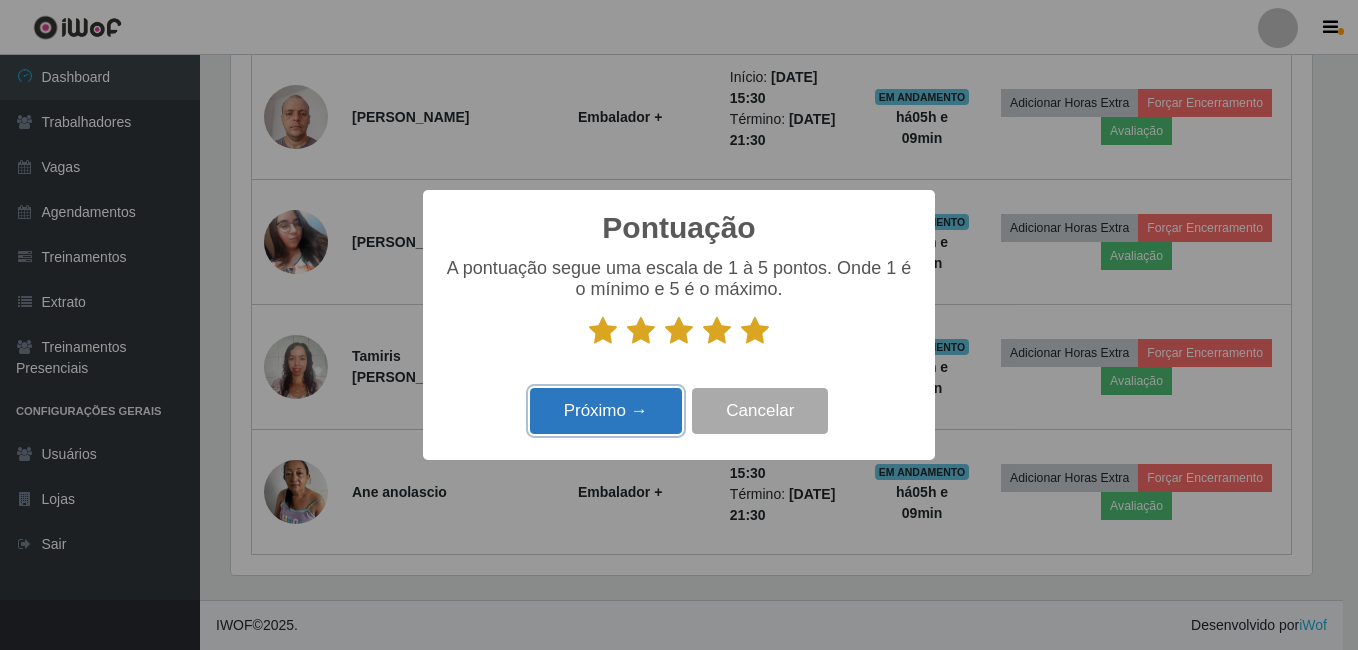click on "Próximo →" at bounding box center [606, 411] 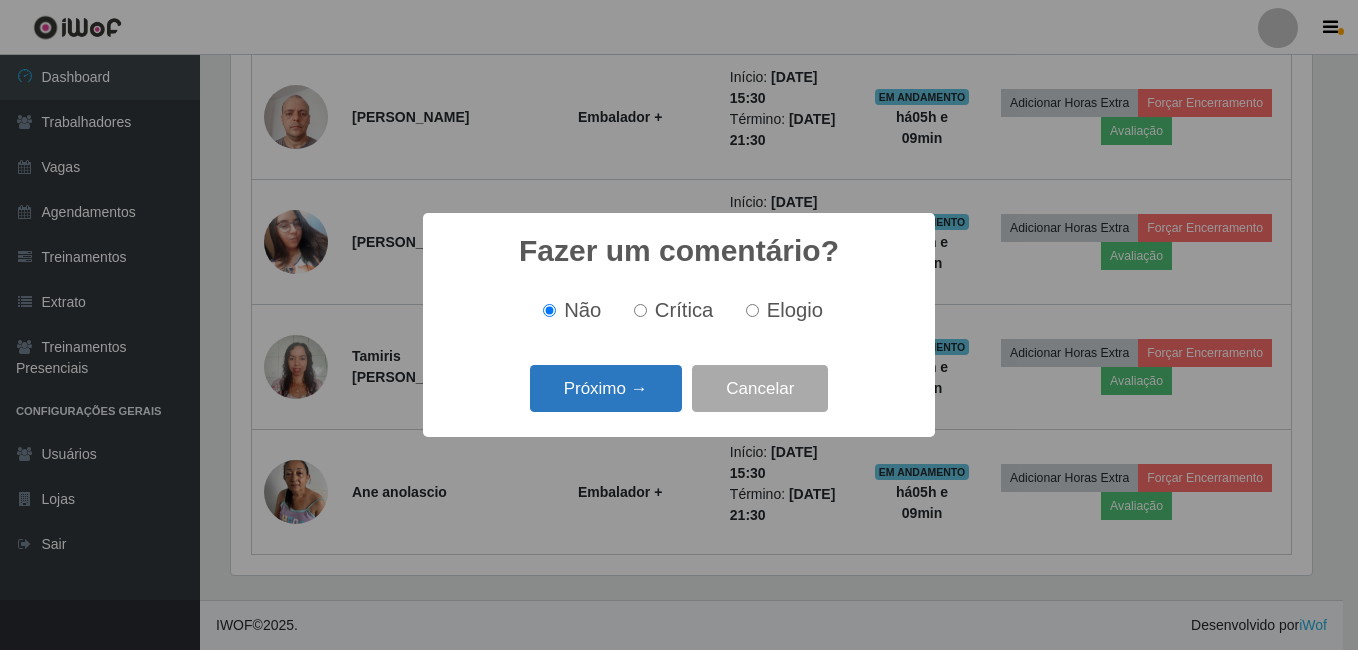click on "Próximo →" at bounding box center [606, 388] 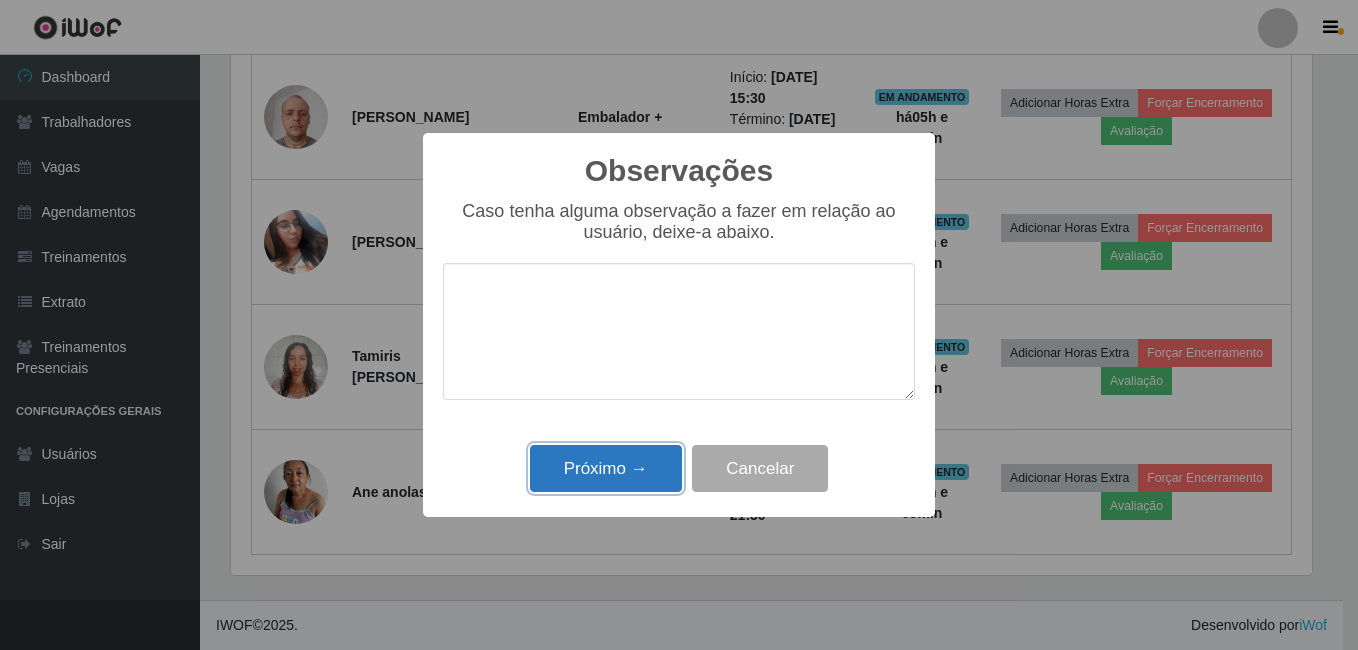 click on "Próximo →" at bounding box center [606, 468] 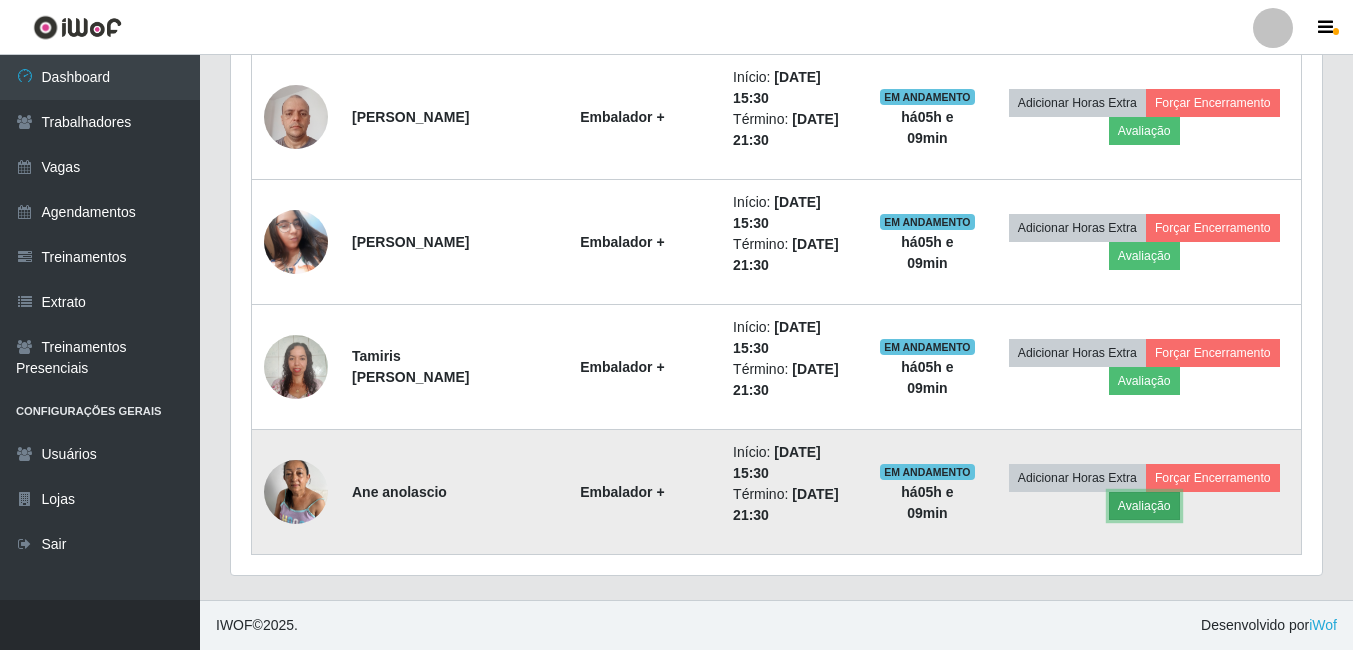 click on "Avaliação" at bounding box center (1144, 506) 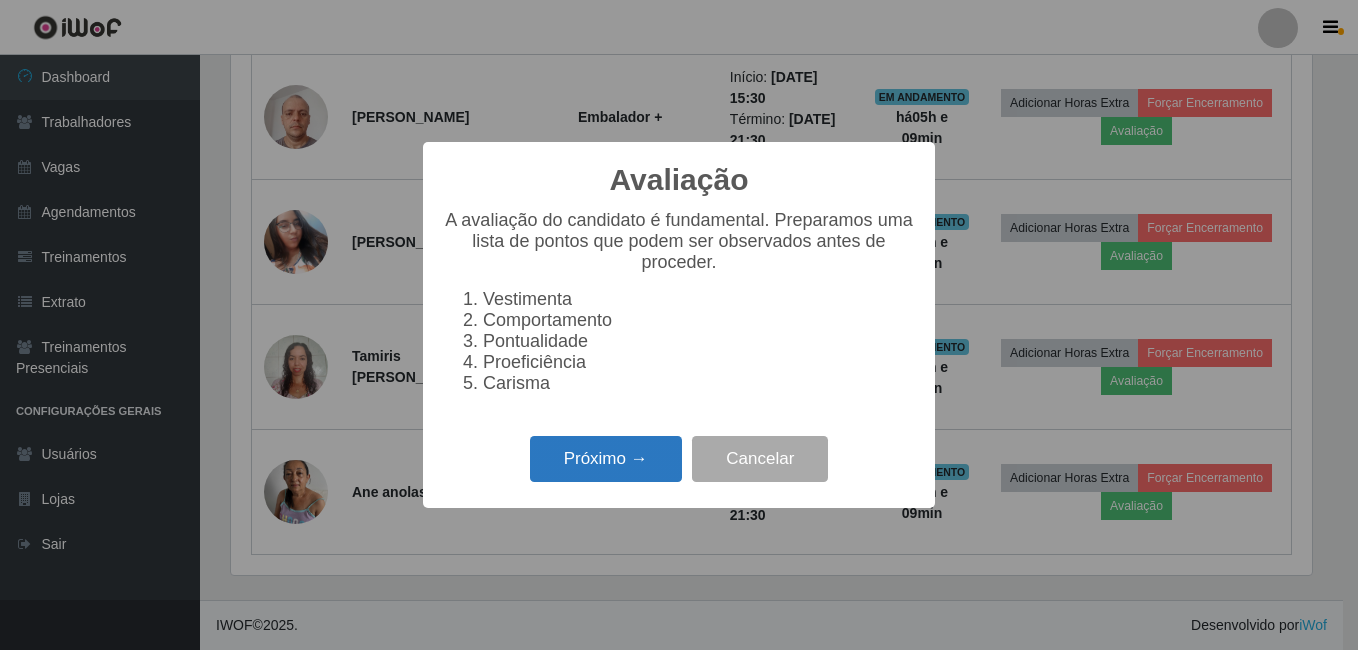 click on "Próximo →" at bounding box center (606, 459) 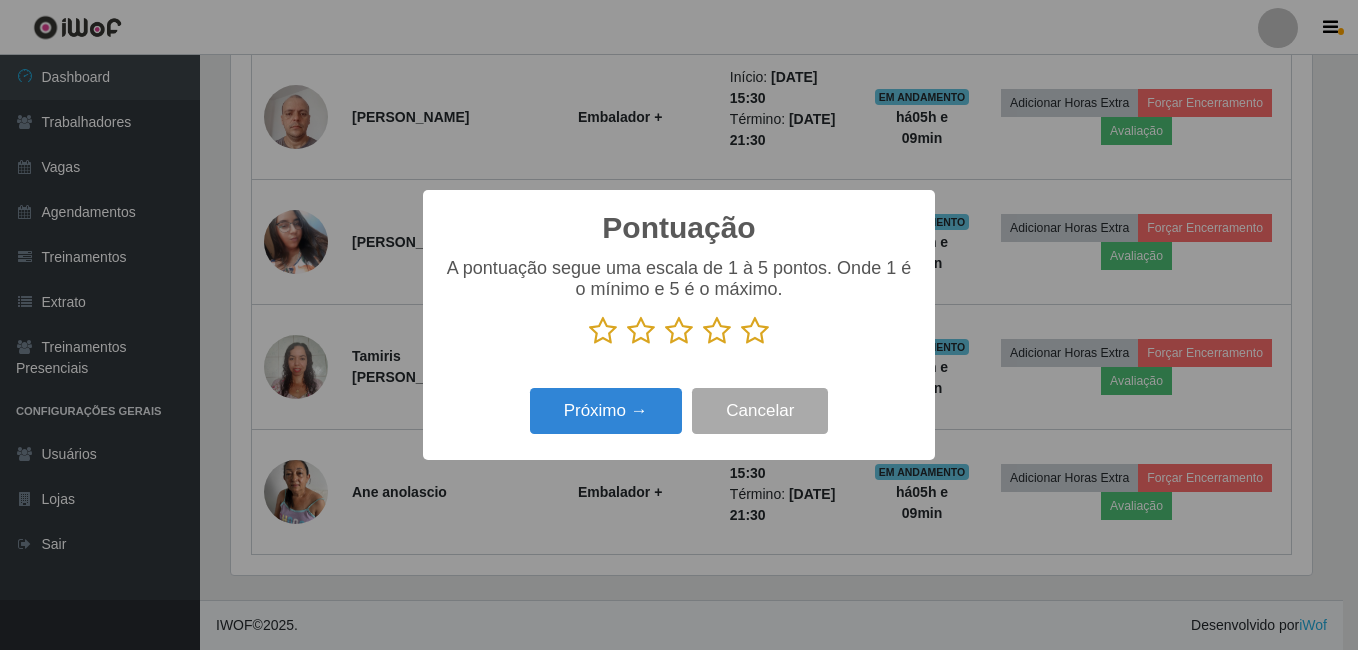 click at bounding box center (755, 331) 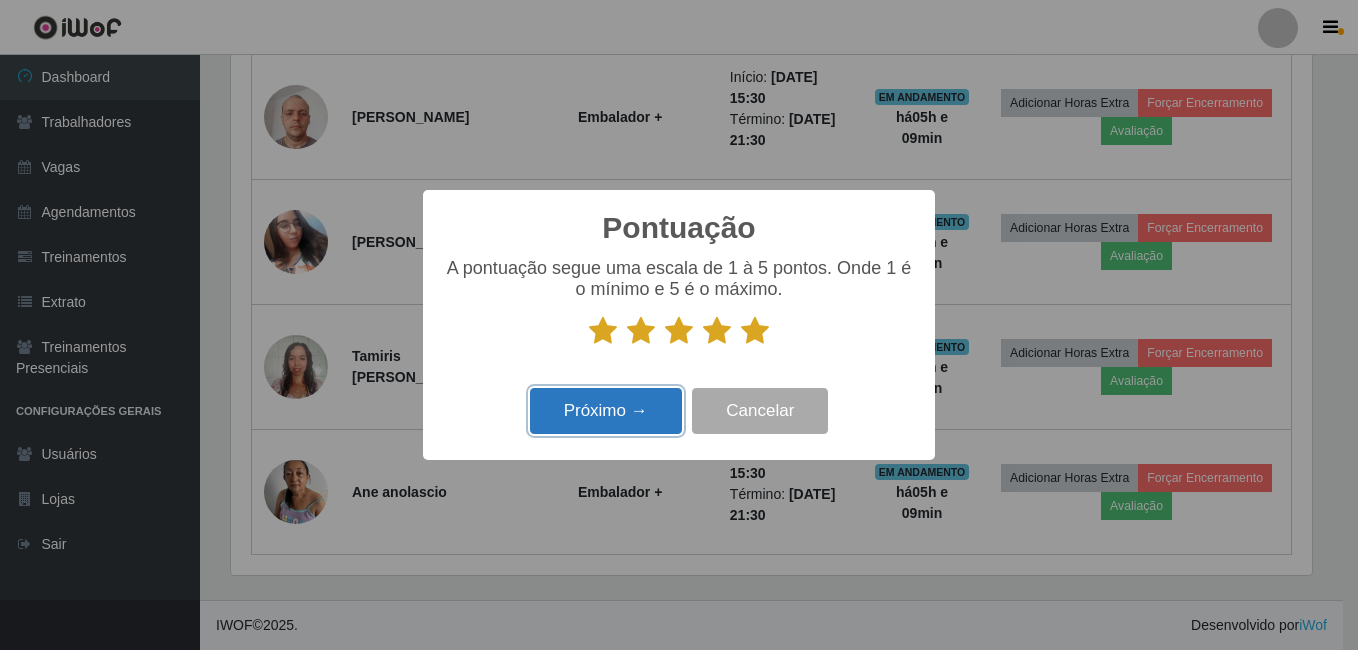 click on "Próximo →" at bounding box center [606, 411] 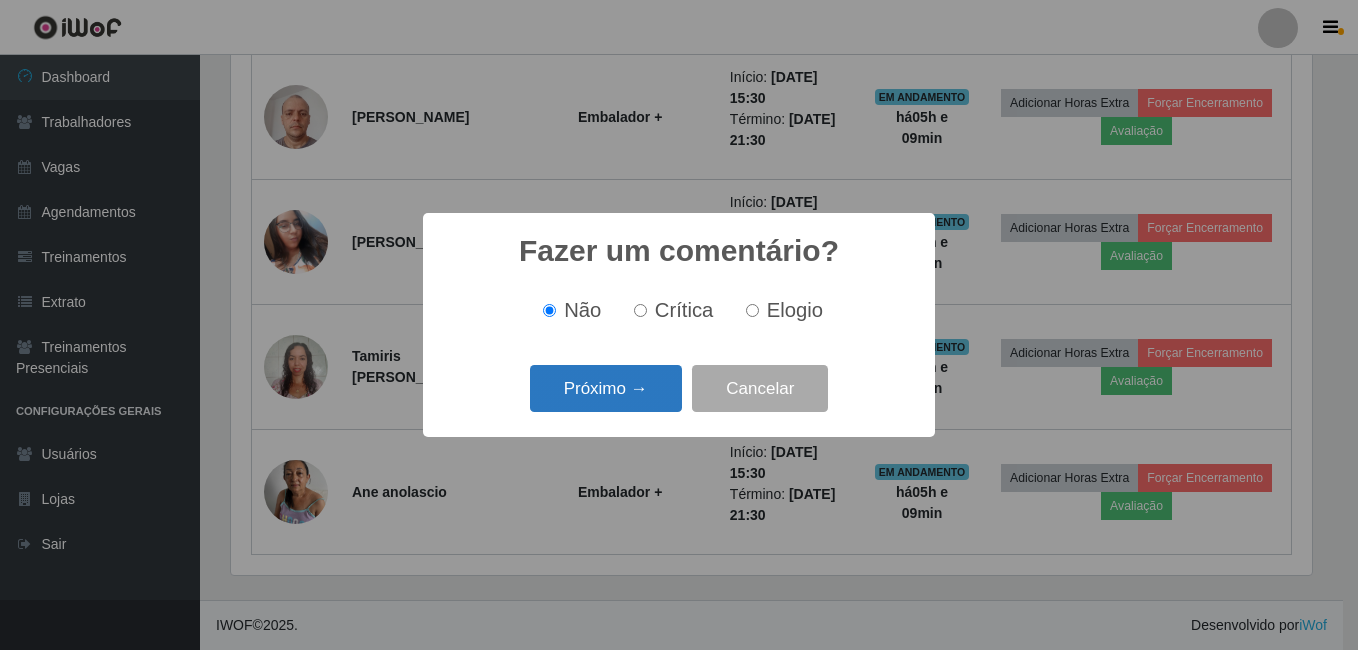 click on "Próximo →" at bounding box center (606, 388) 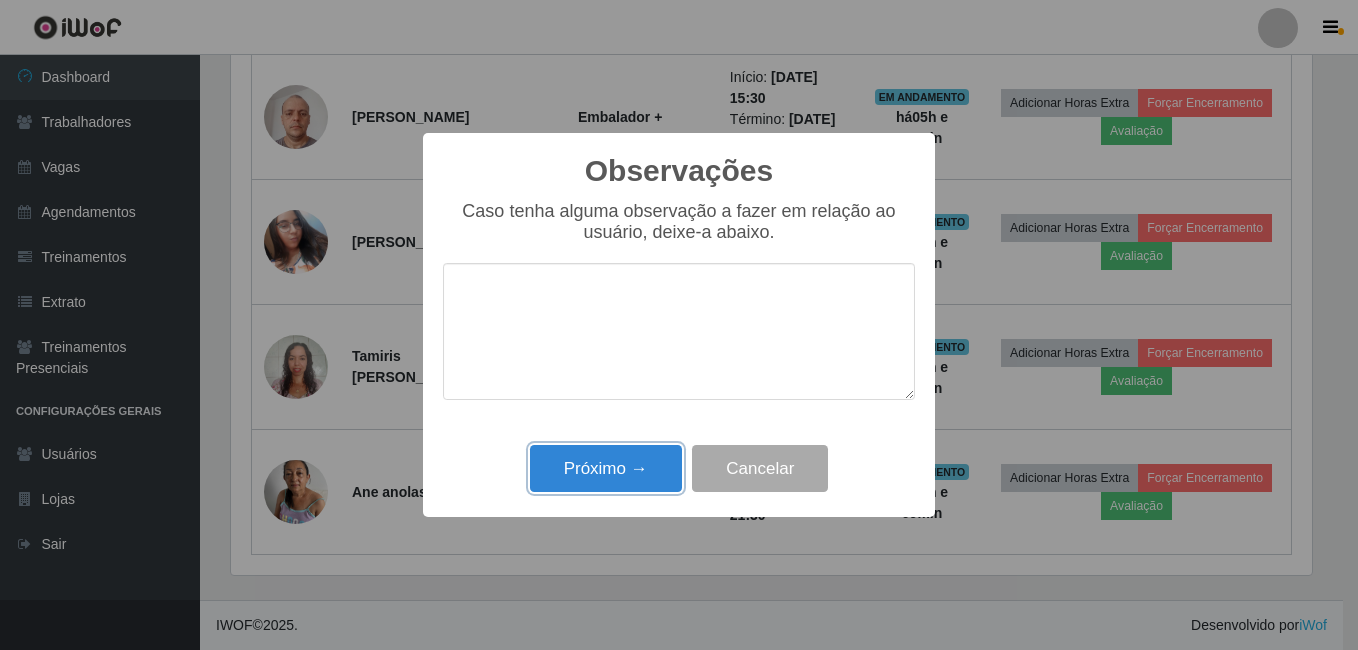 click on "Próximo →" at bounding box center [606, 468] 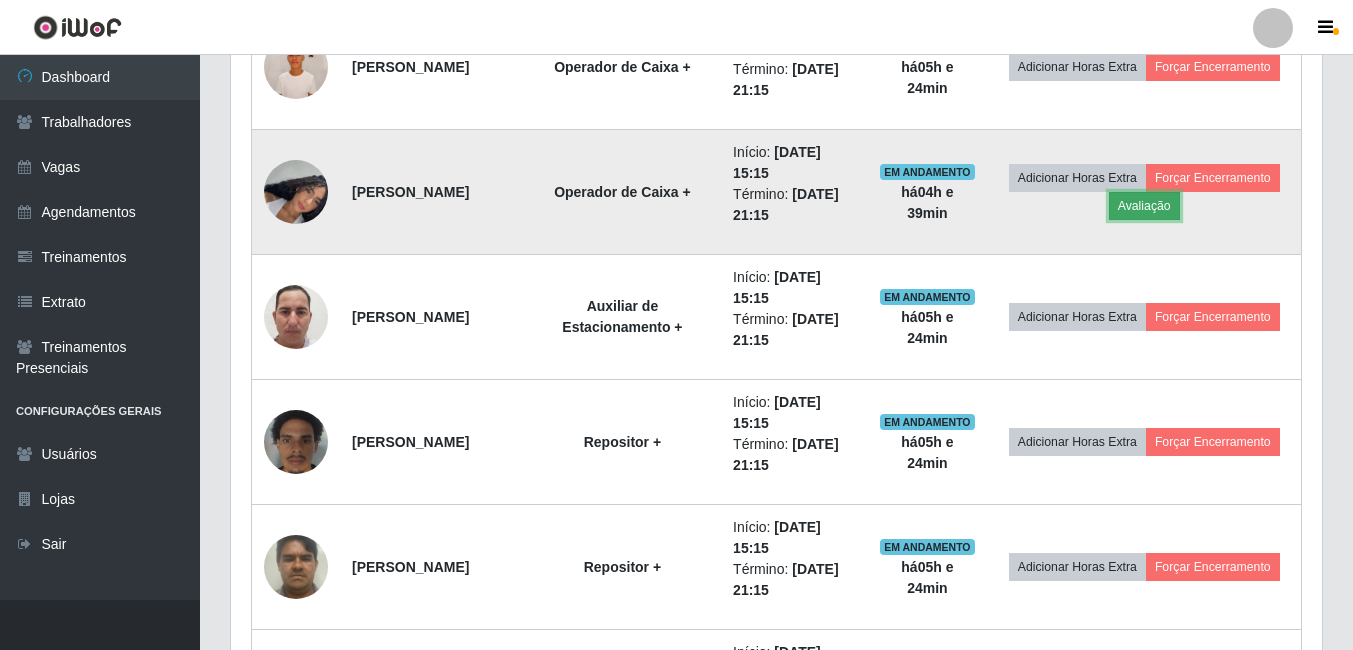 click on "Avaliação" at bounding box center (1144, 206) 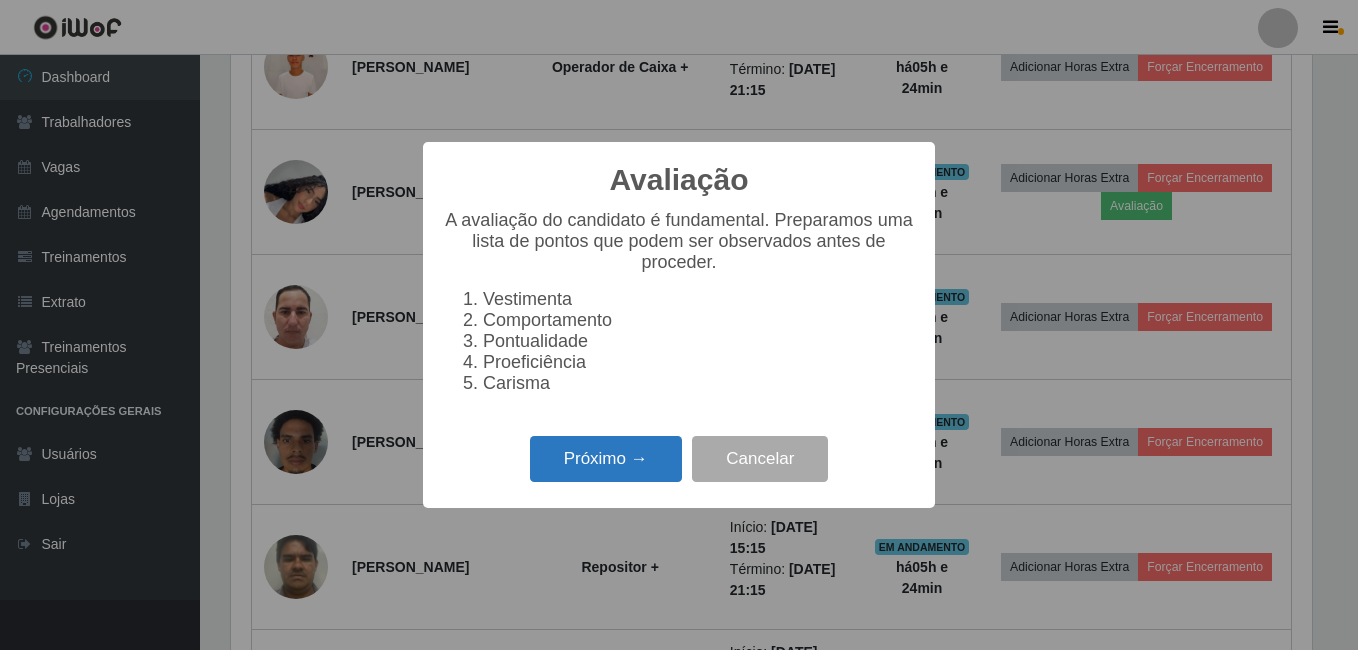 click on "Próximo →" at bounding box center [606, 459] 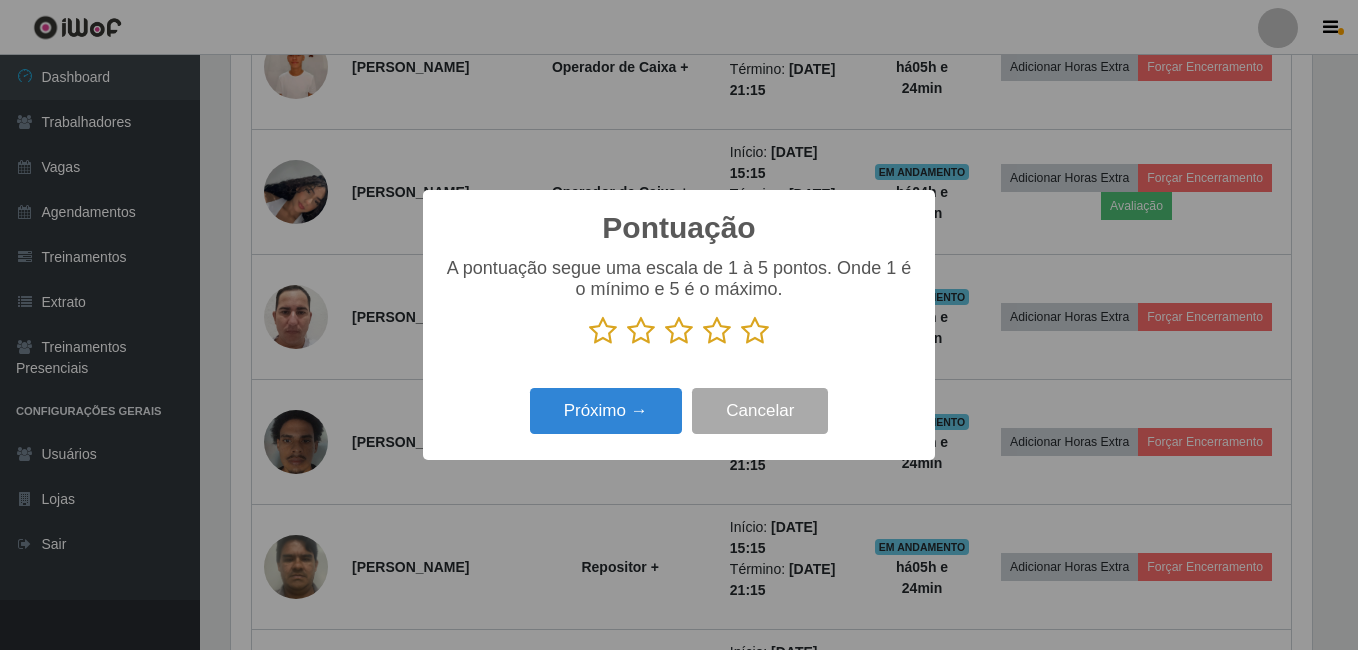 click at bounding box center (755, 331) 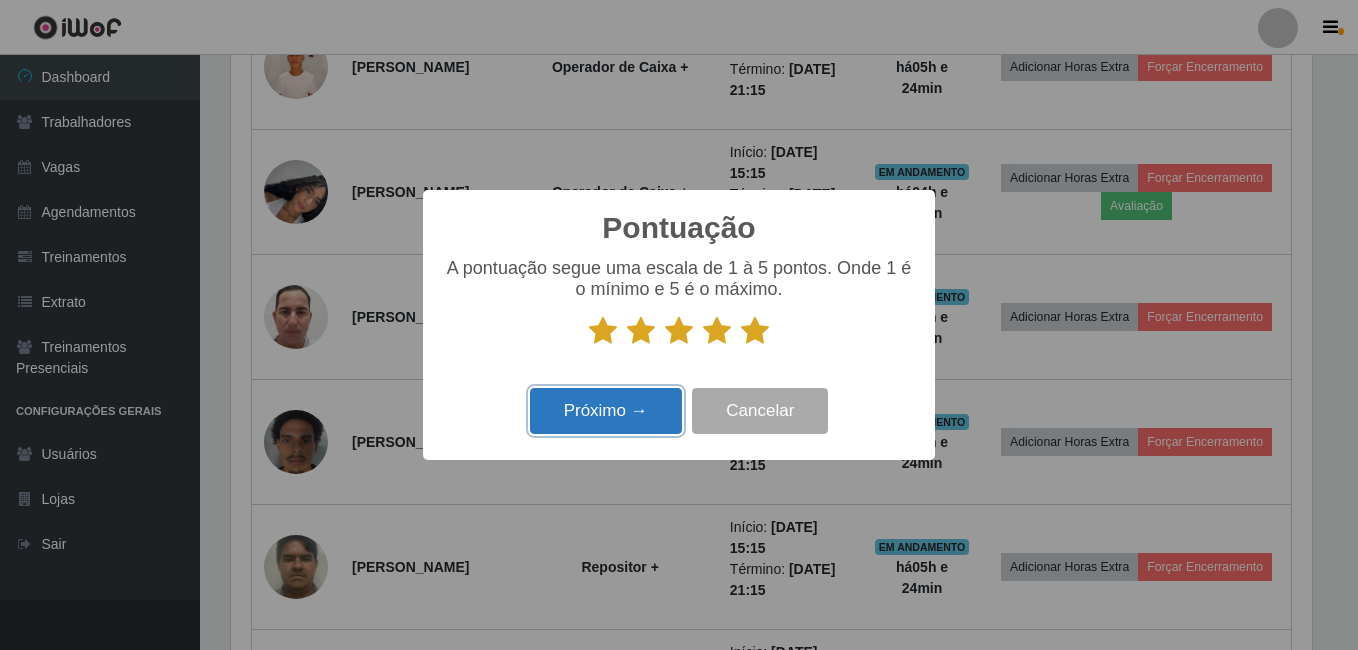 click on "Próximo →" at bounding box center (606, 411) 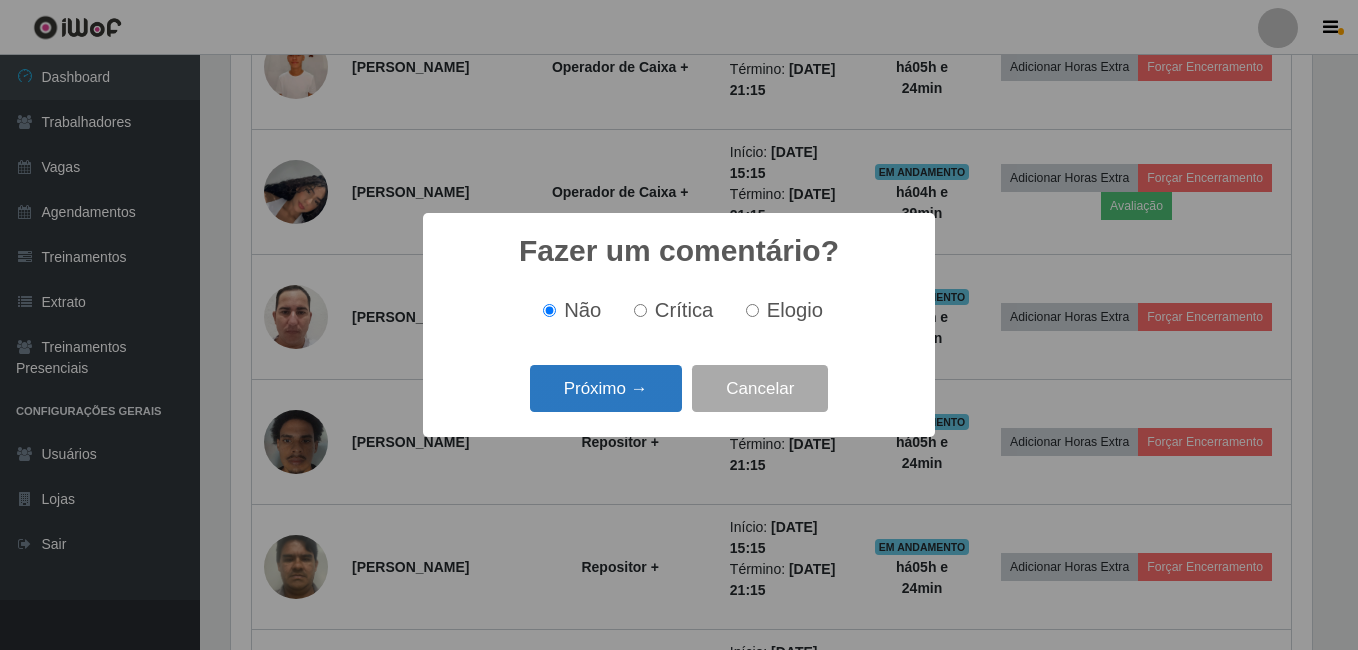 click on "Próximo →" at bounding box center (606, 388) 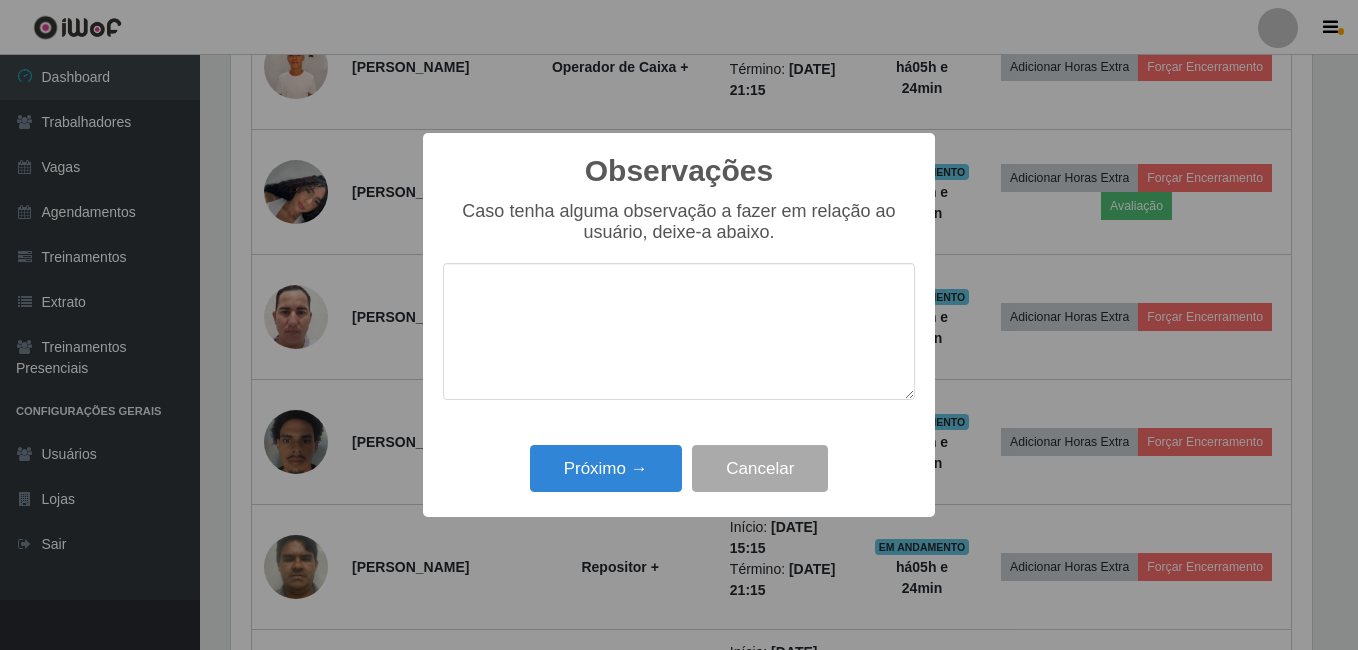 click on "Observações × Caso tenha alguma observação a fazer em relação ao usuário, deixe-a abaixo. Próximo → Cancelar" at bounding box center (679, 325) 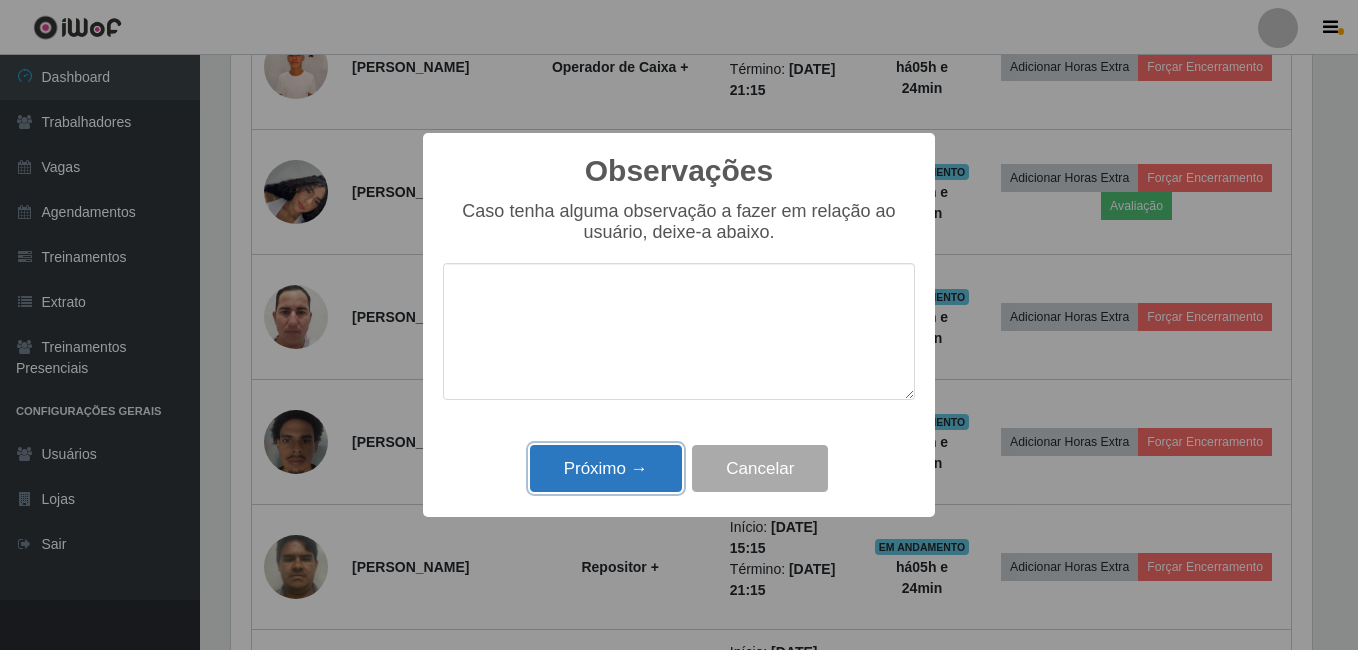 click on "Próximo →" at bounding box center (606, 468) 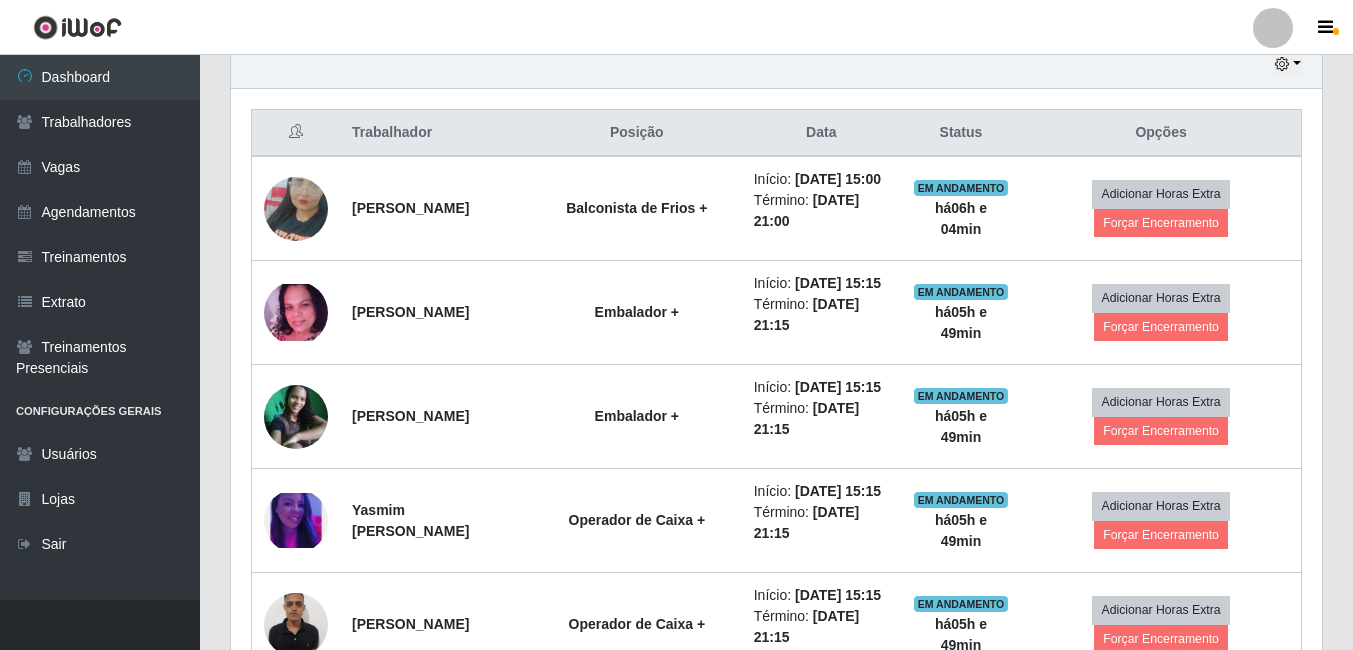 scroll, scrollTop: 697, scrollLeft: 0, axis: vertical 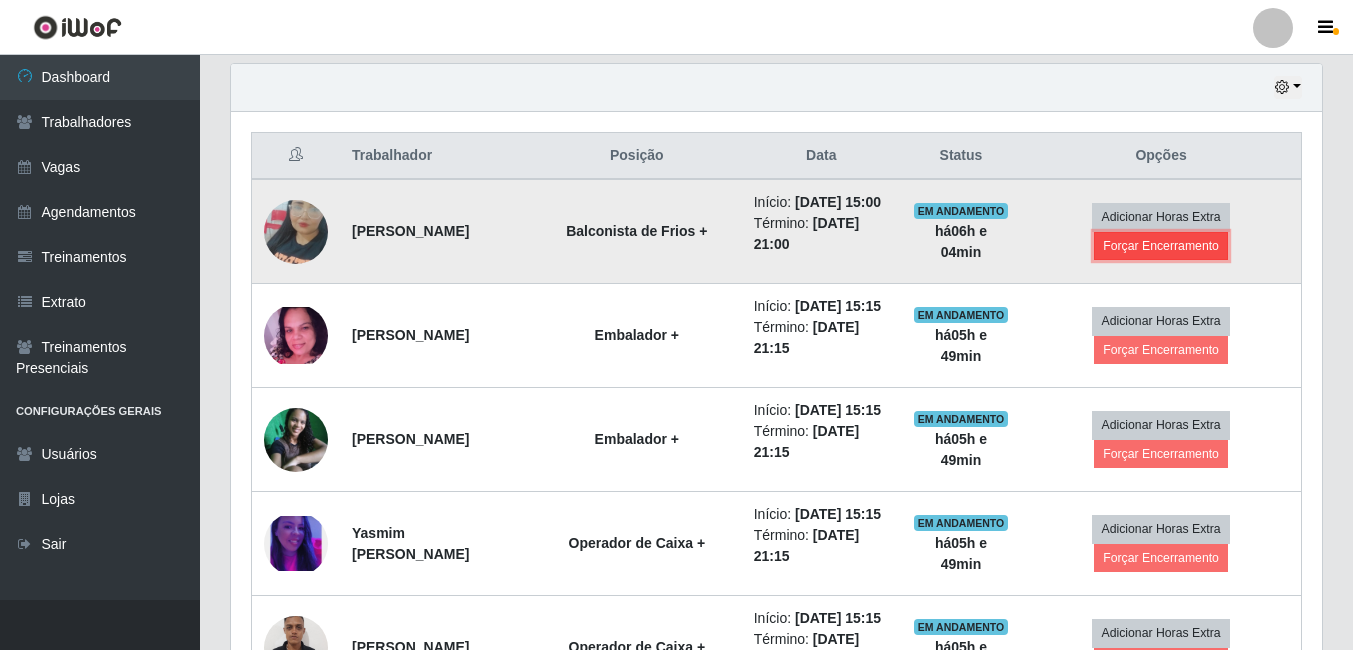 click on "Forçar Encerramento" at bounding box center (1161, 246) 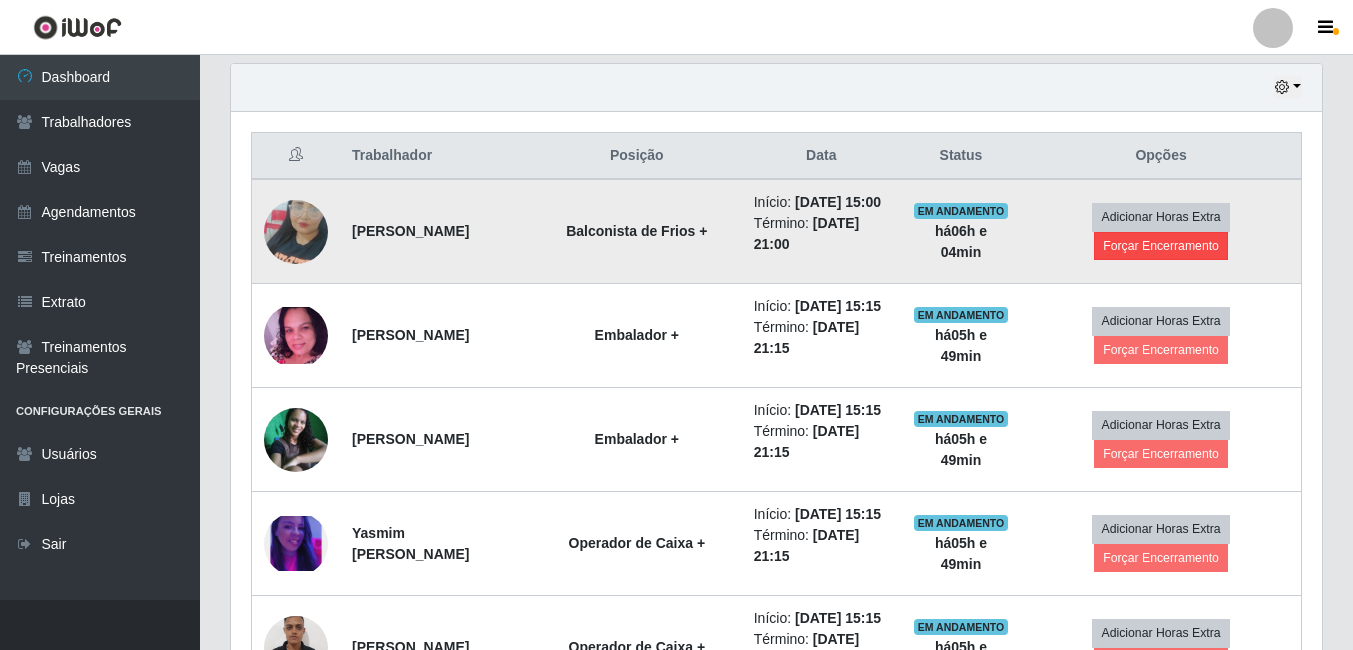 scroll, scrollTop: 999585, scrollLeft: 998919, axis: both 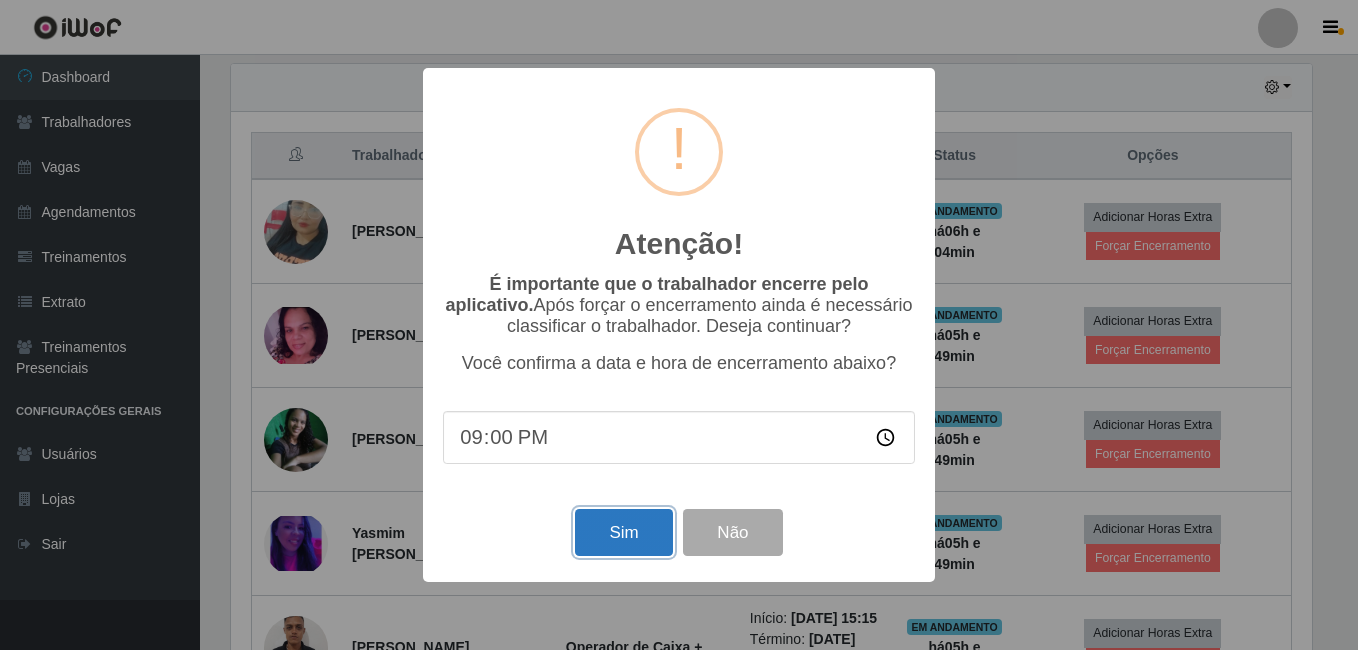 click on "Sim" at bounding box center [623, 532] 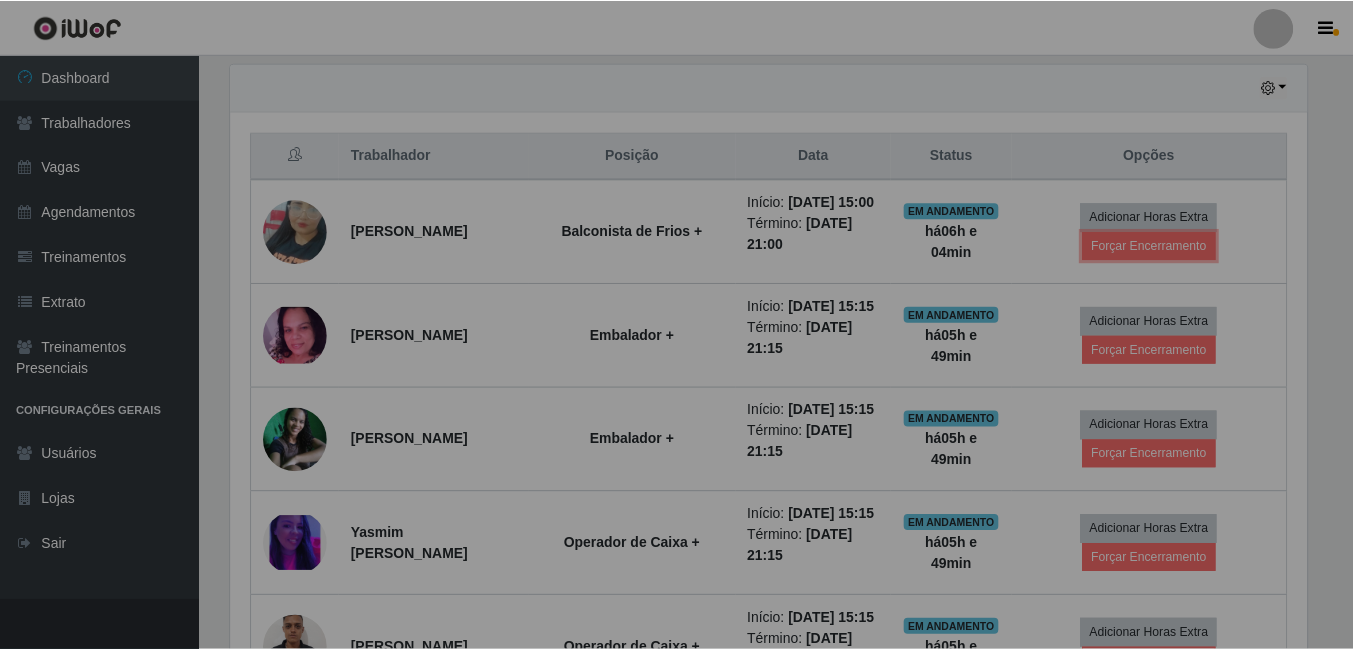 scroll, scrollTop: 999585, scrollLeft: 998909, axis: both 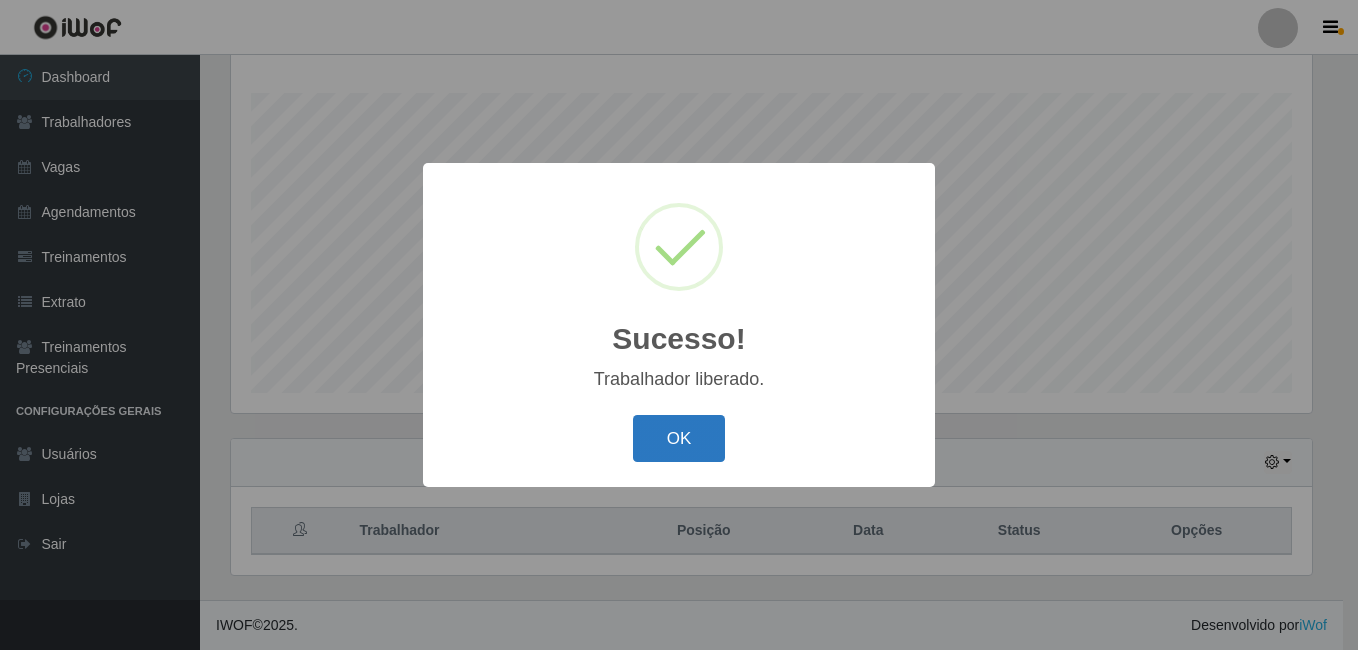 click on "OK" at bounding box center [679, 438] 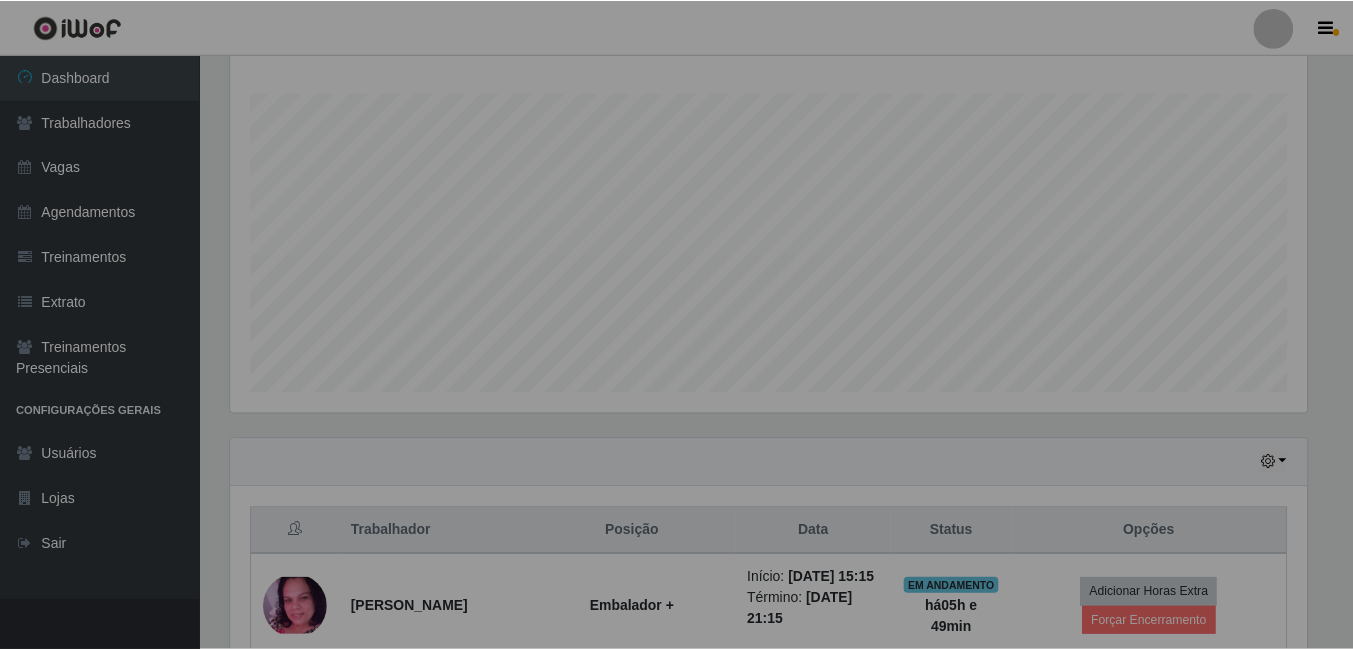 scroll, scrollTop: 999585, scrollLeft: 998909, axis: both 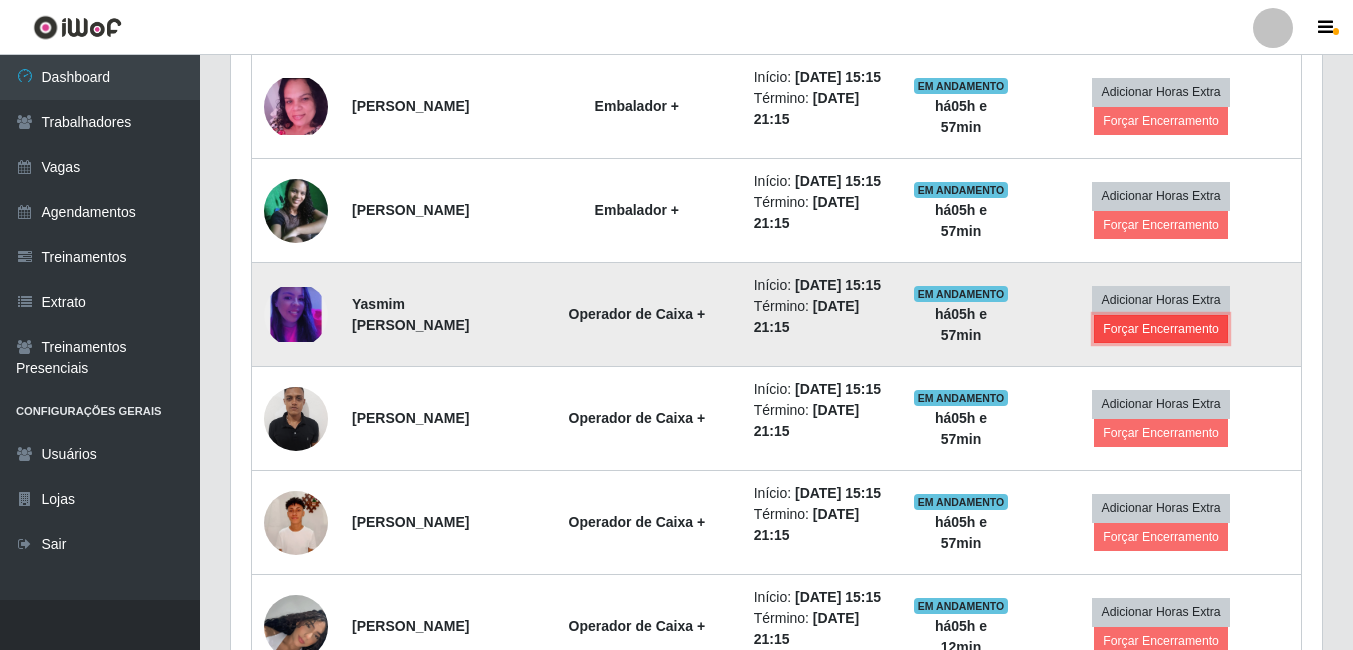 click on "Forçar Encerramento" at bounding box center (1161, 329) 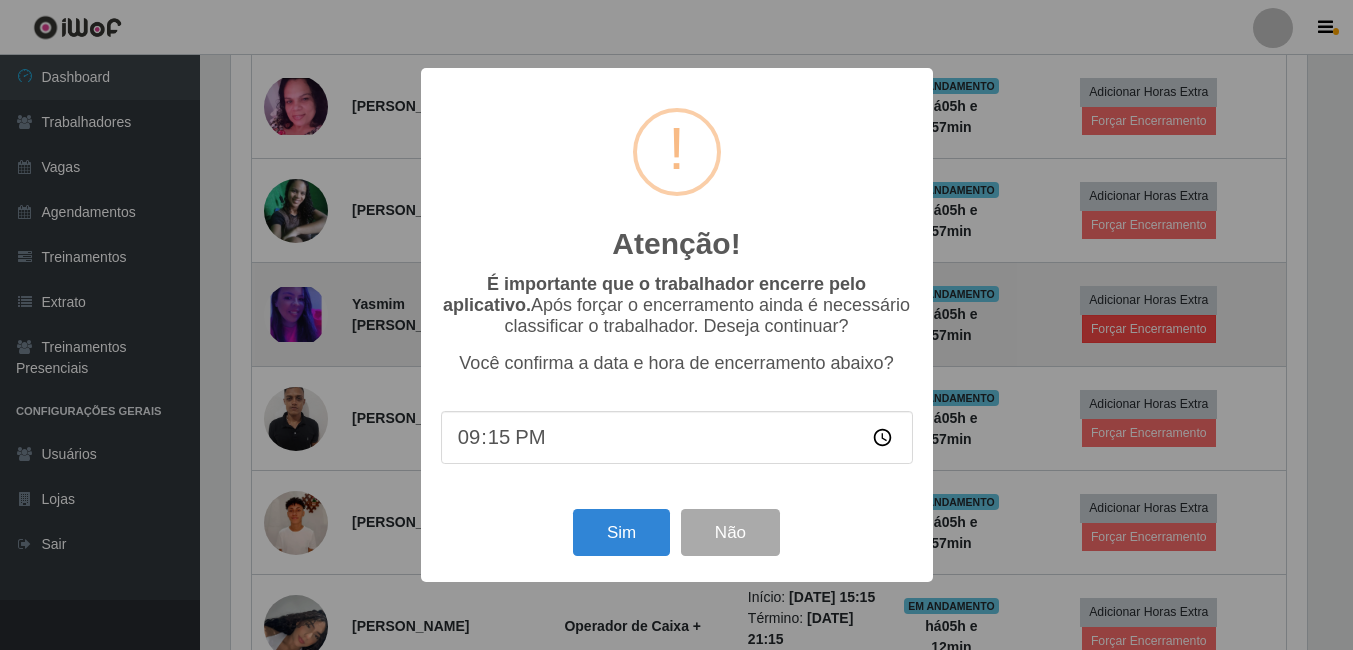 scroll, scrollTop: 999585, scrollLeft: 998919, axis: both 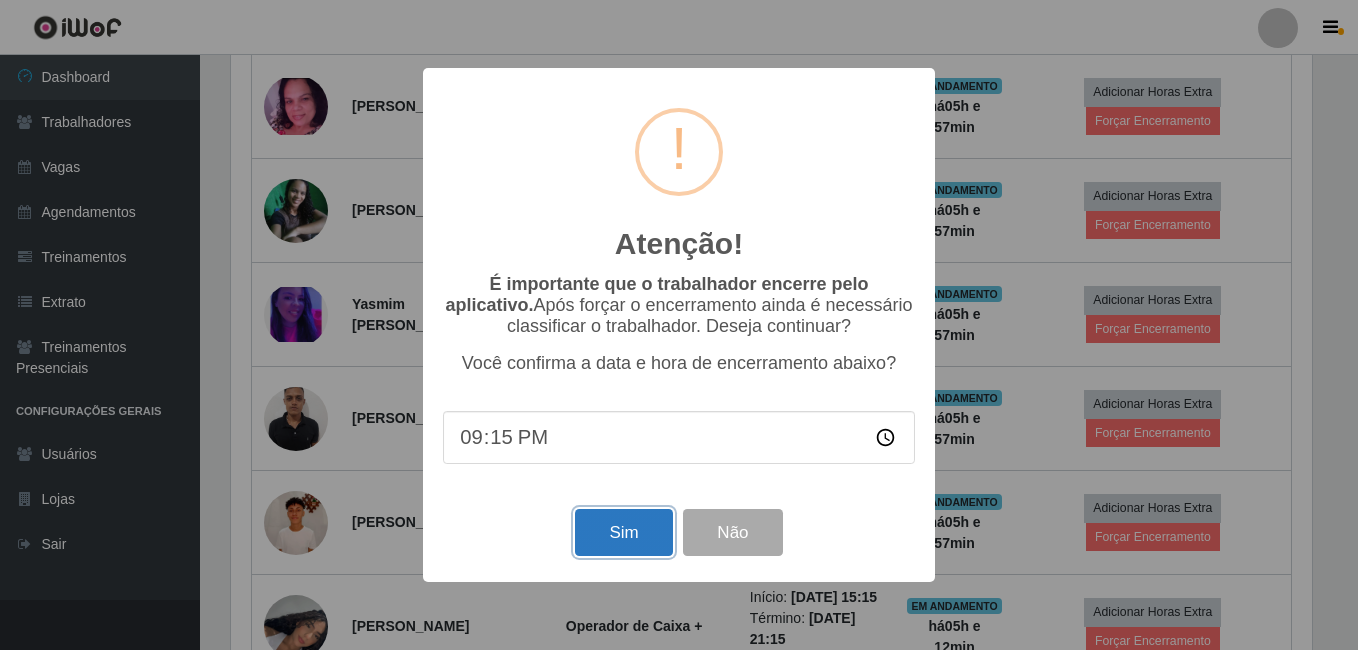 click on "Sim" at bounding box center (623, 532) 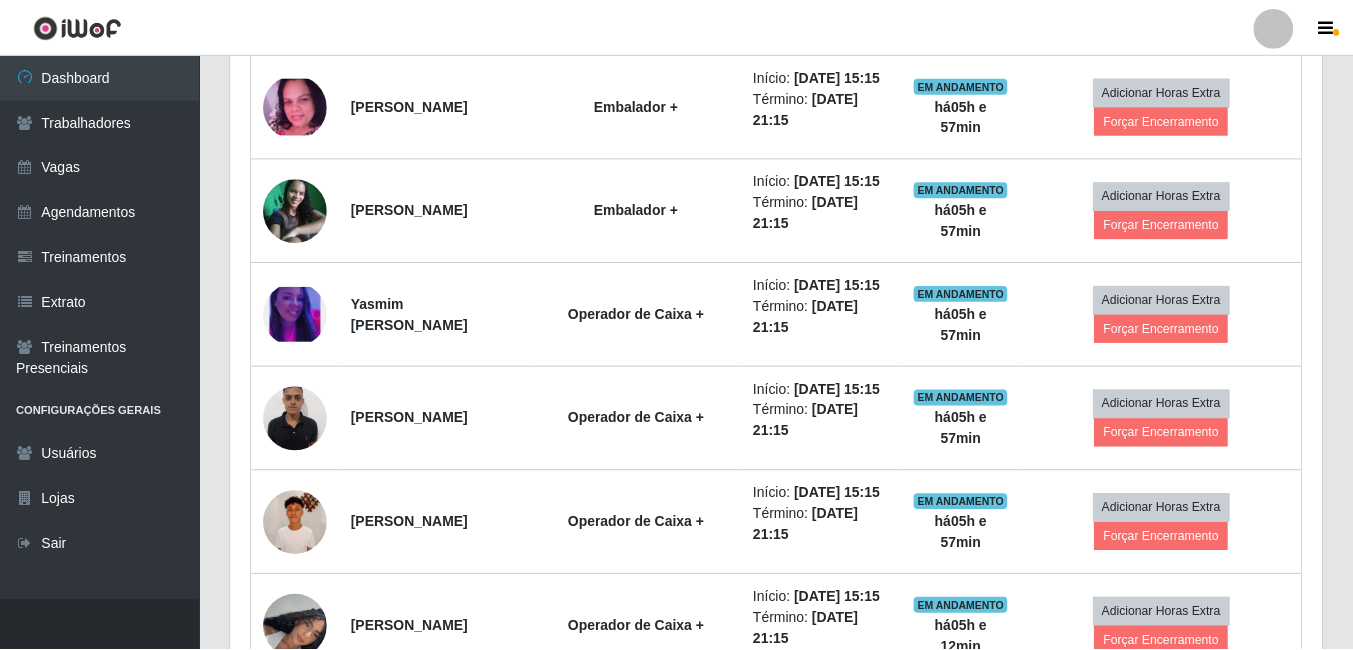 scroll, scrollTop: 999585, scrollLeft: 998909, axis: both 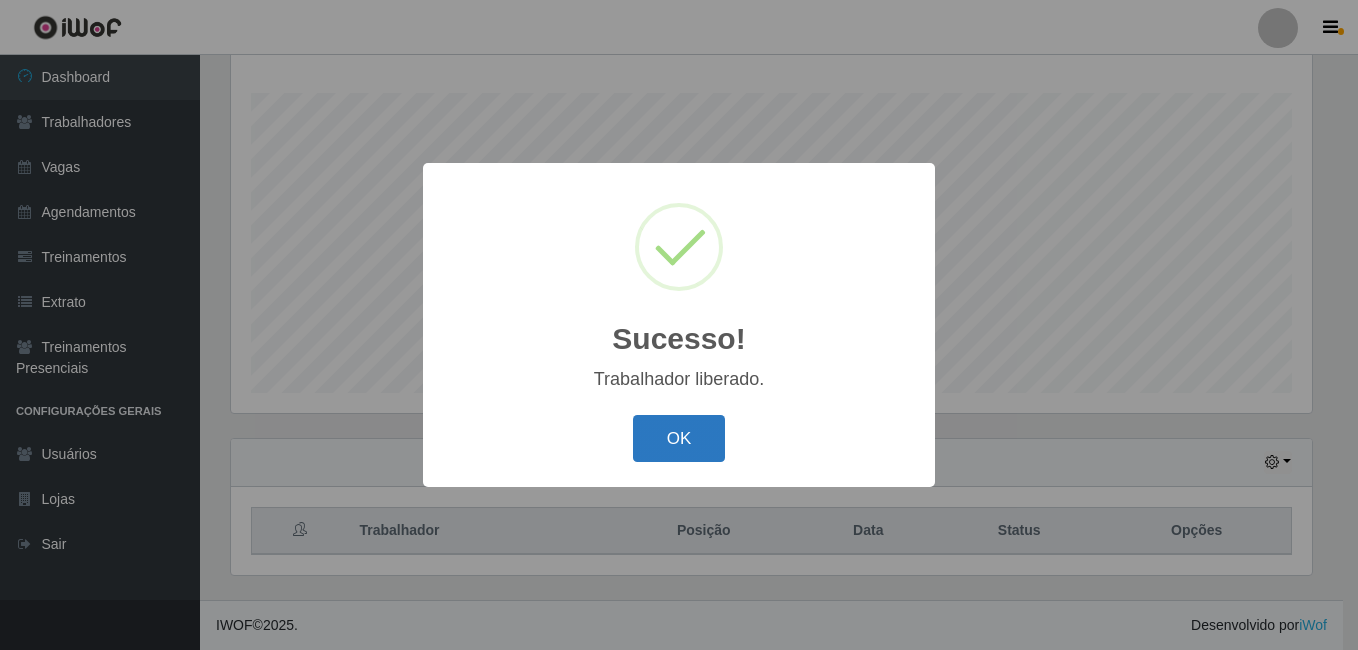 click on "OK" at bounding box center (679, 438) 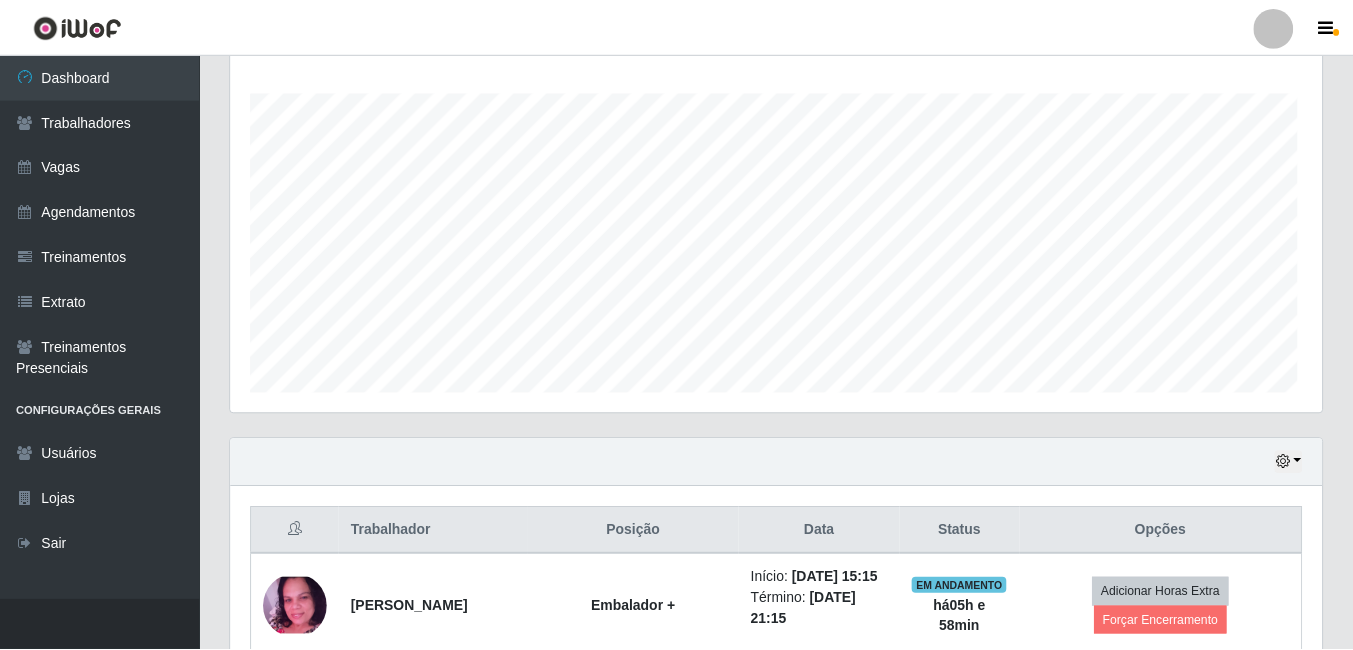 scroll, scrollTop: 999585, scrollLeft: 998909, axis: both 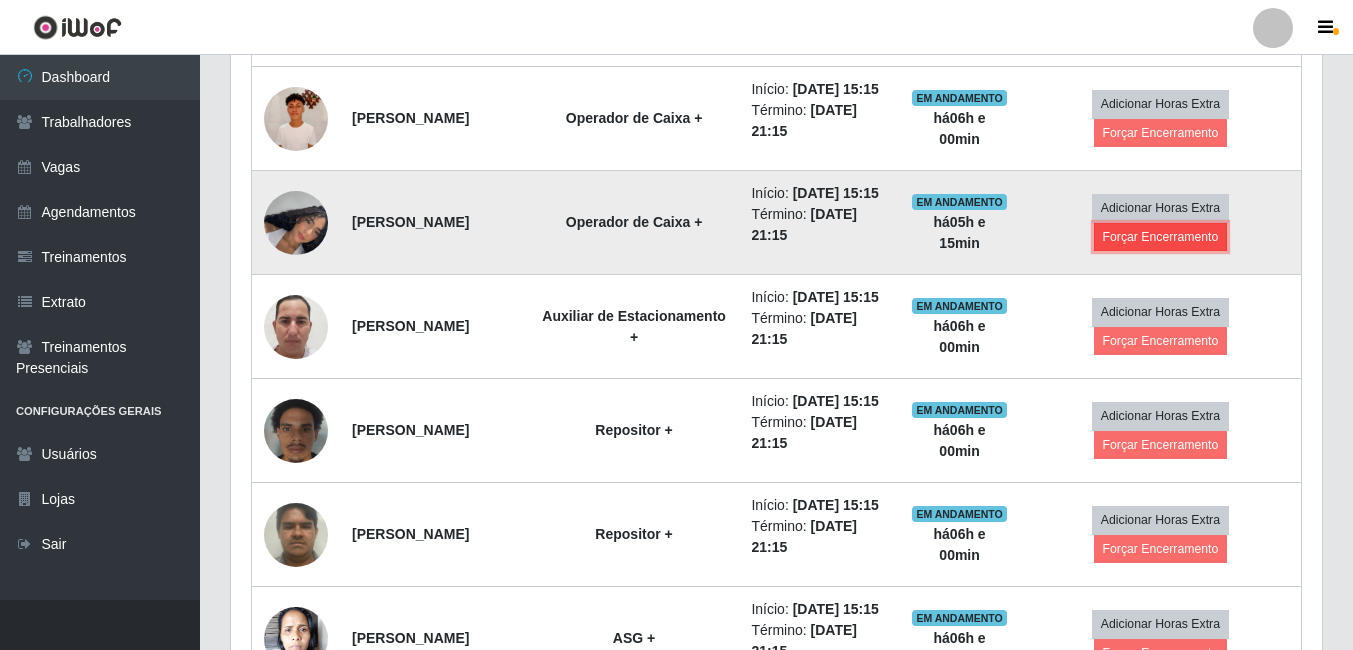 click on "Forçar Encerramento" at bounding box center [1161, 237] 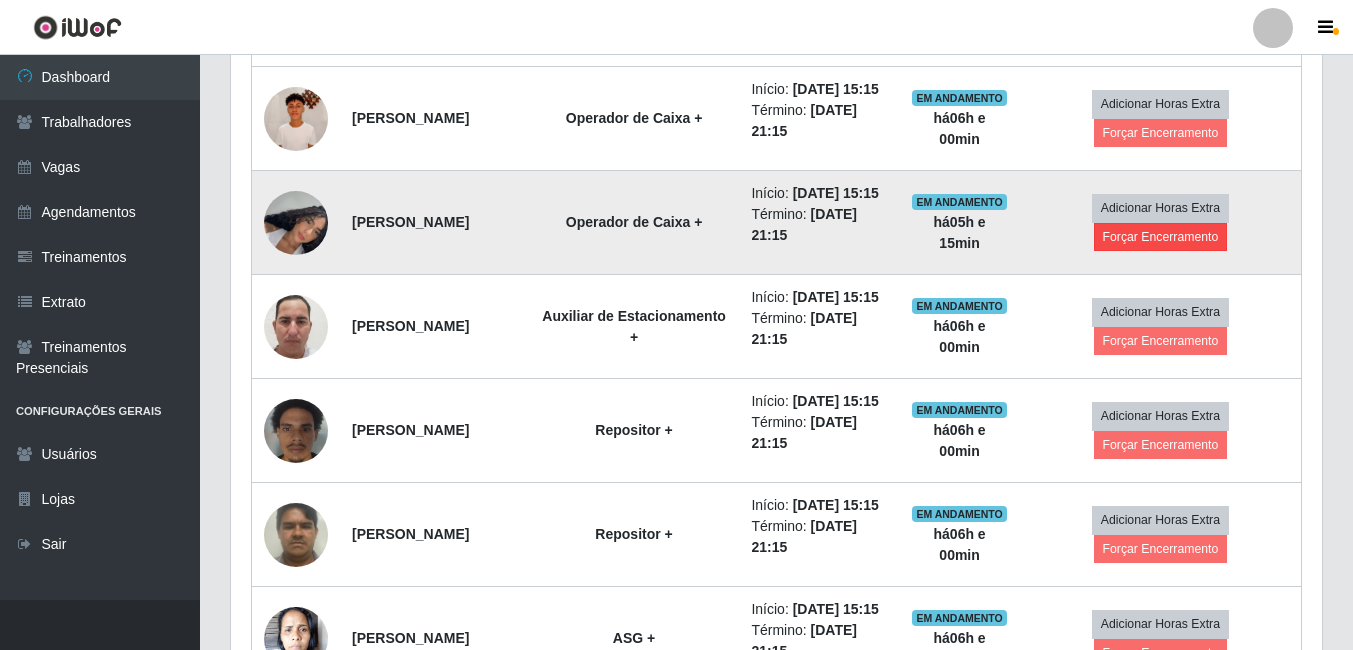 scroll, scrollTop: 999585, scrollLeft: 998919, axis: both 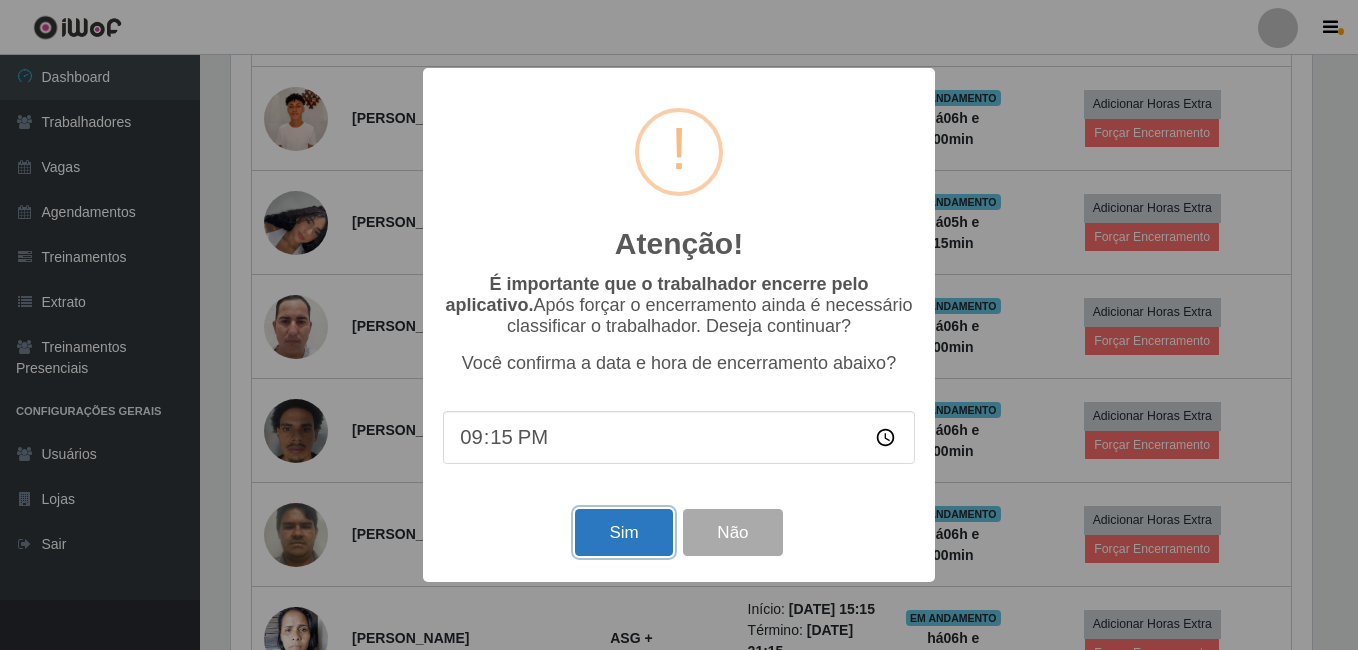 click on "Sim" at bounding box center [623, 532] 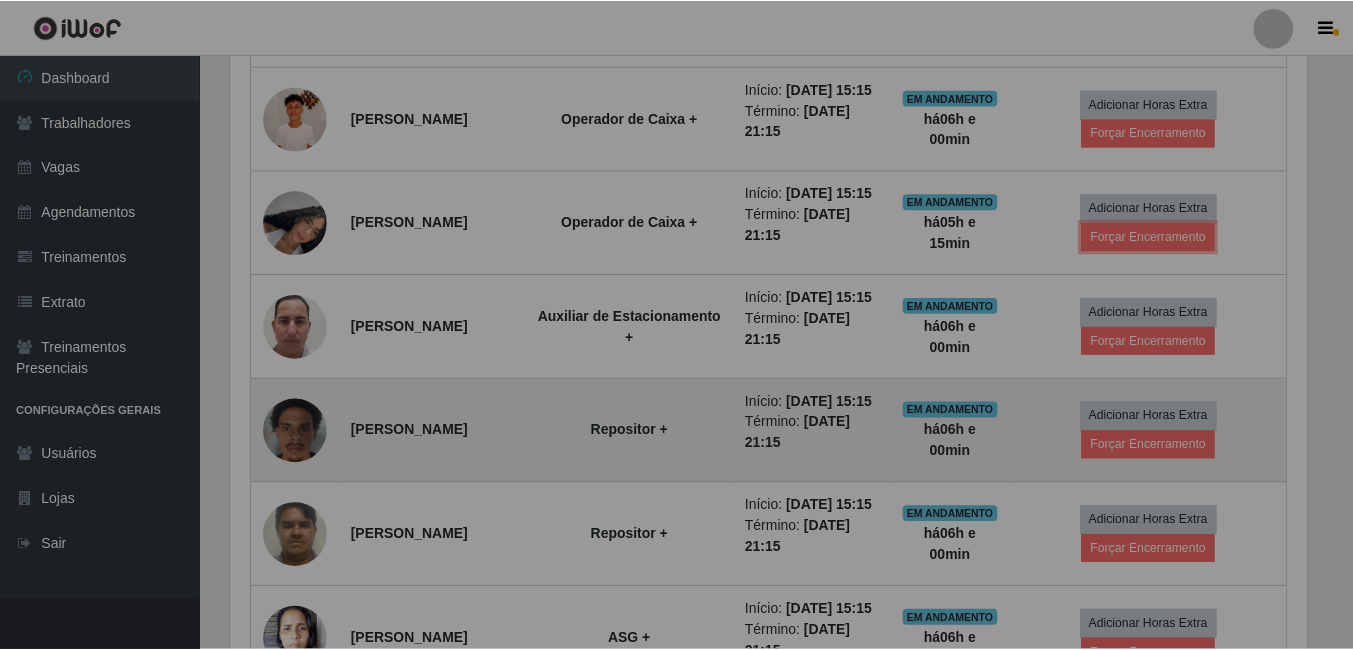 scroll, scrollTop: 999585, scrollLeft: 998909, axis: both 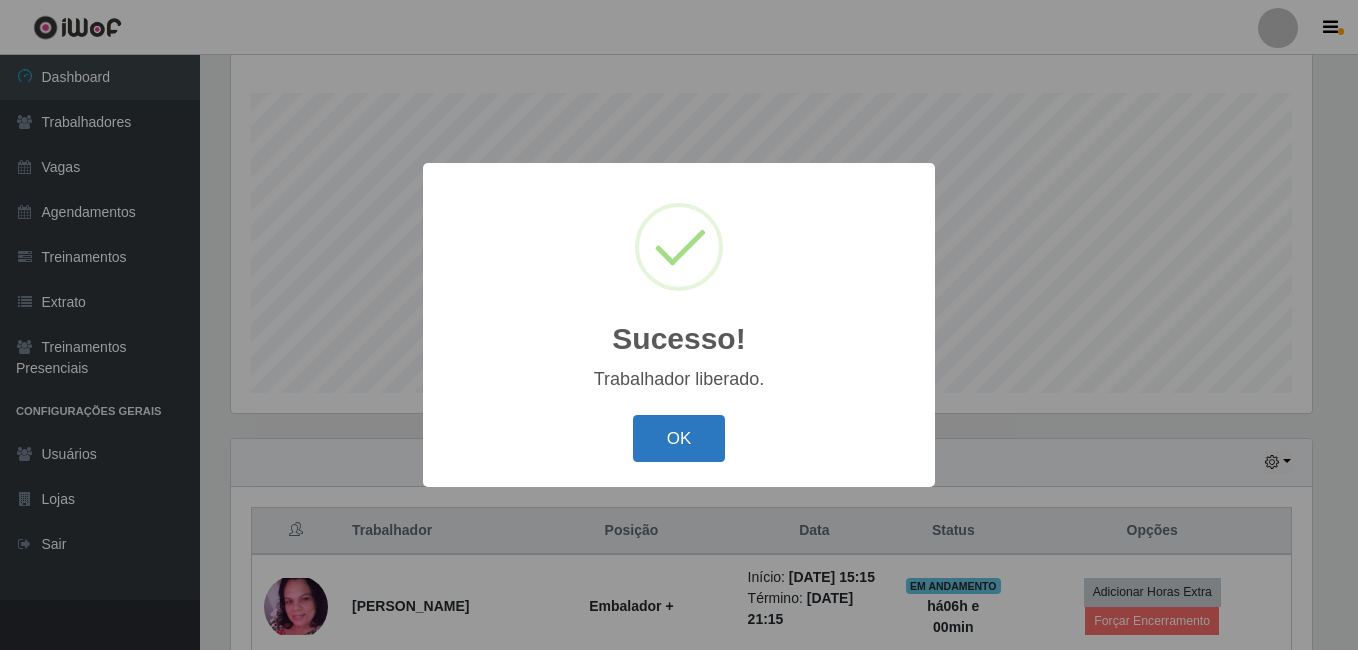 click on "OK" at bounding box center [679, 438] 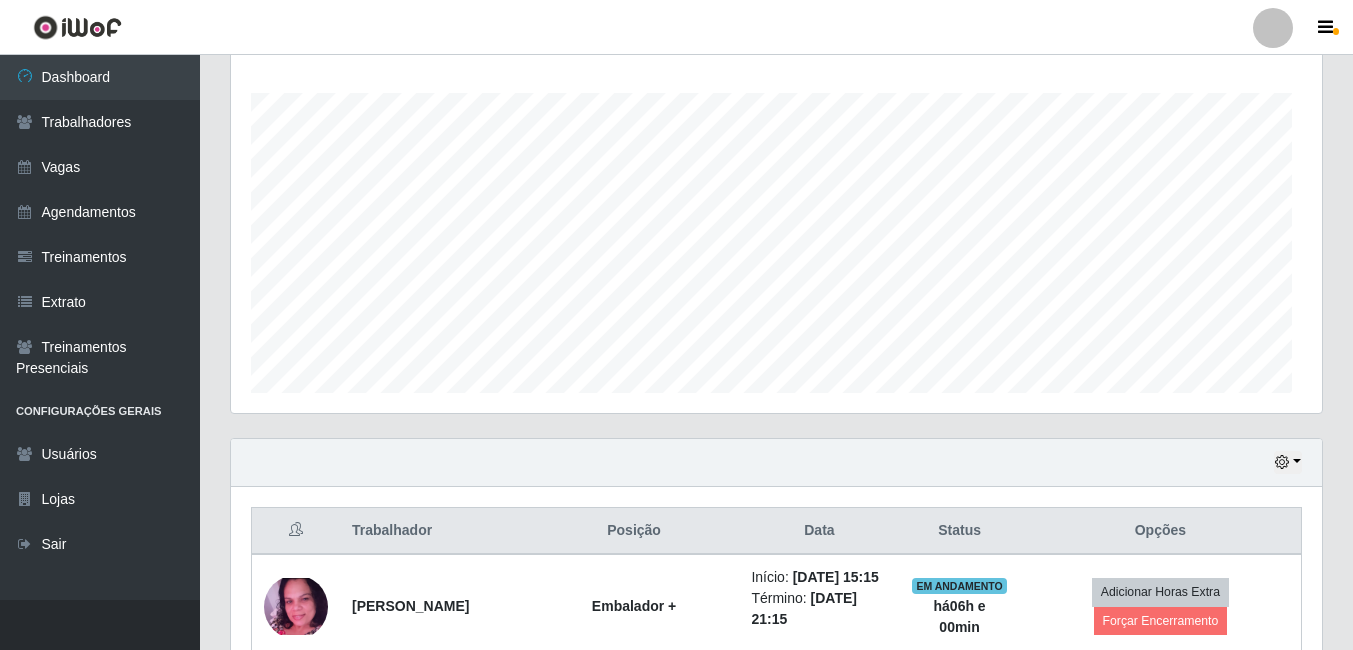scroll, scrollTop: 999585, scrollLeft: 998909, axis: both 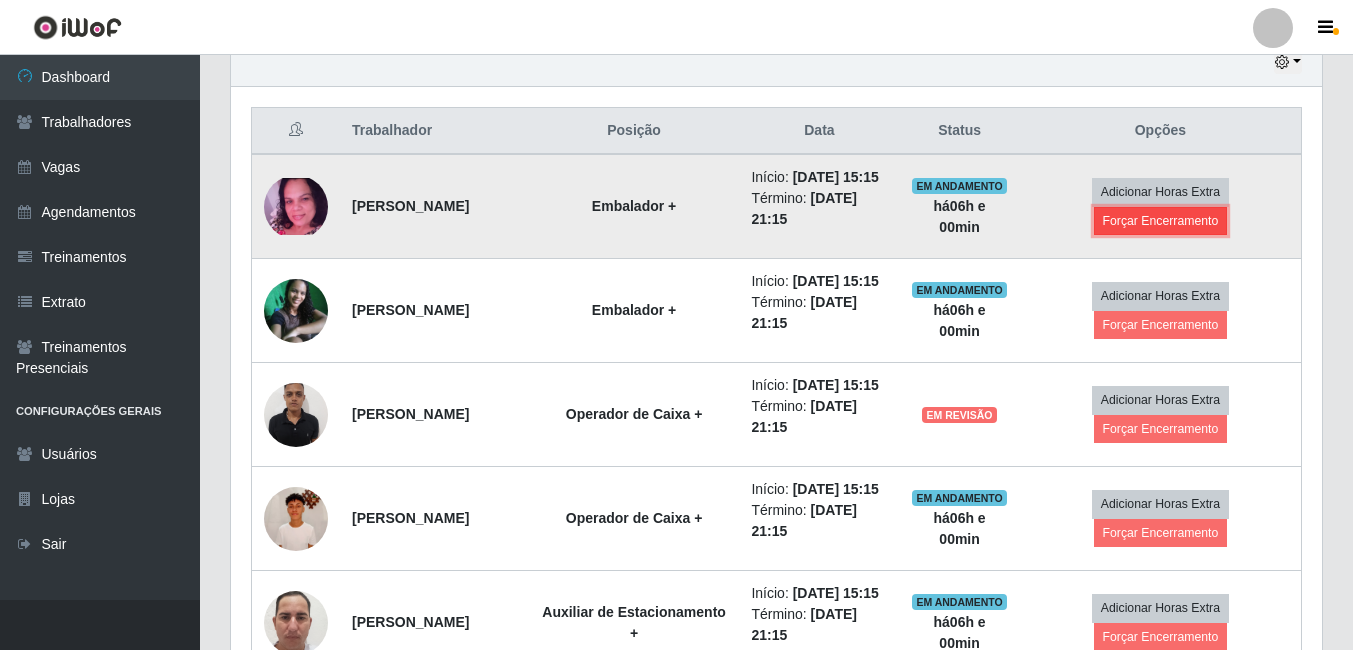 click on "Forçar Encerramento" at bounding box center (1161, 221) 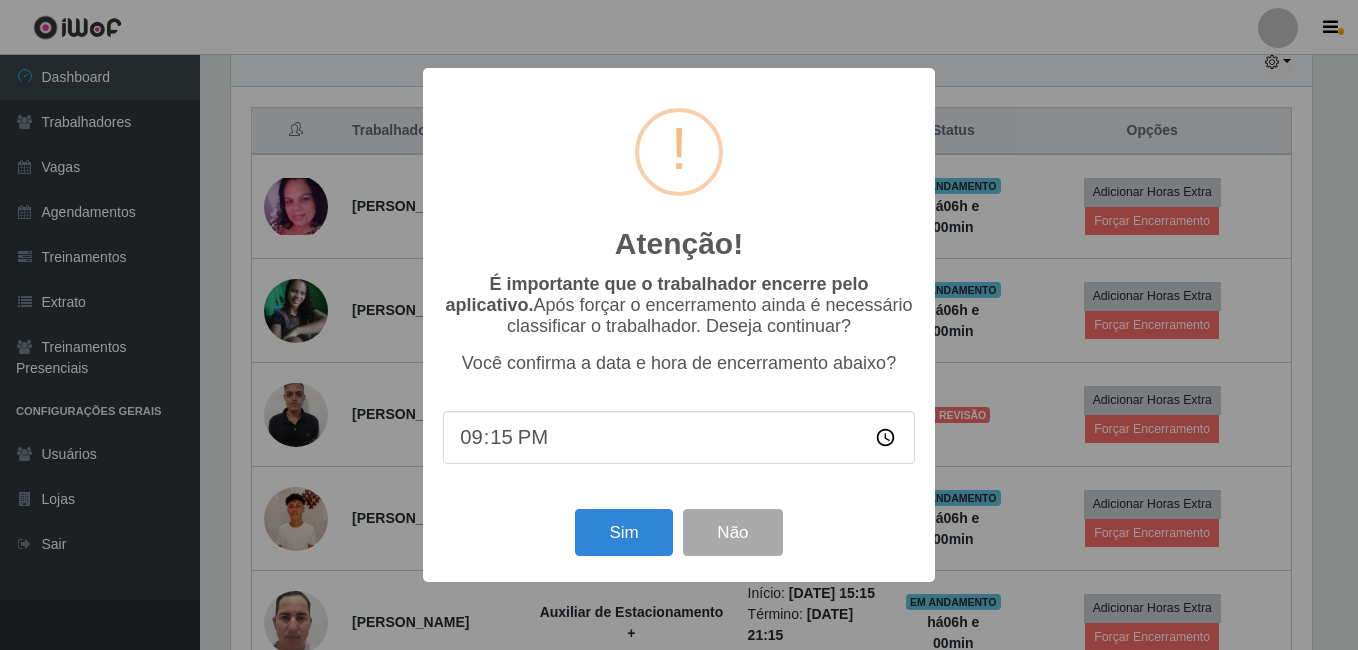 scroll, scrollTop: 999585, scrollLeft: 998919, axis: both 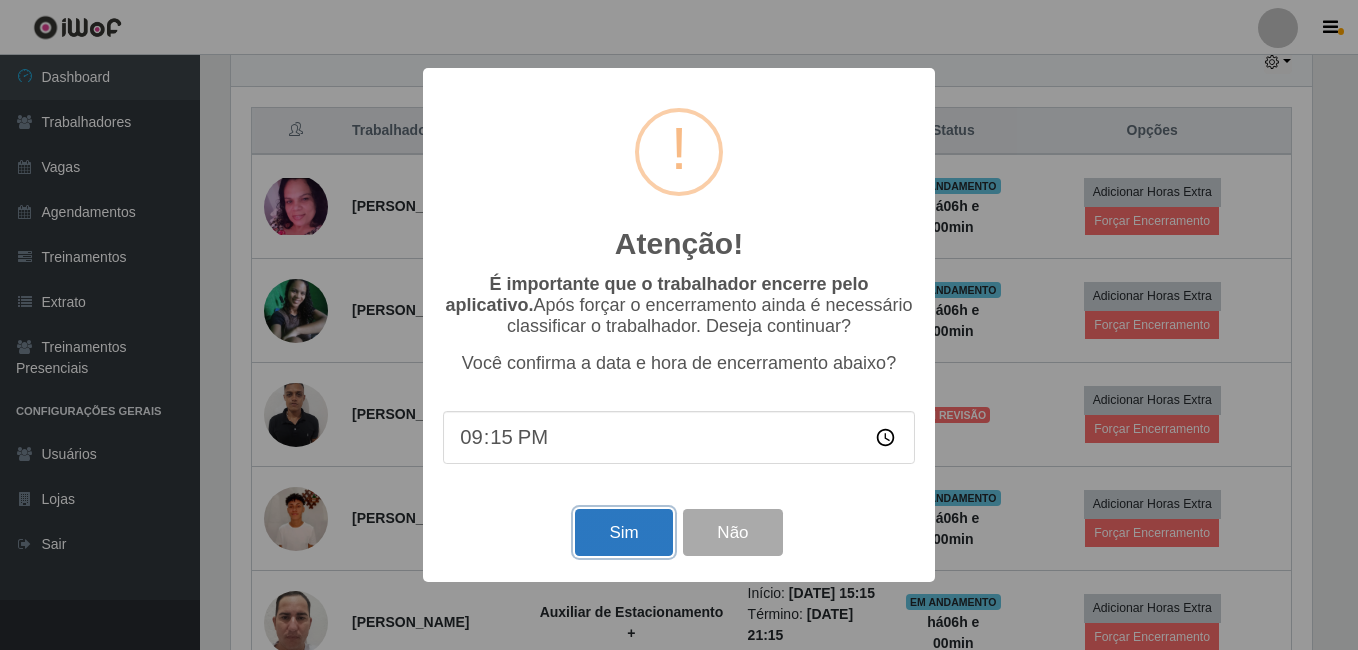 click on "Sim" at bounding box center (623, 532) 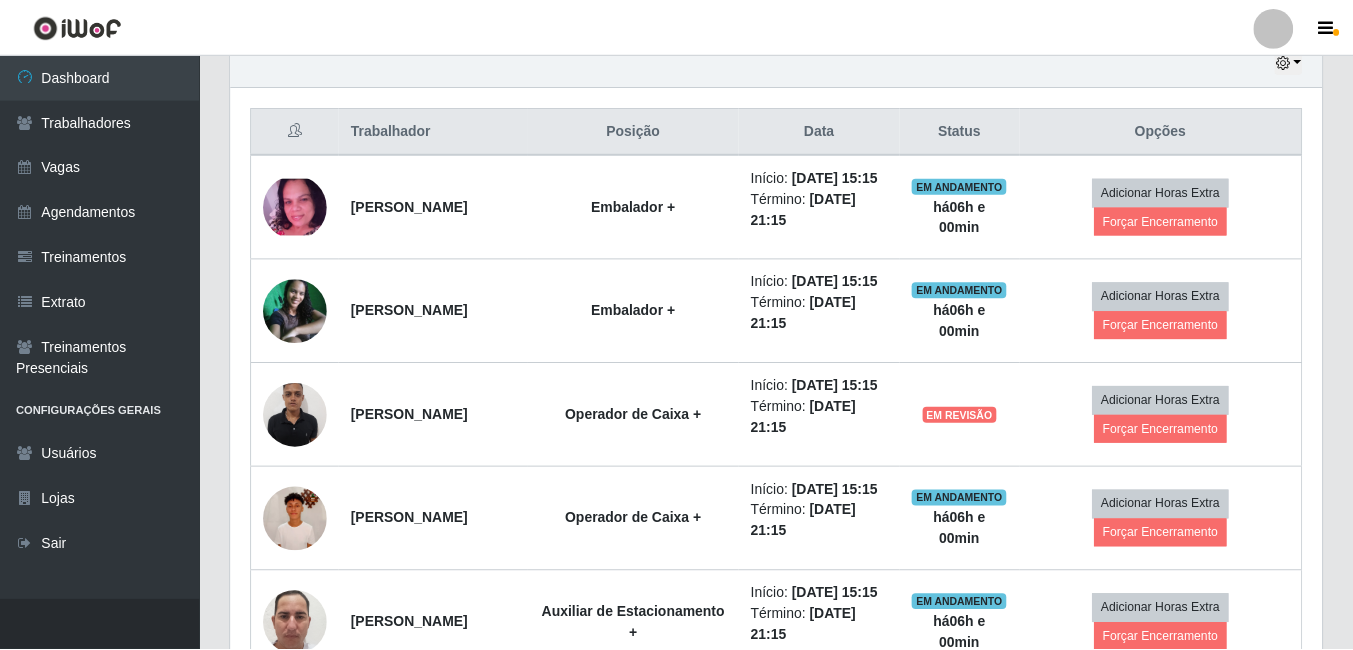 scroll, scrollTop: 999585, scrollLeft: 998909, axis: both 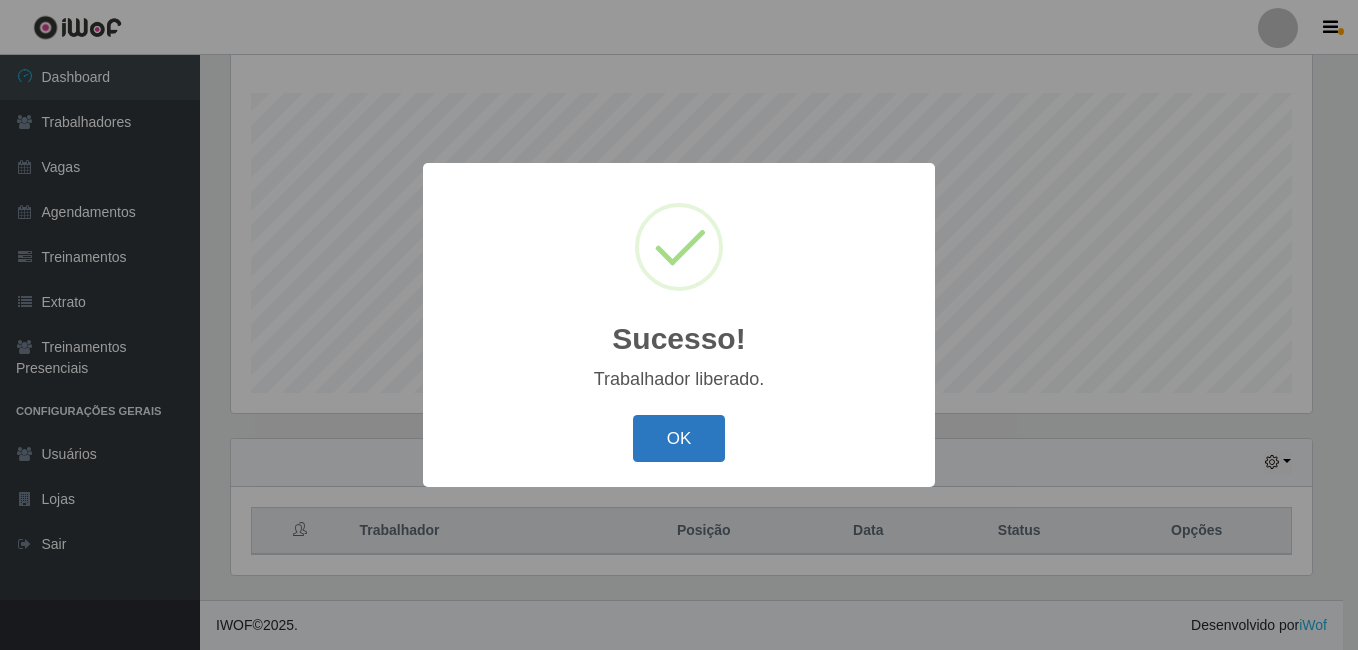 click on "OK" at bounding box center (679, 438) 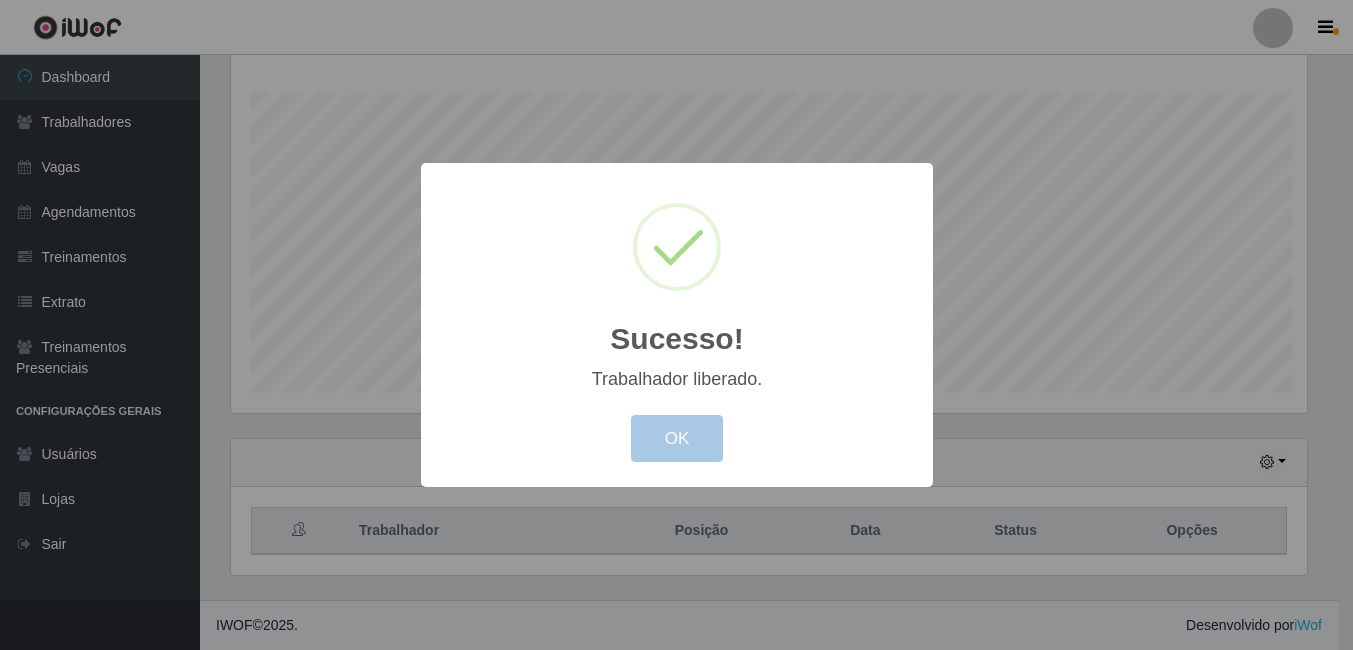 scroll, scrollTop: 999585, scrollLeft: 998909, axis: both 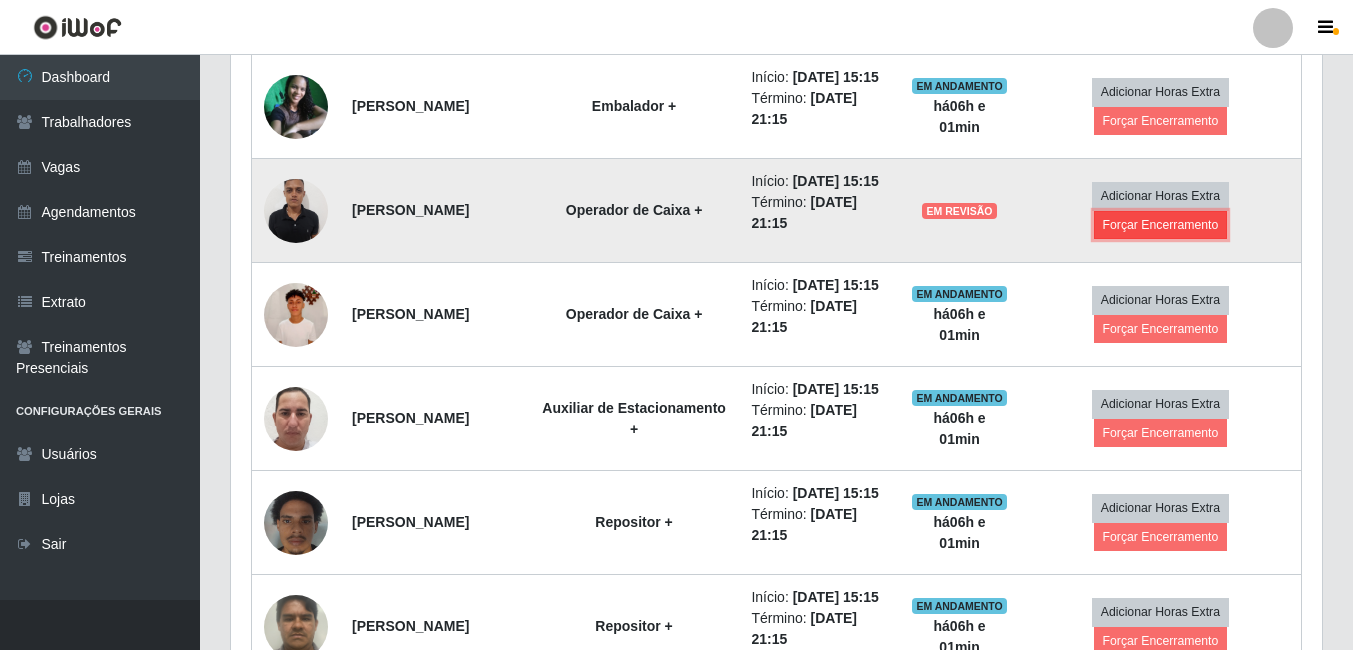 click on "Forçar Encerramento" at bounding box center (1161, 225) 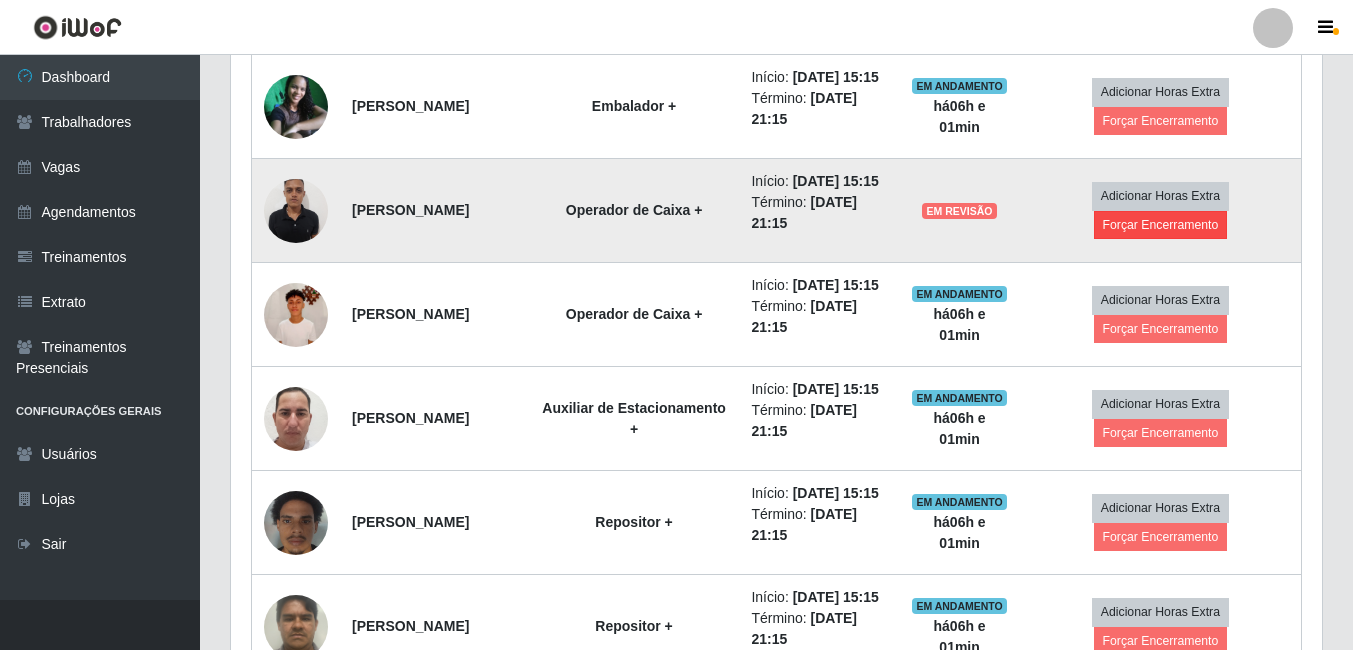 scroll, scrollTop: 999585, scrollLeft: 998919, axis: both 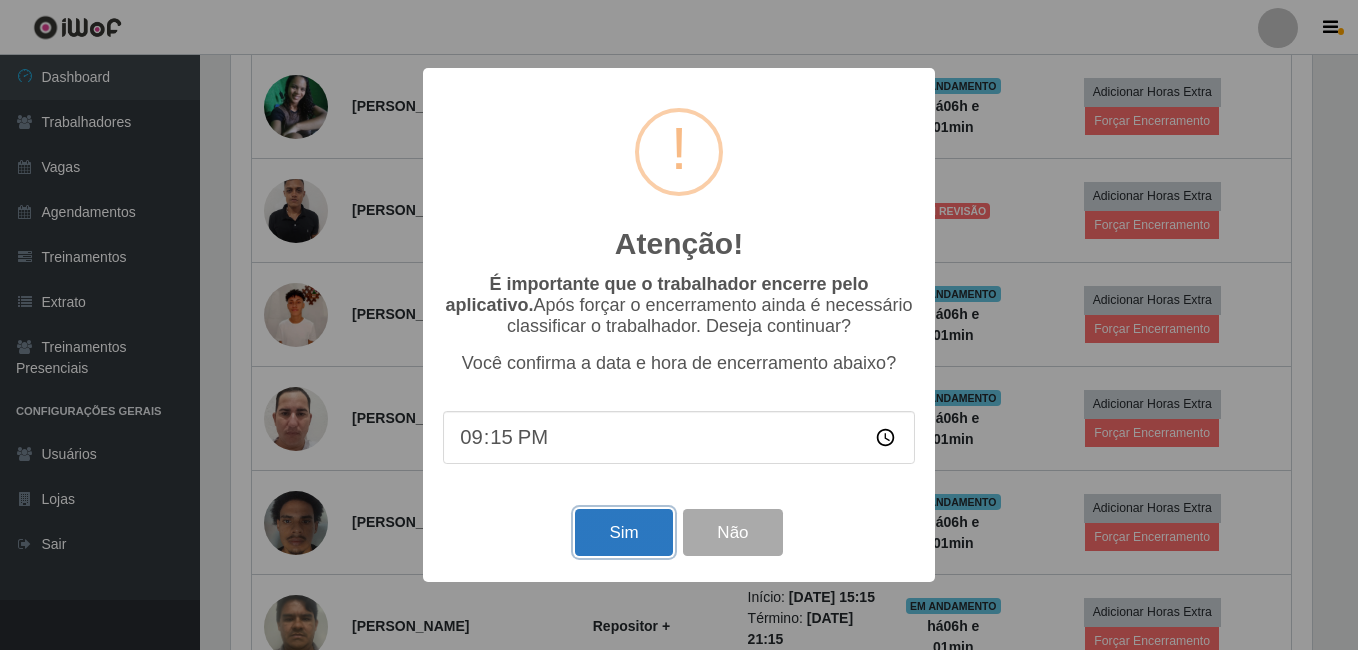 click on "Sim" at bounding box center (623, 532) 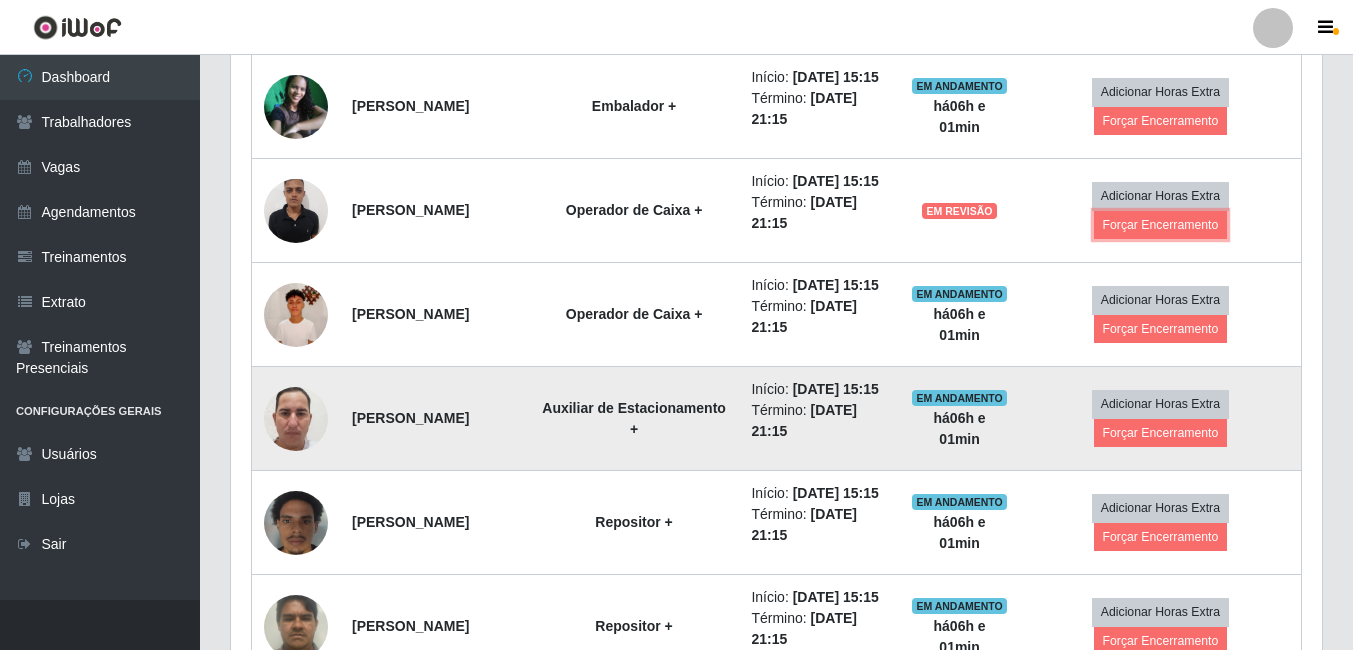 scroll, scrollTop: 999585, scrollLeft: 998909, axis: both 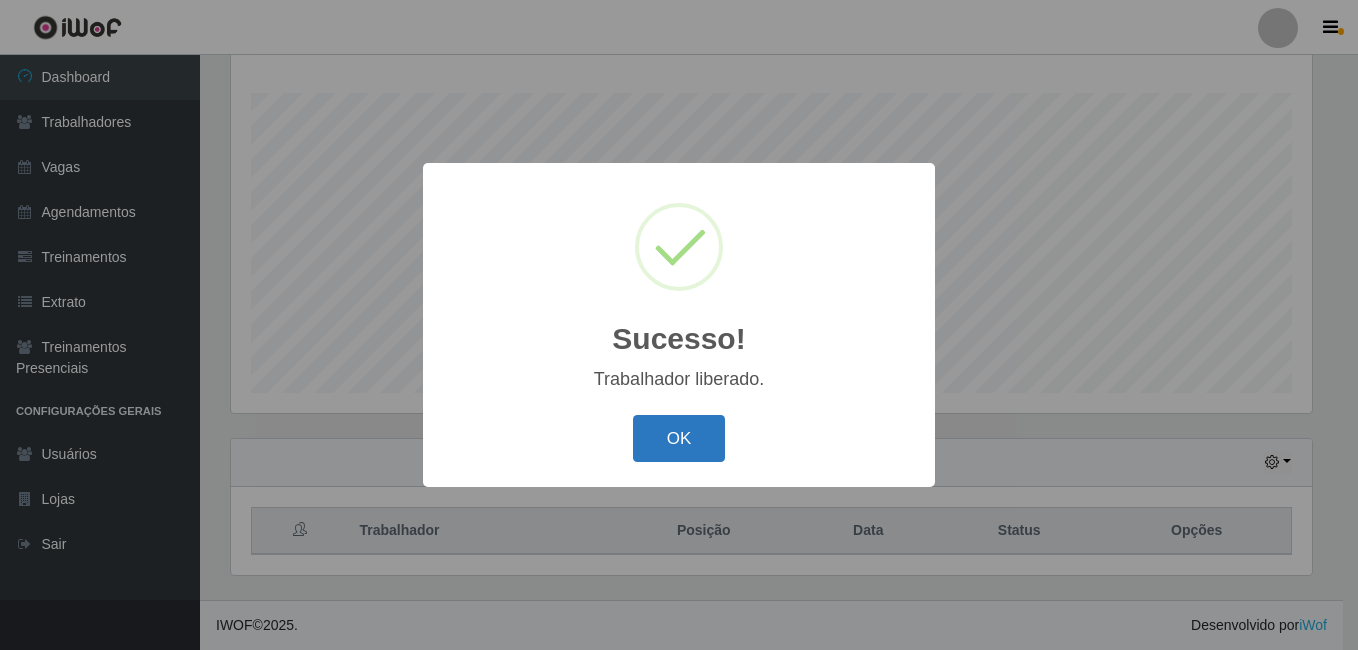 click on "OK" at bounding box center (679, 438) 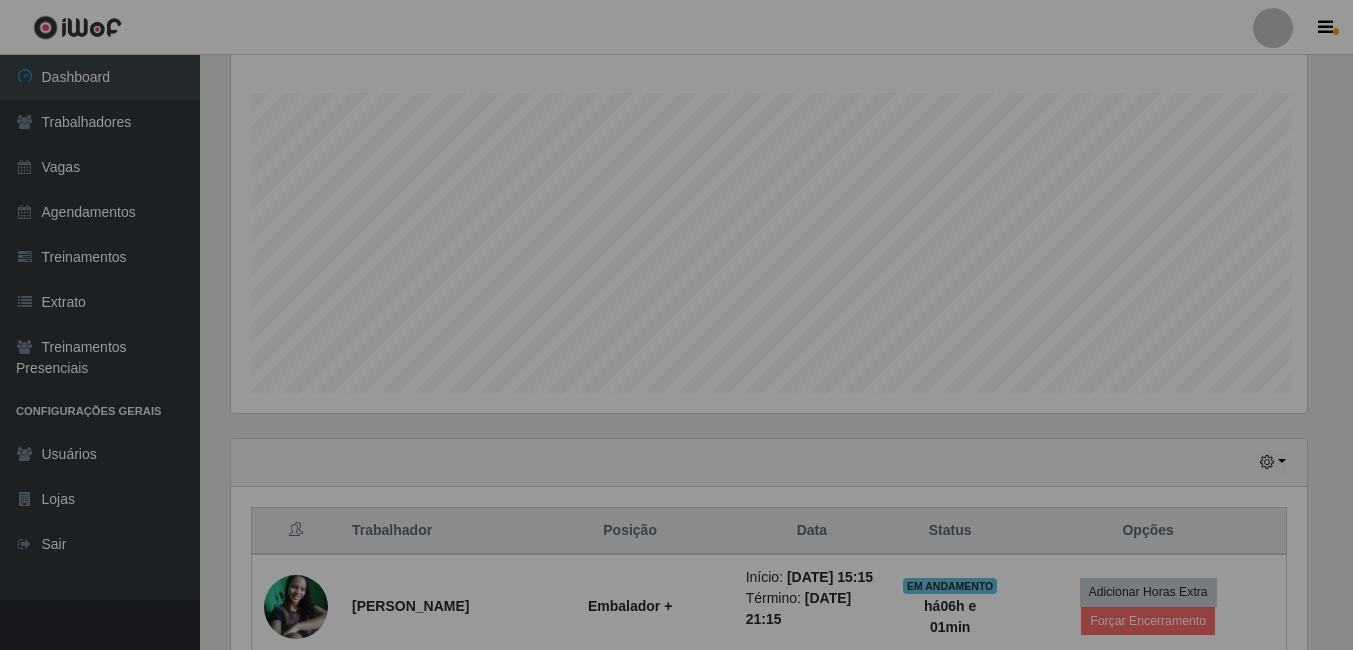 scroll, scrollTop: 999585, scrollLeft: 998909, axis: both 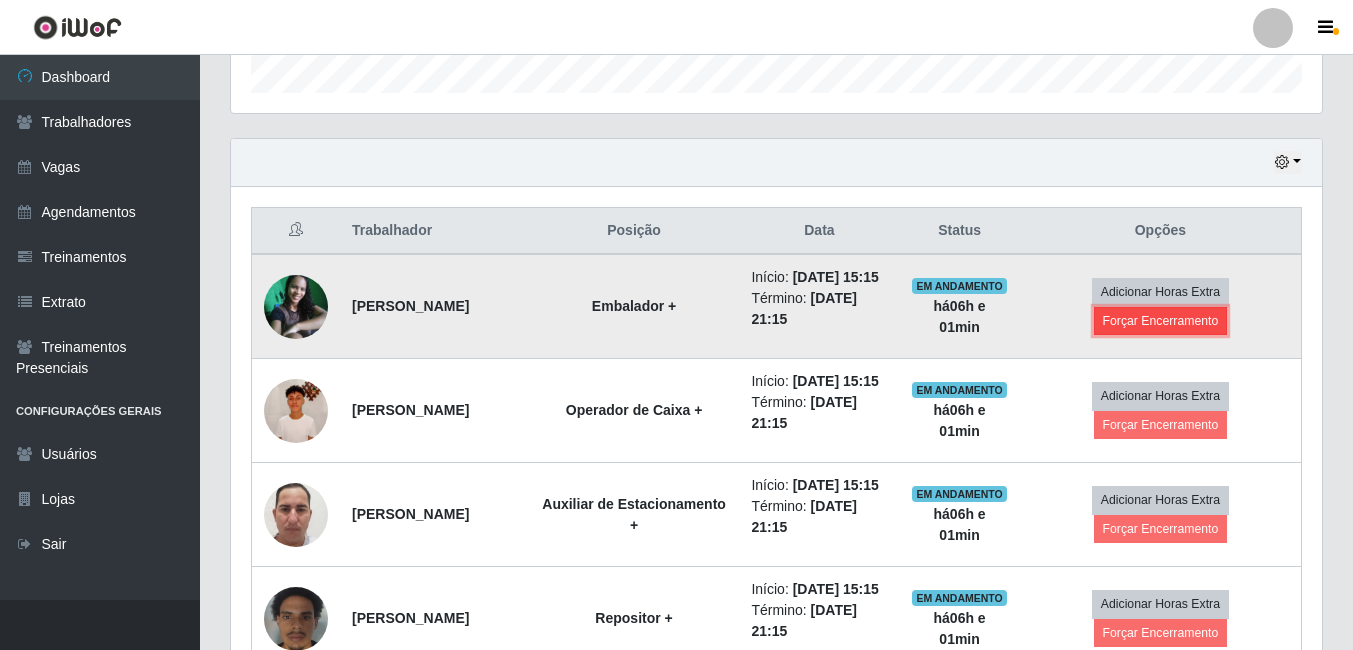 click on "Forçar Encerramento" at bounding box center [1161, 321] 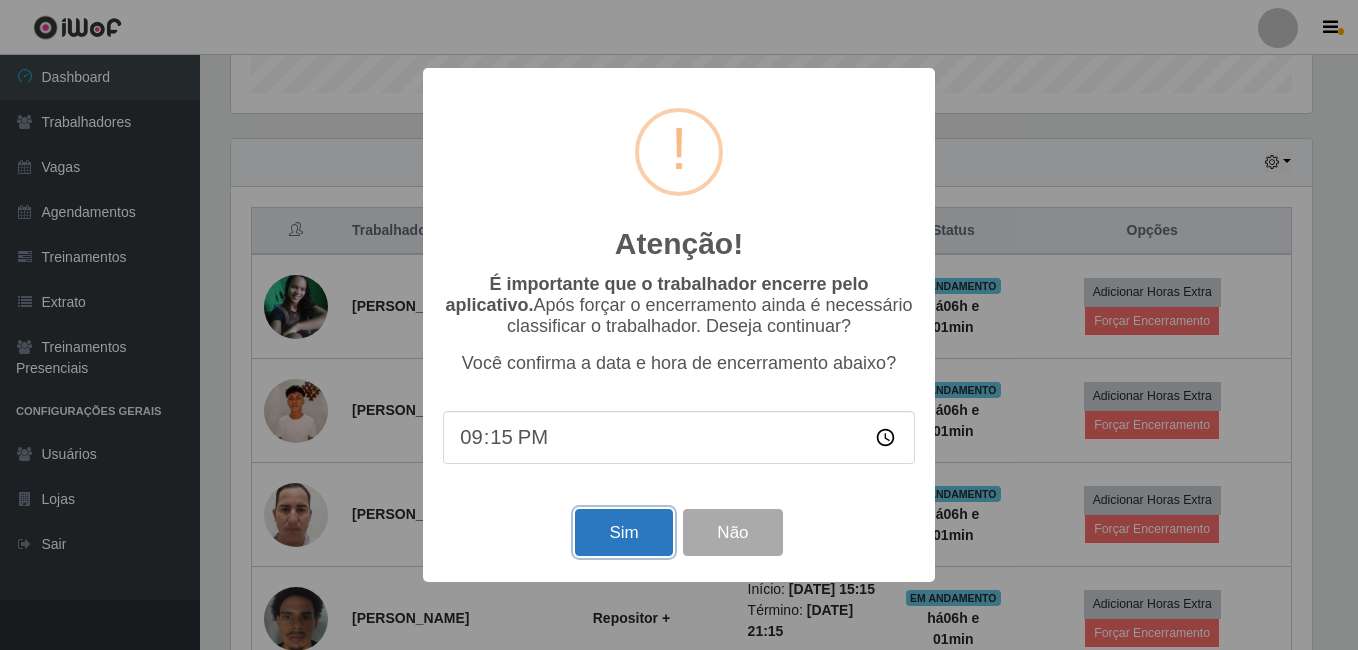 click on "Sim" at bounding box center (623, 532) 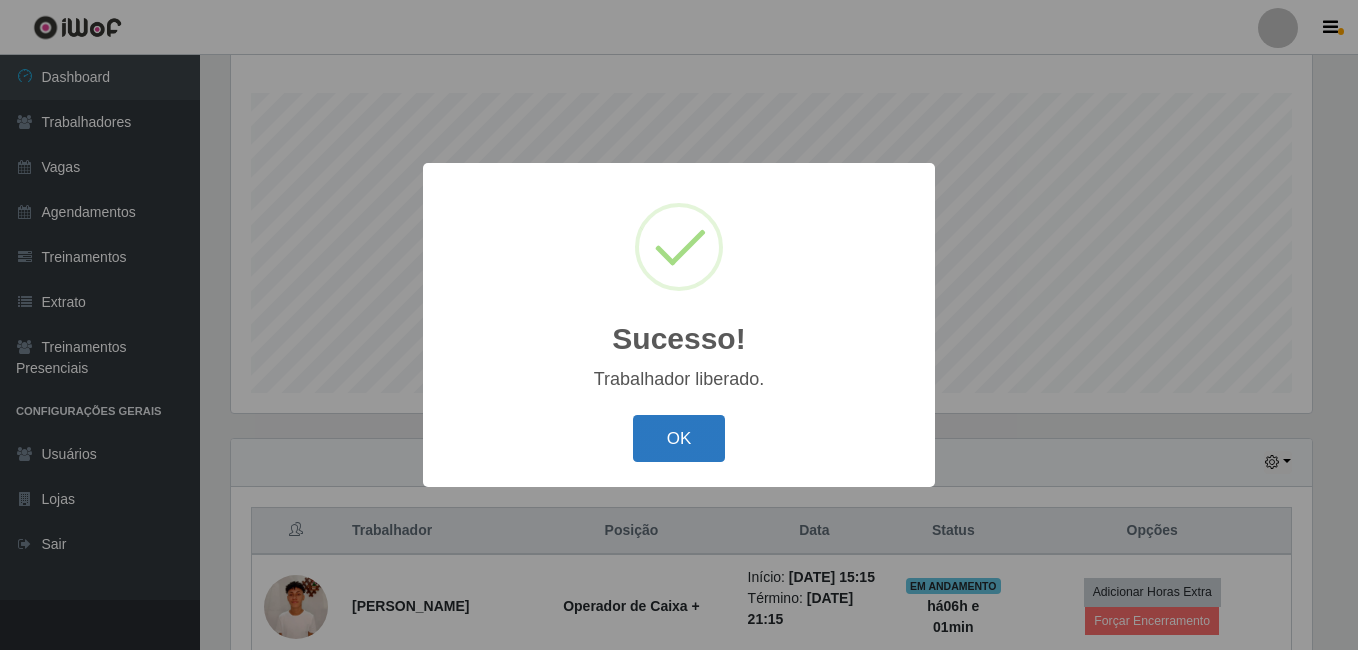 click on "OK" at bounding box center [679, 438] 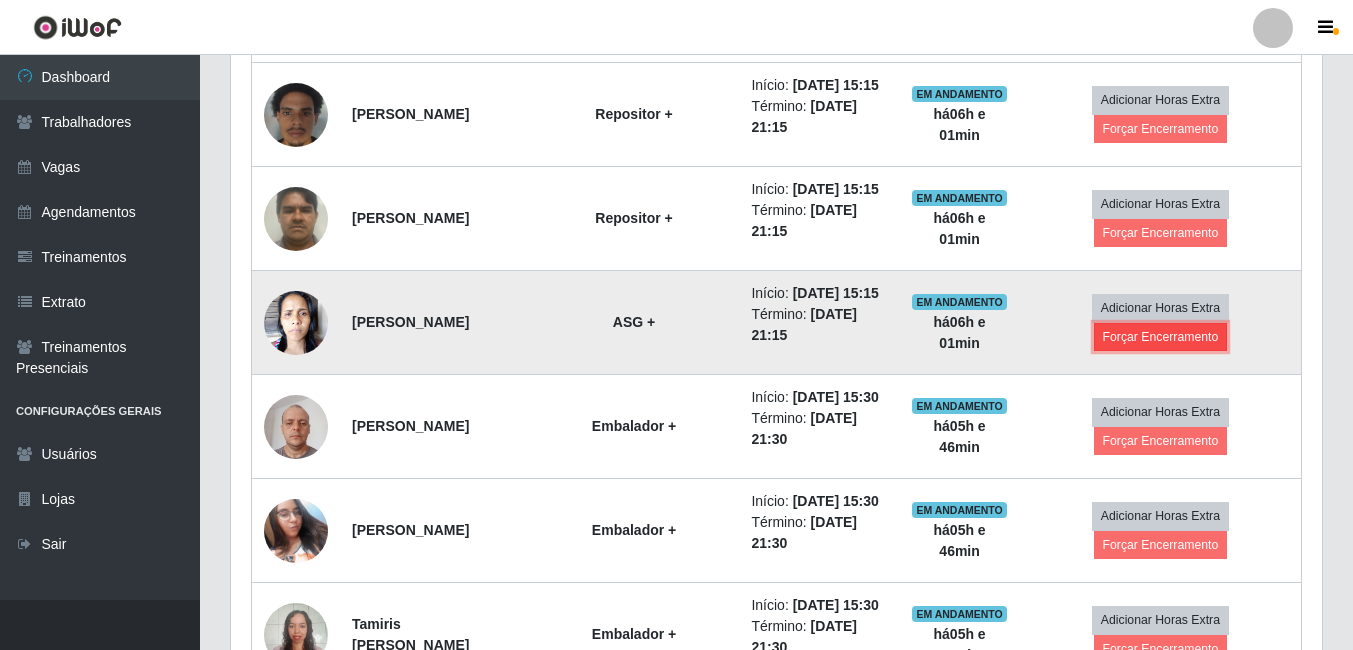 click on "Forçar Encerramento" at bounding box center (1161, 337) 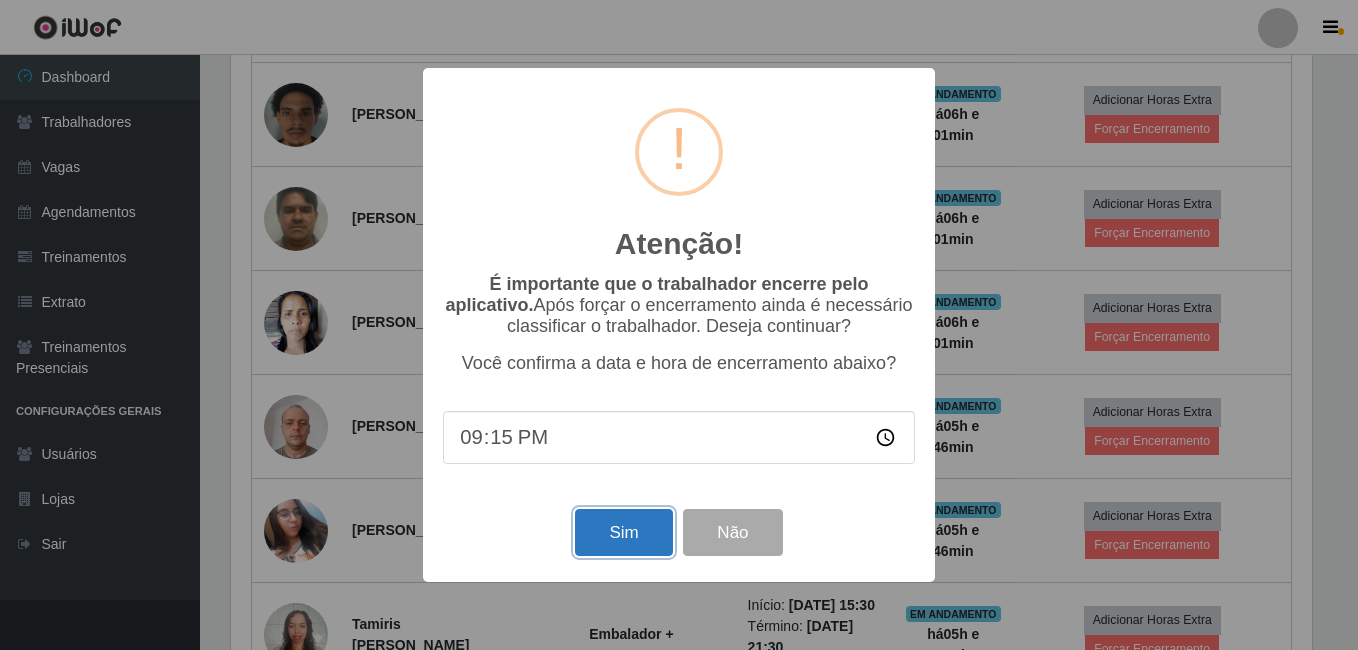 click on "Sim" at bounding box center [623, 532] 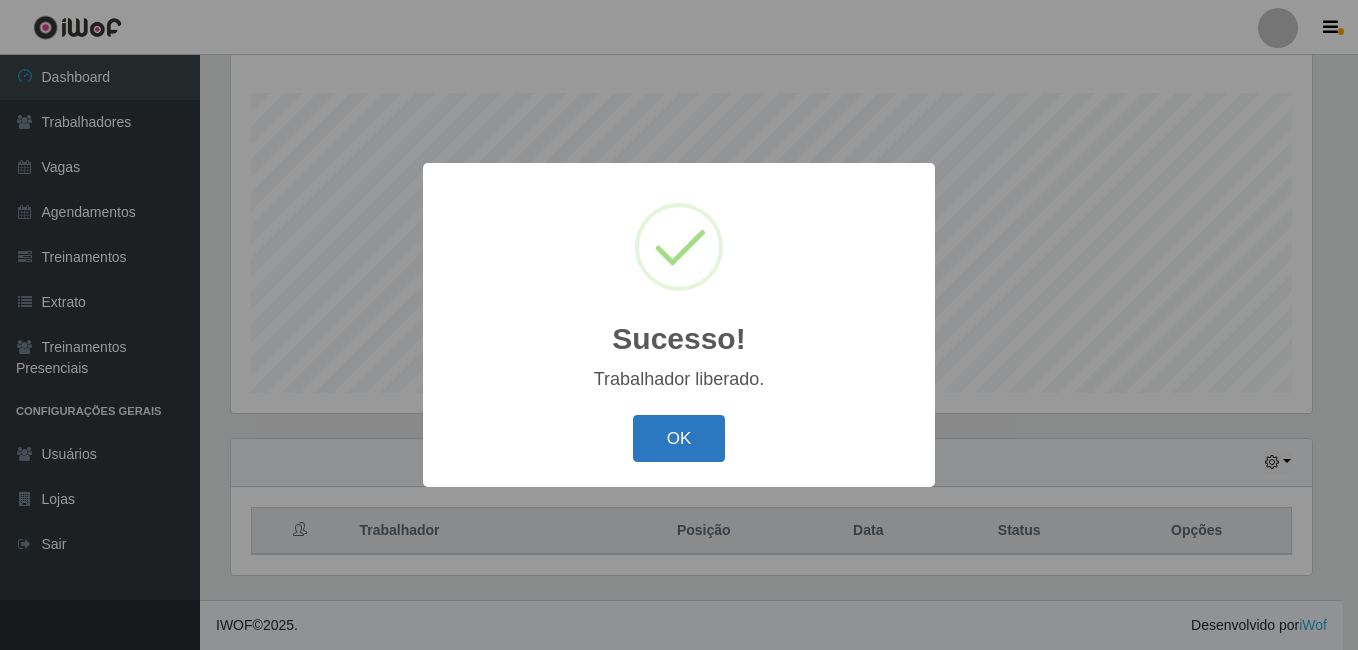 click on "OK" at bounding box center (679, 438) 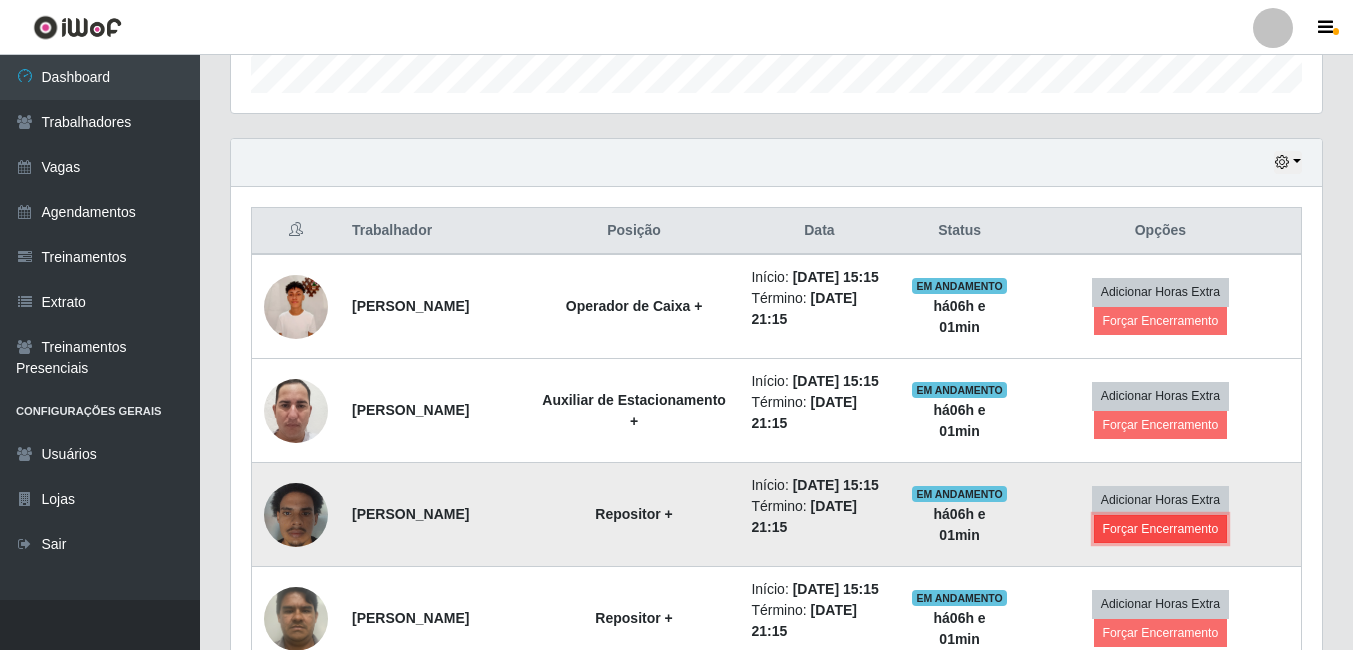 click on "Forçar Encerramento" at bounding box center [1161, 529] 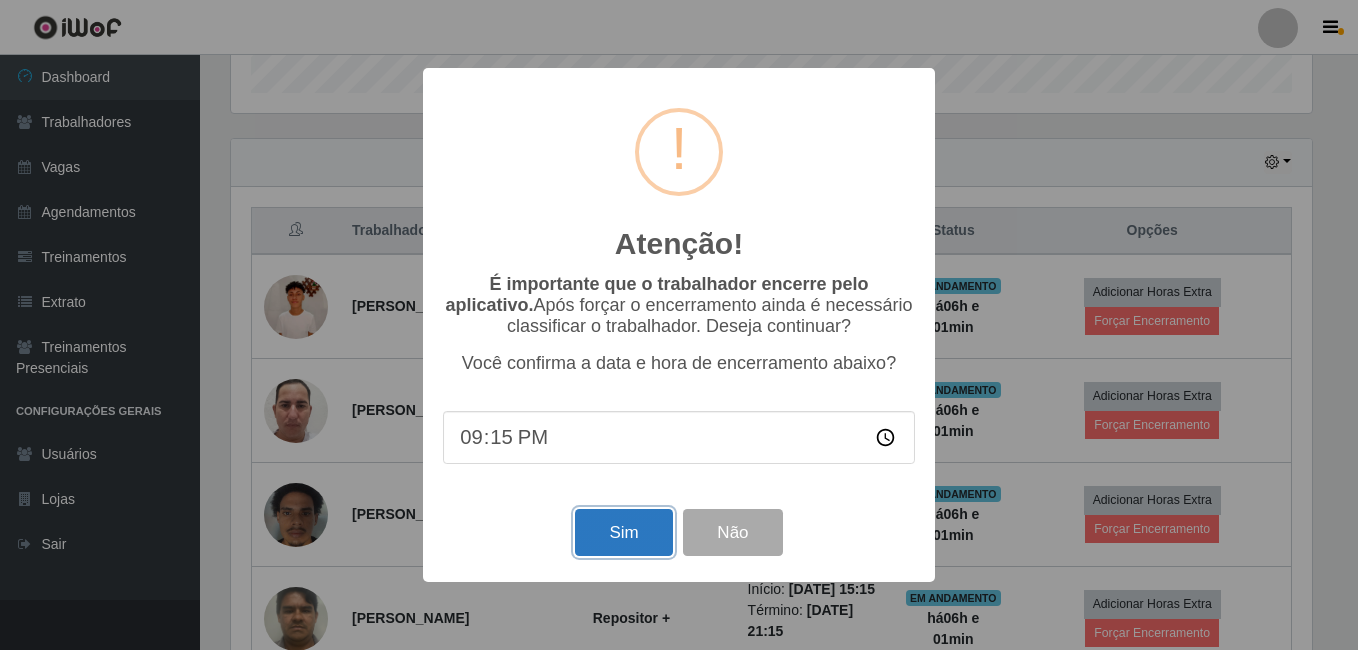 click on "Sim" at bounding box center [623, 532] 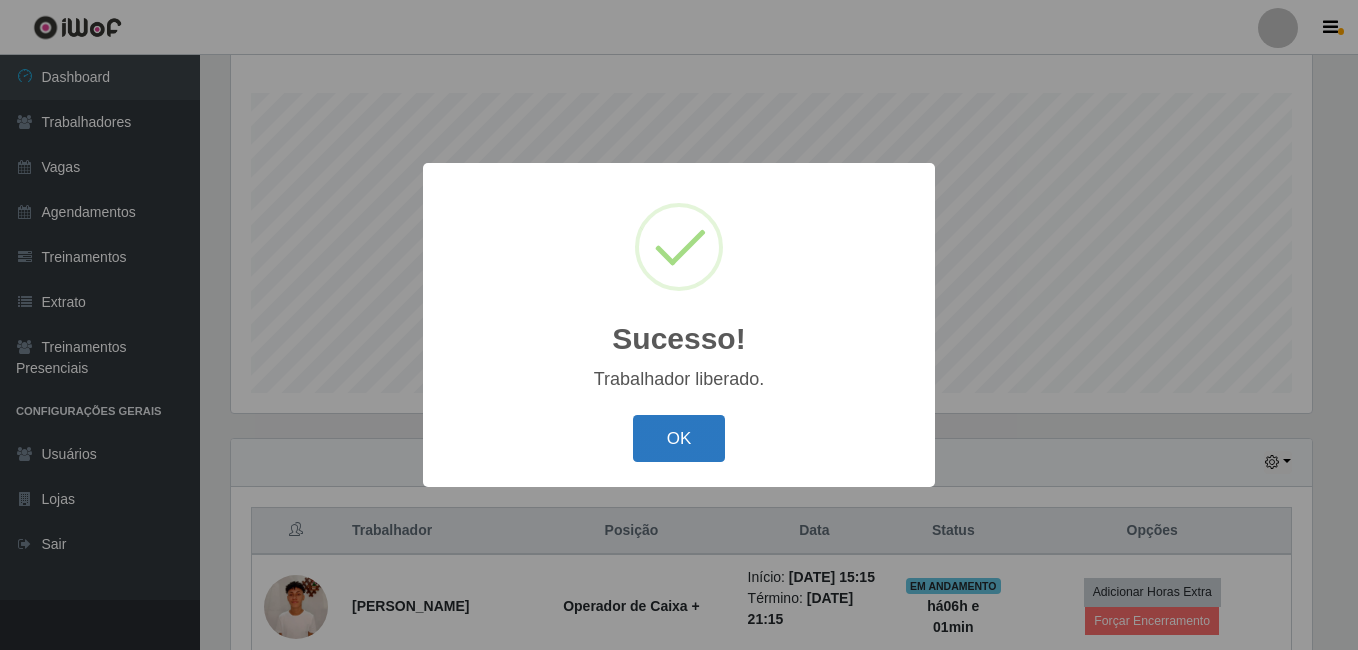 click on "OK" at bounding box center [679, 438] 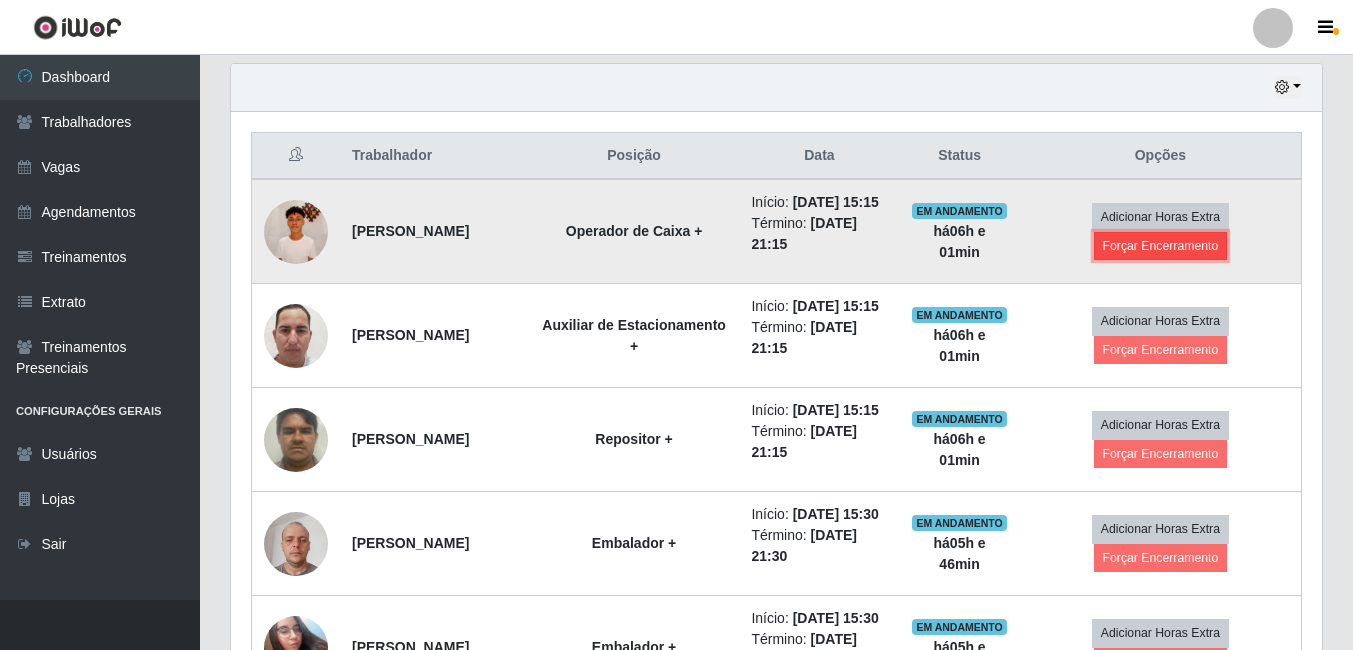click on "Forçar Encerramento" at bounding box center [1161, 246] 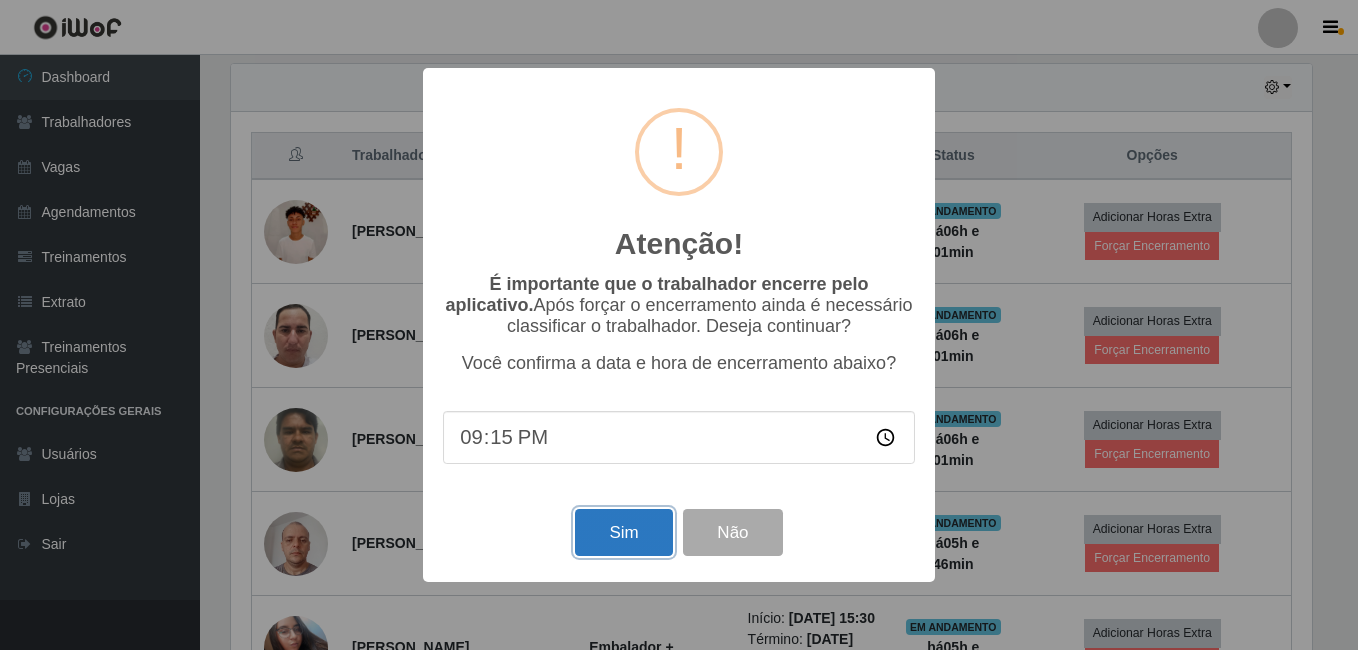 click on "Sim" at bounding box center [623, 532] 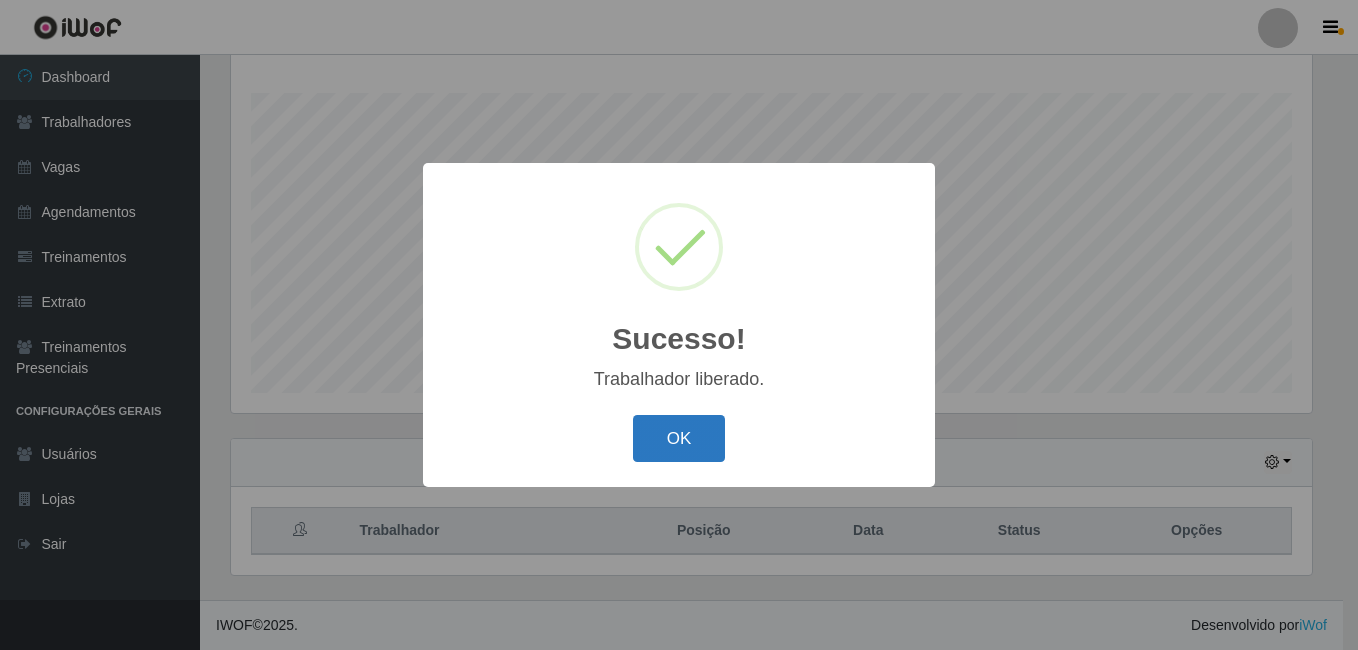 click on "OK" at bounding box center (679, 438) 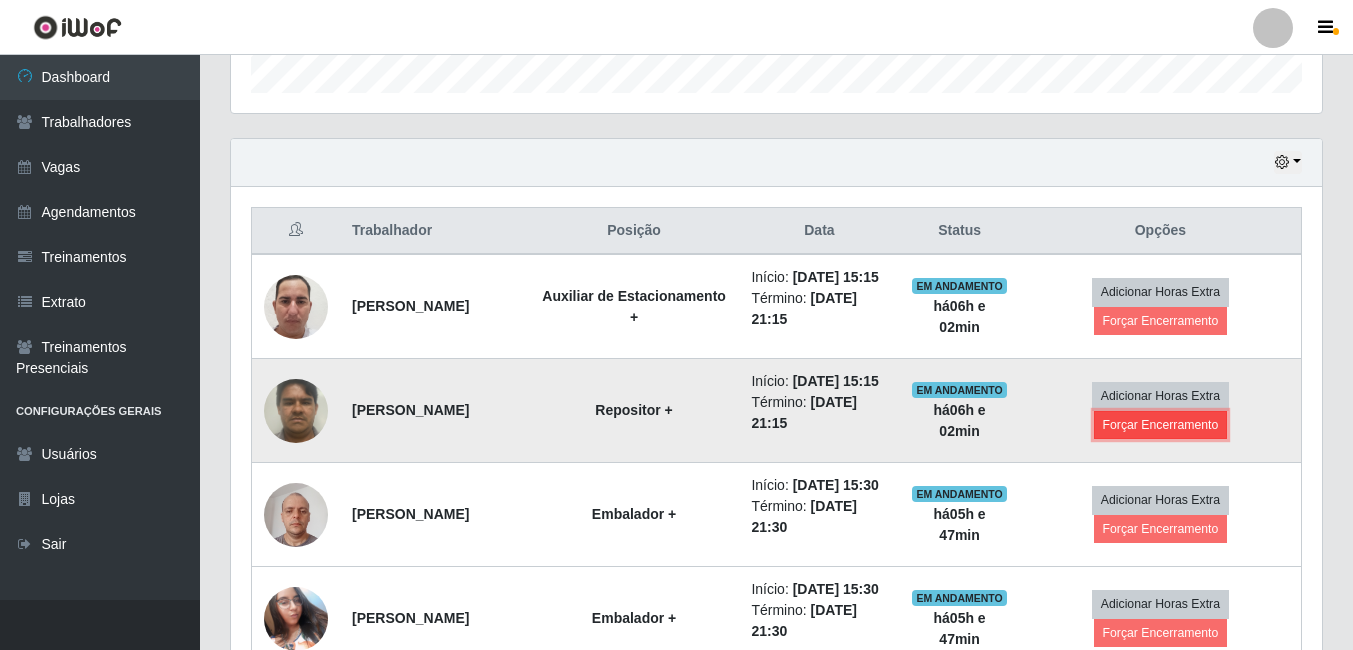 click on "Forçar Encerramento" at bounding box center (1161, 425) 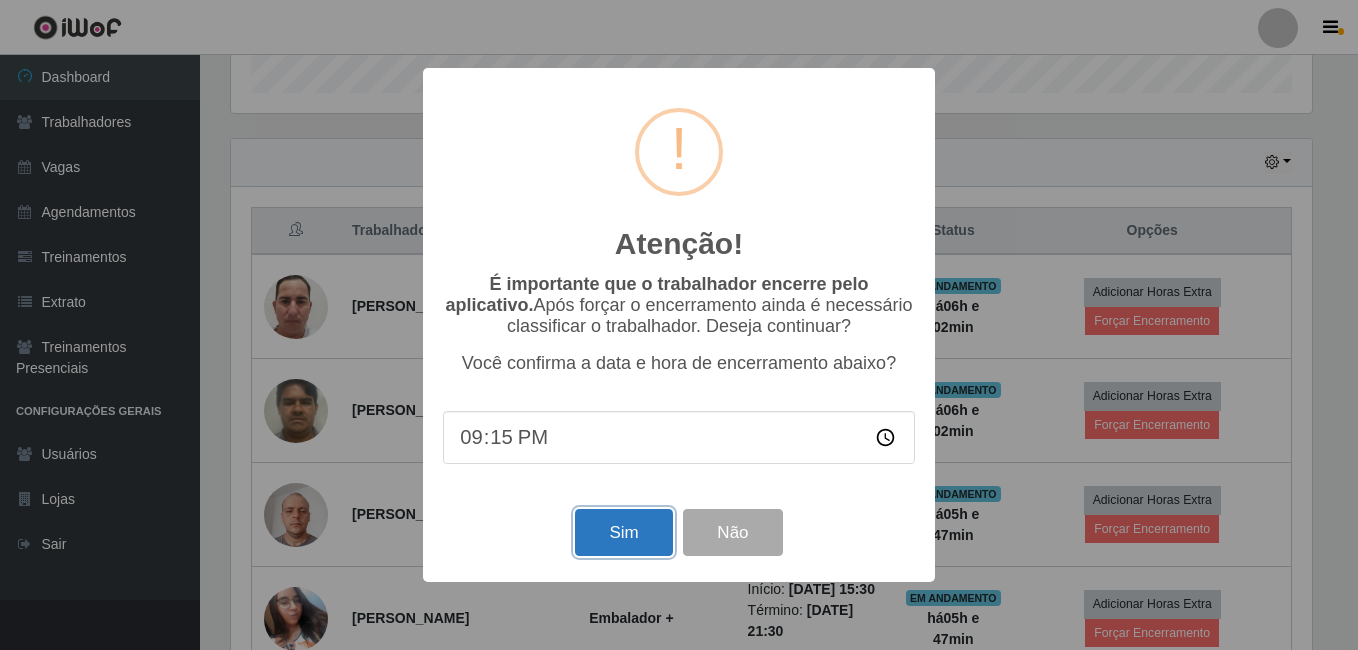 click on "Sim" at bounding box center [623, 532] 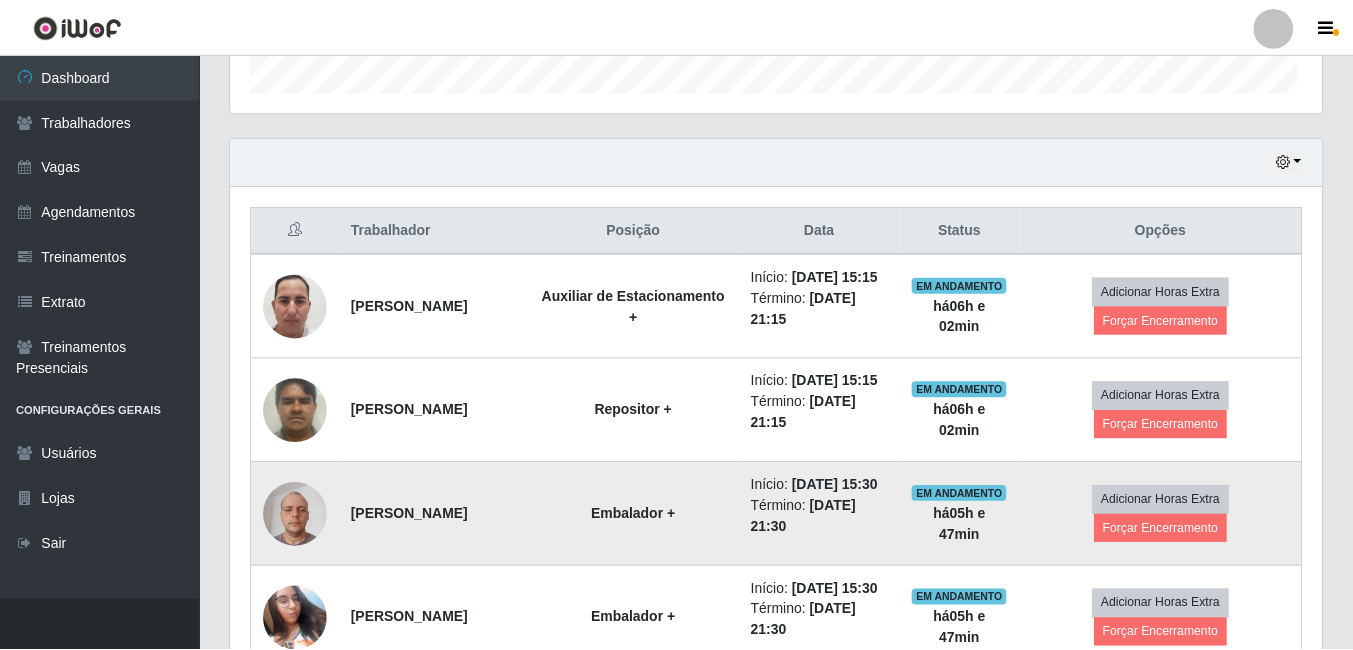 scroll, scrollTop: 999585, scrollLeft: 998909, axis: both 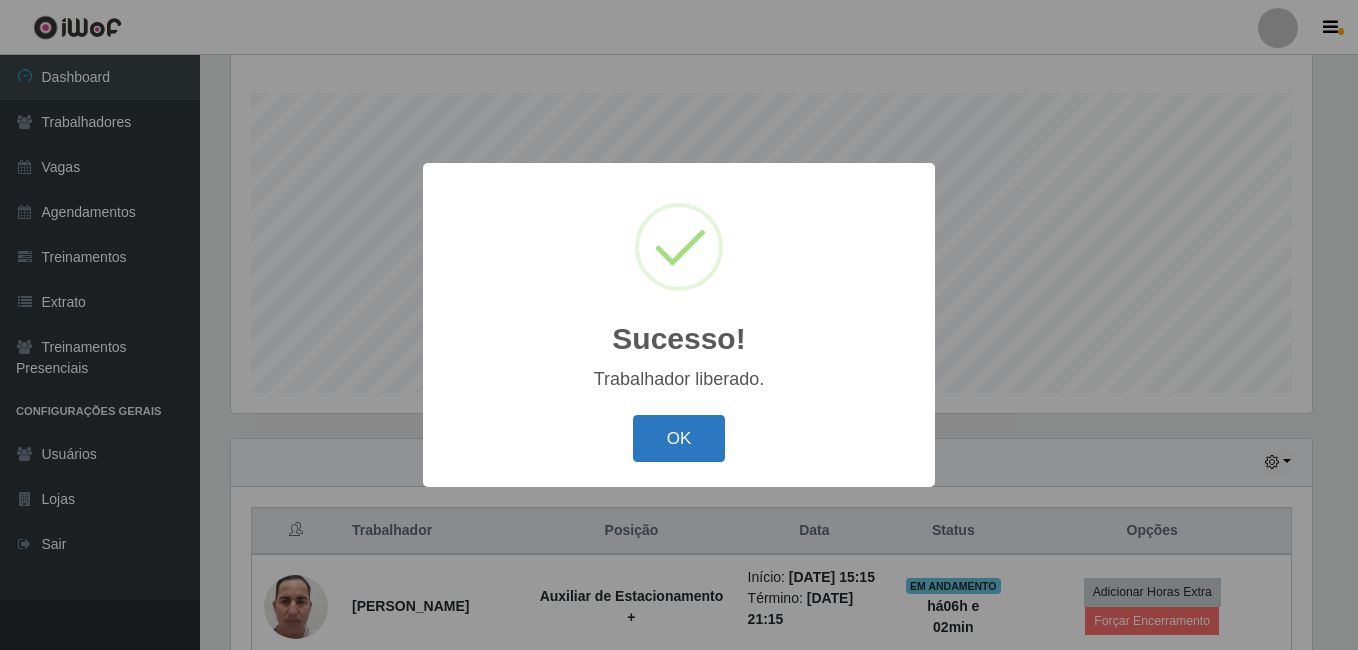click on "OK" at bounding box center (679, 438) 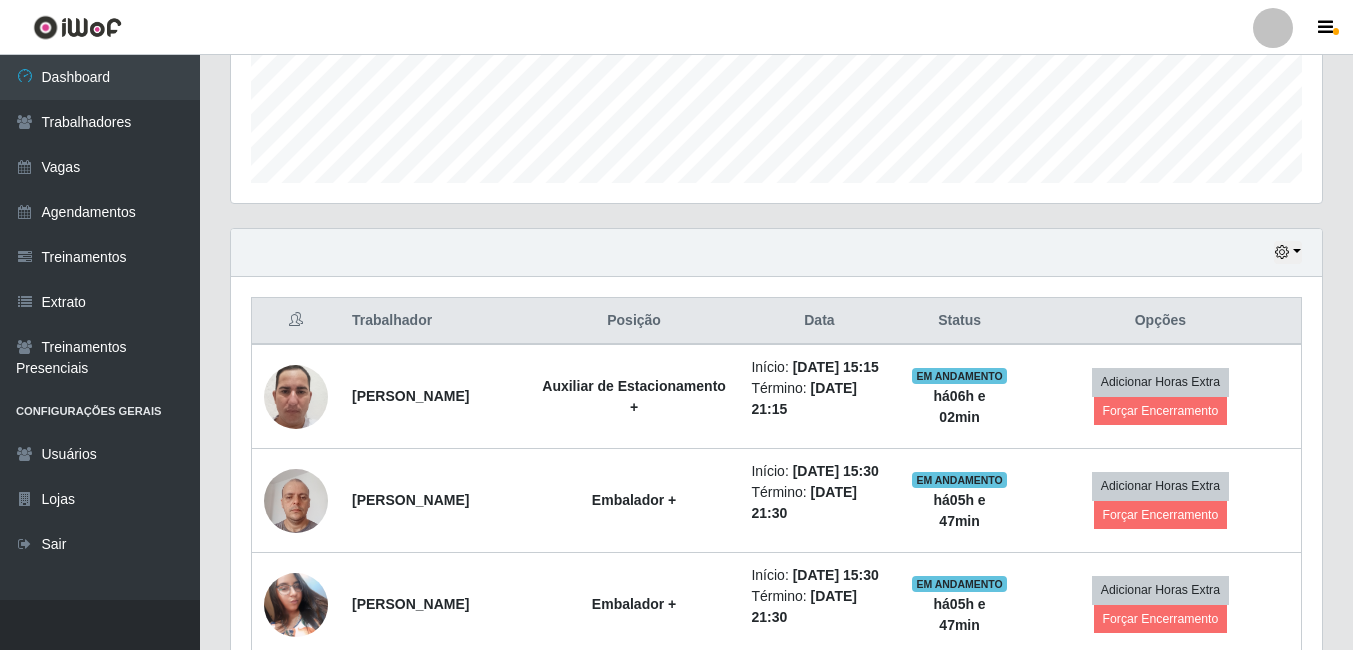scroll, scrollTop: 522, scrollLeft: 0, axis: vertical 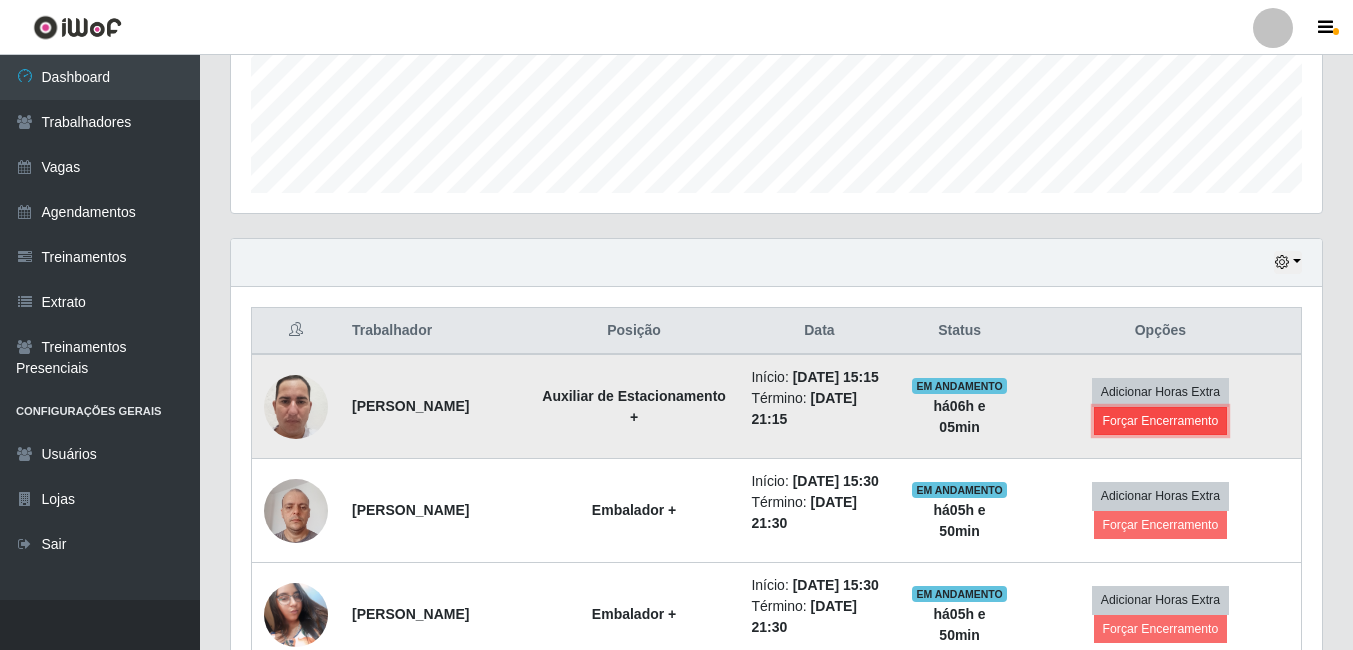 click on "Forçar Encerramento" at bounding box center [1161, 421] 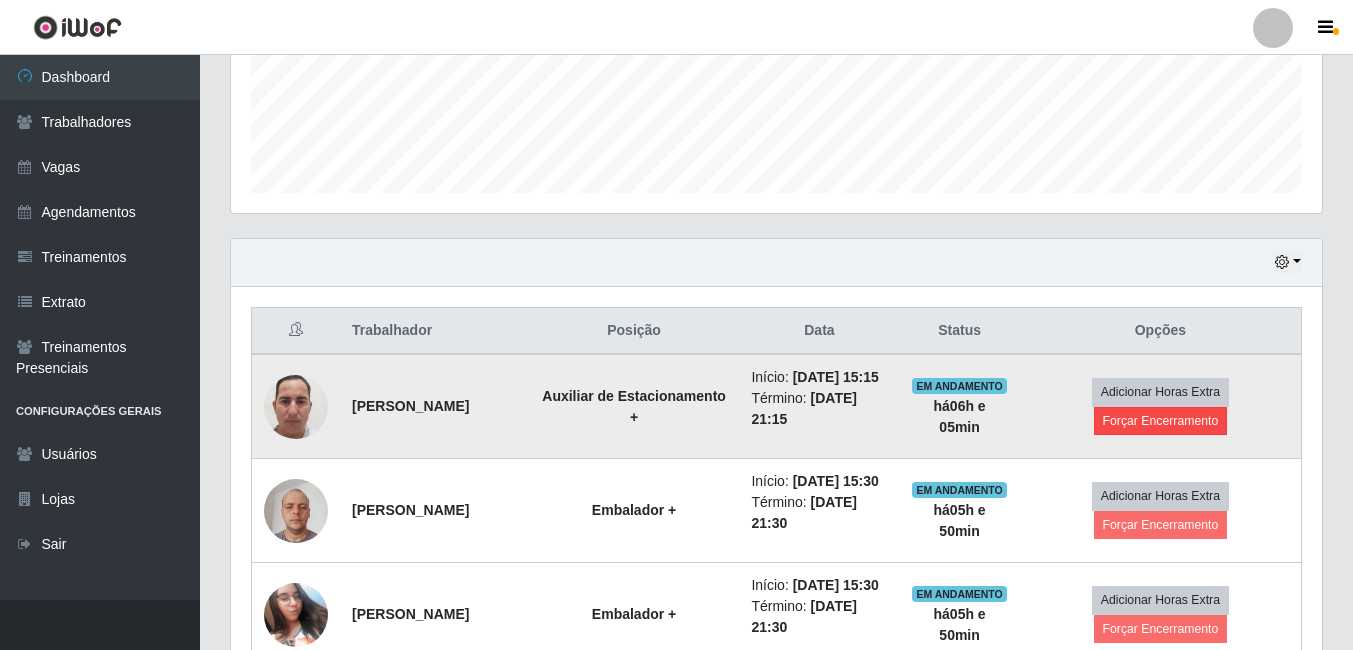 scroll, scrollTop: 999585, scrollLeft: 998919, axis: both 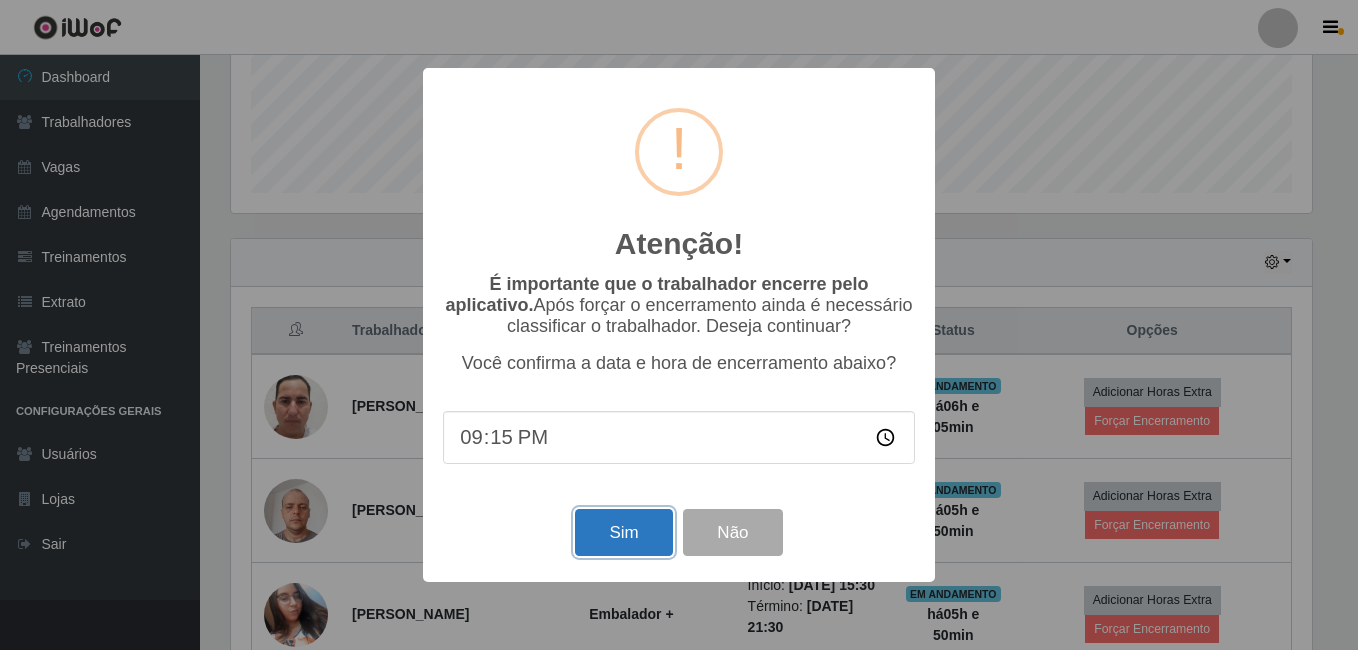 click on "Sim" at bounding box center (623, 532) 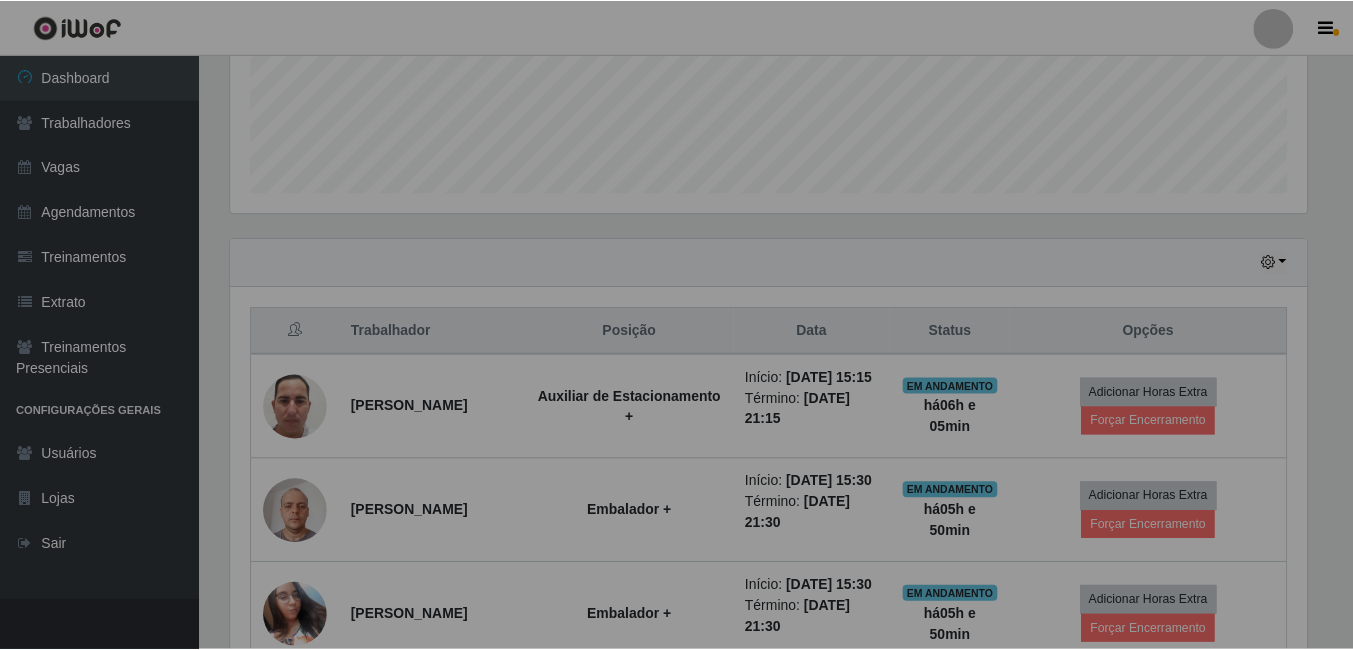 scroll, scrollTop: 999585, scrollLeft: 998909, axis: both 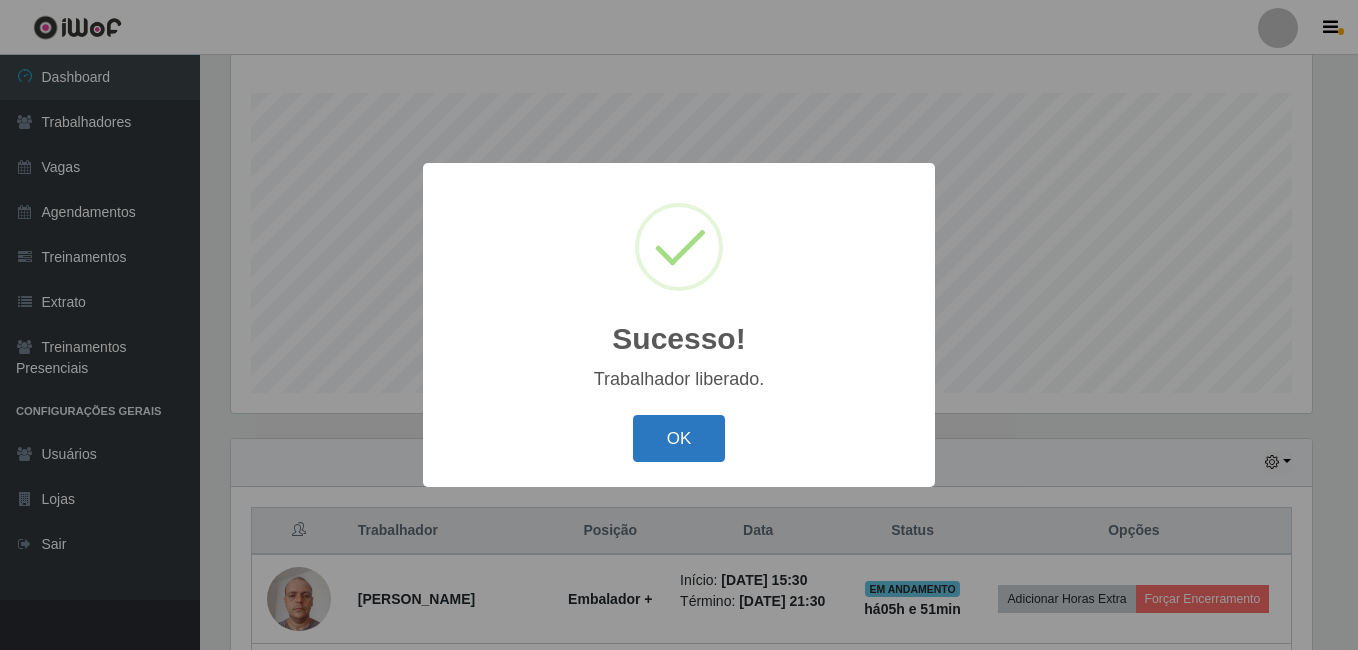 click on "OK" at bounding box center (679, 438) 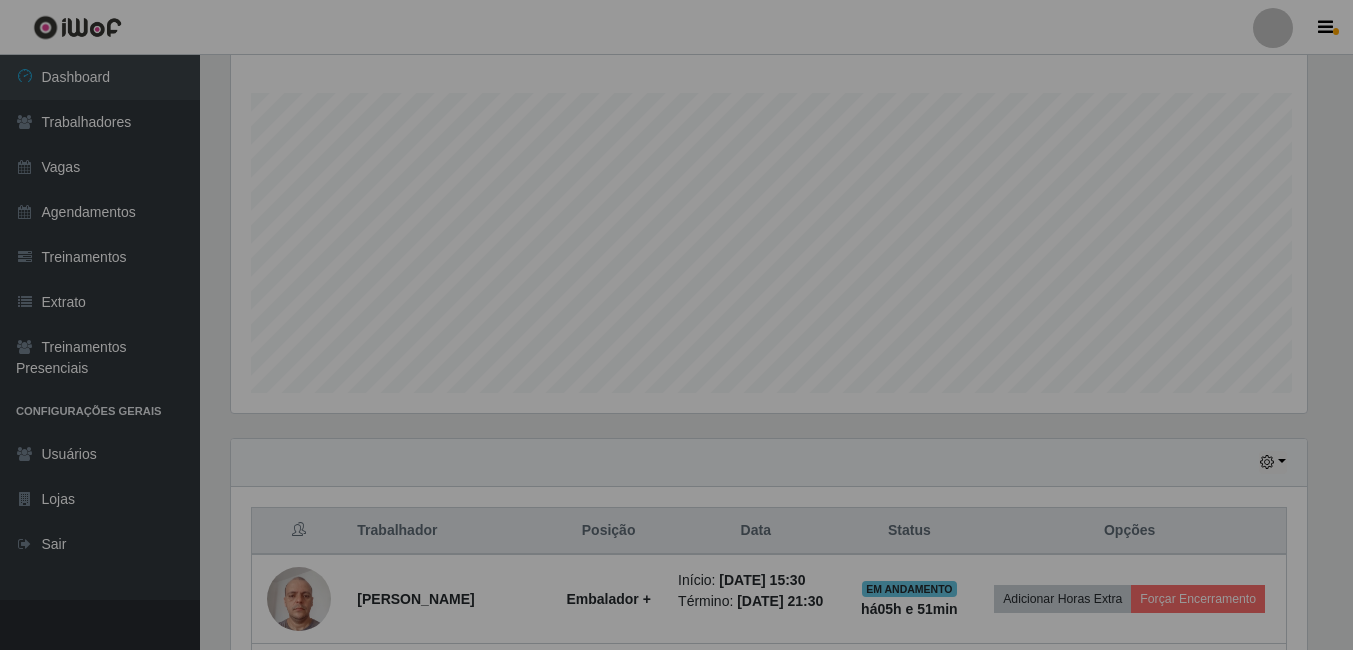 scroll, scrollTop: 999585, scrollLeft: 998909, axis: both 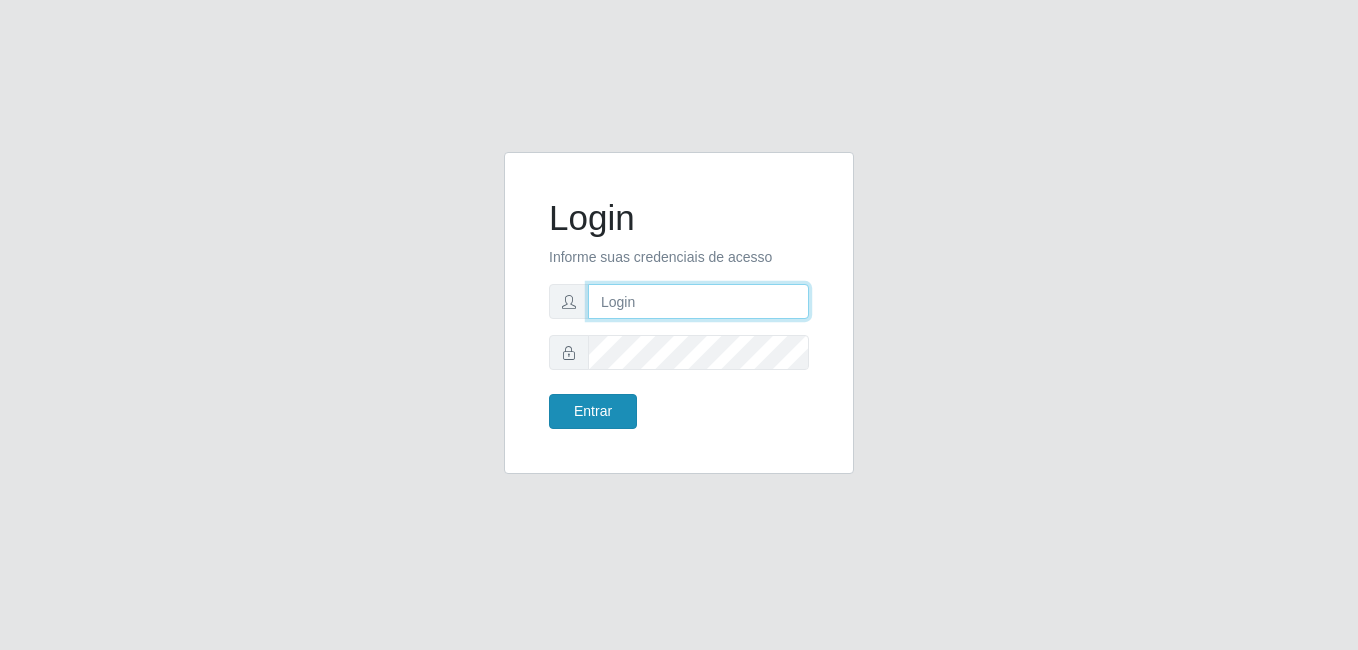 type on "[PERSON_NAME]" 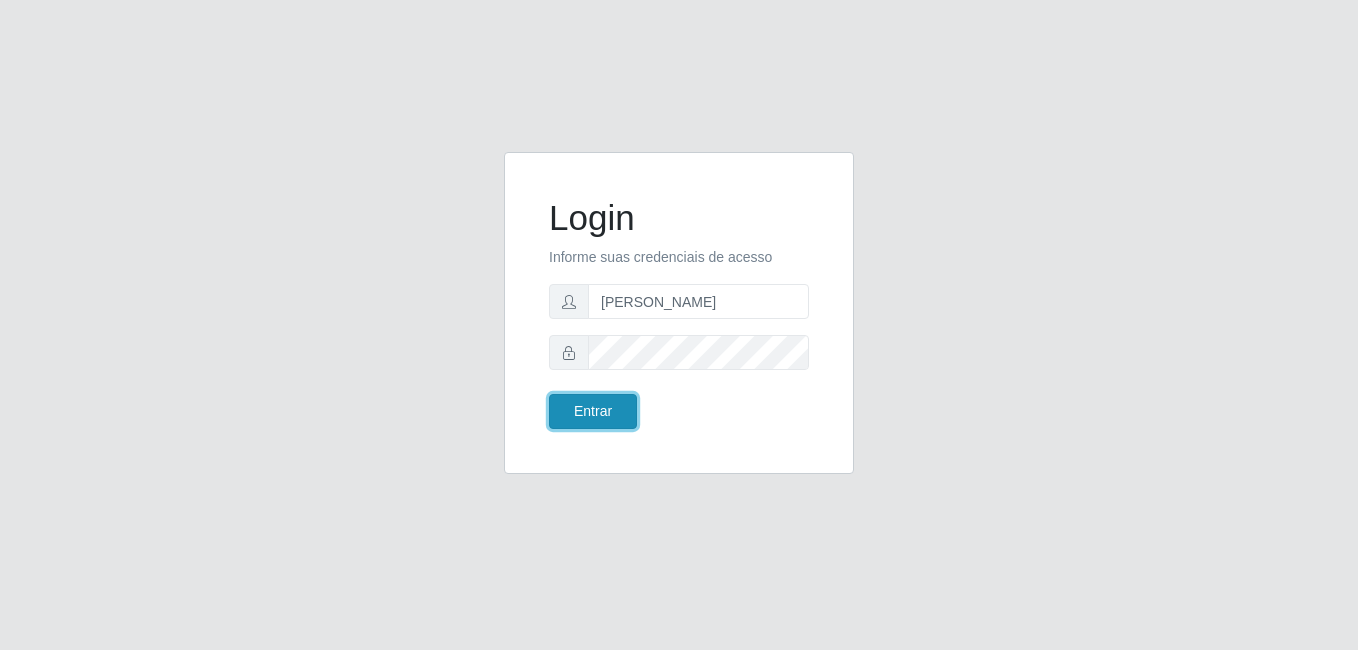 click on "Entrar" at bounding box center (593, 411) 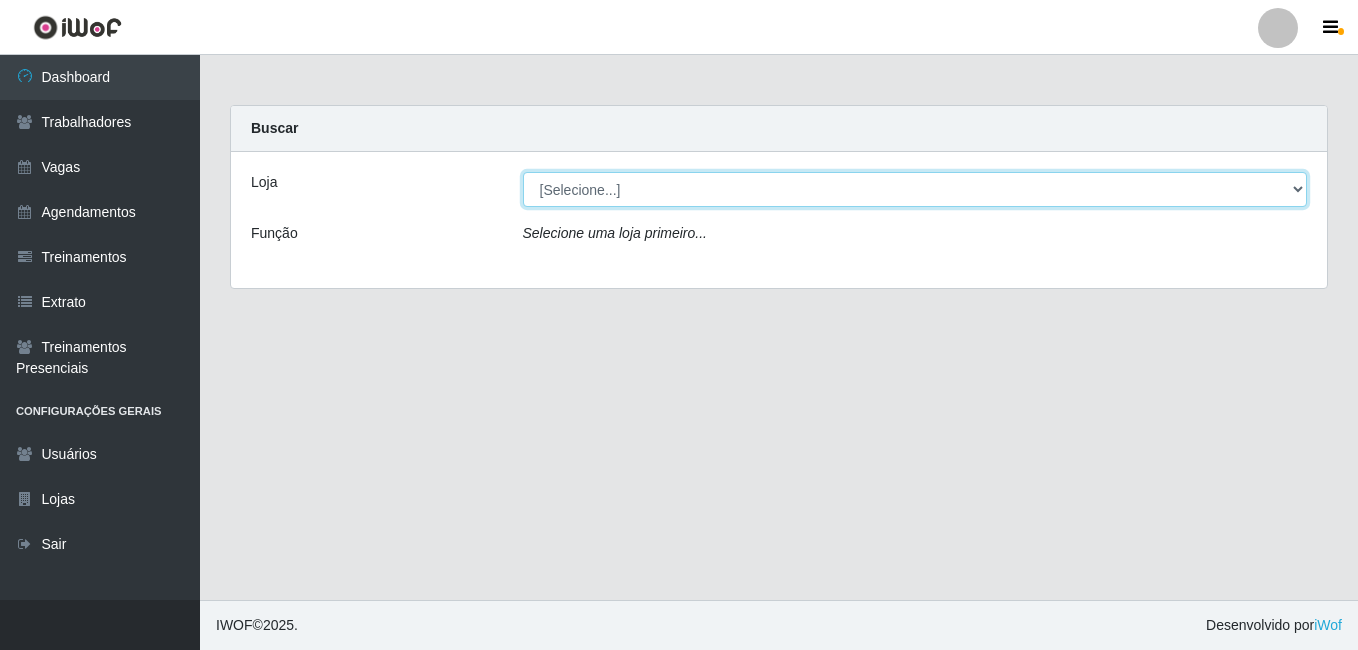 click on "[Selecione...] Bemais - Ruy Carneiro" at bounding box center (915, 189) 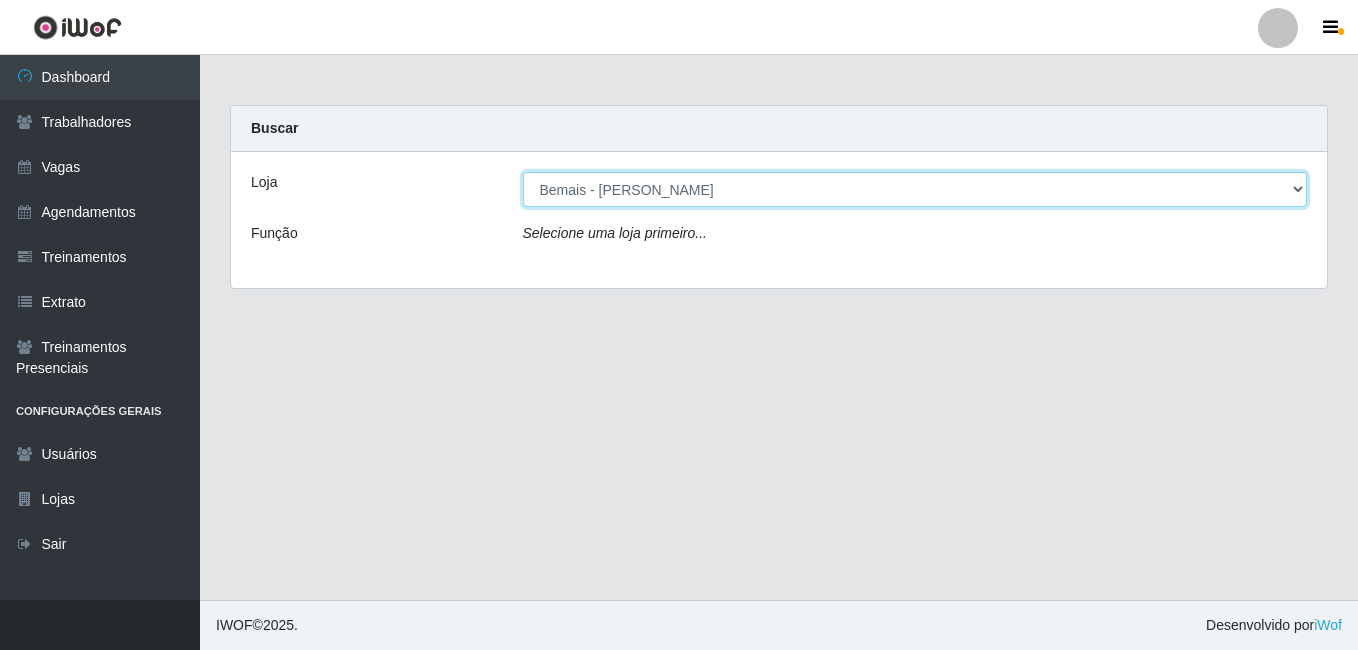 click on "[Selecione...] Bemais - Ruy Carneiro" at bounding box center [915, 189] 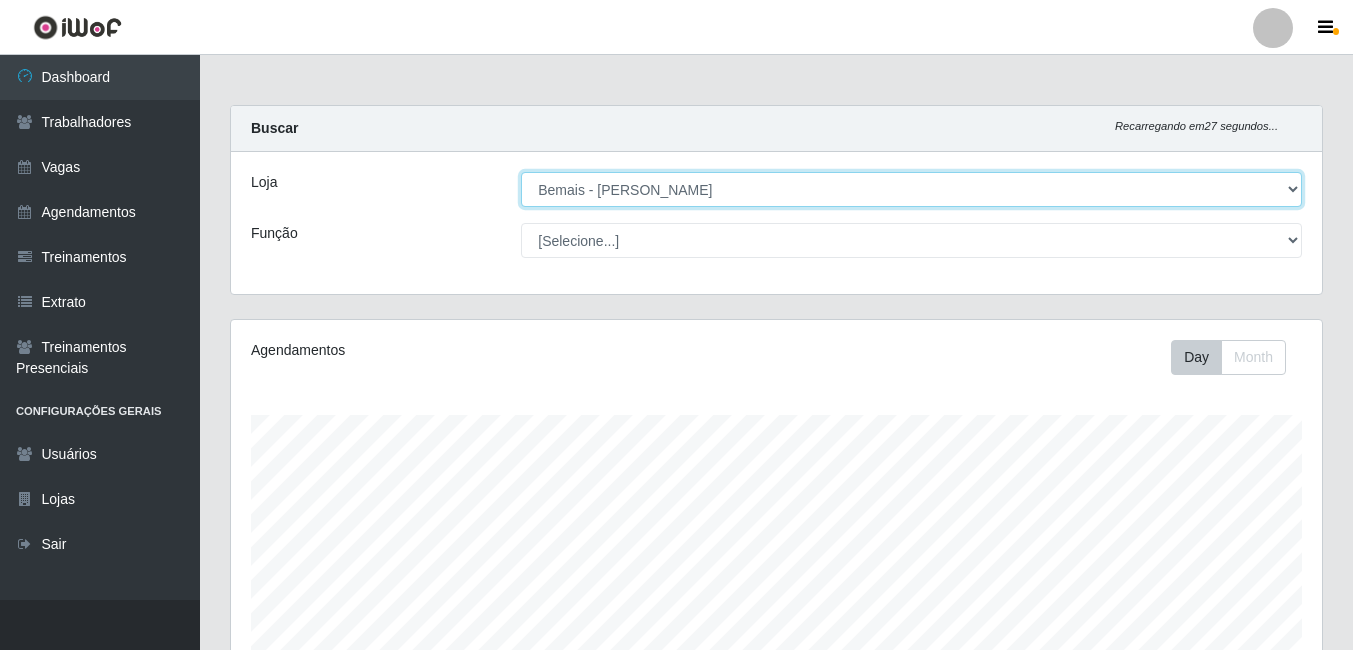 scroll, scrollTop: 999585, scrollLeft: 998909, axis: both 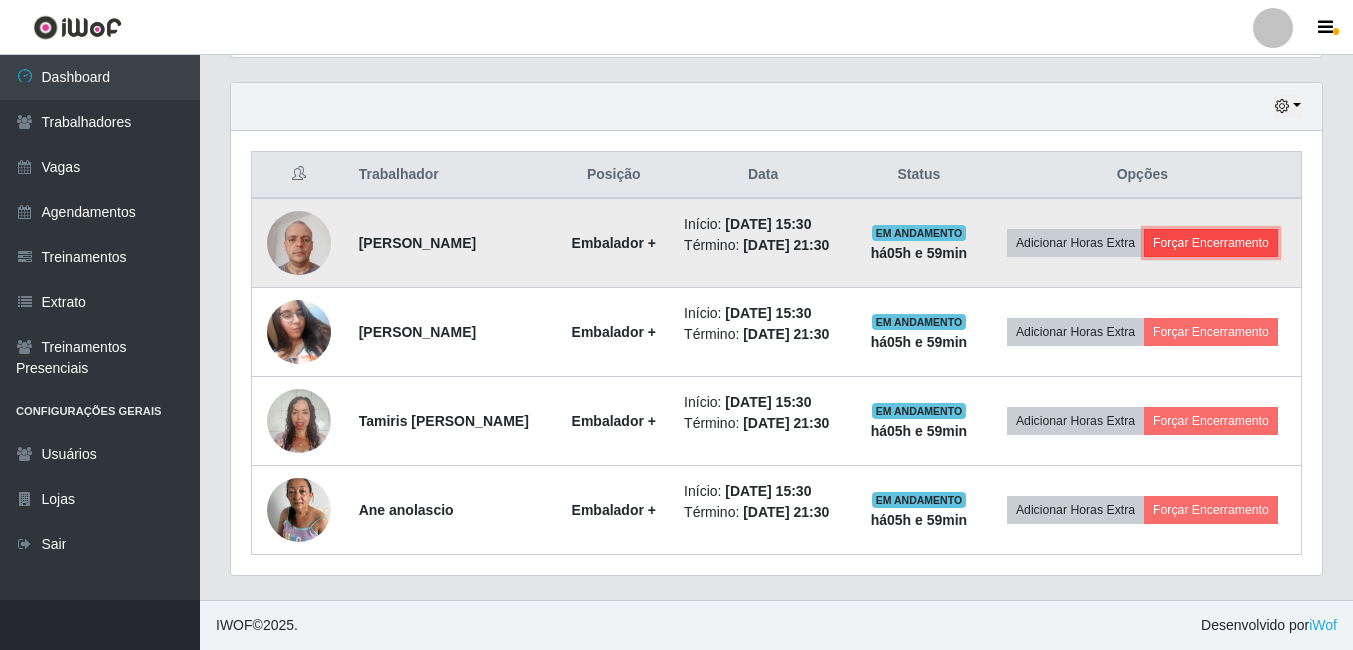 click on "Forçar Encerramento" at bounding box center [1211, 243] 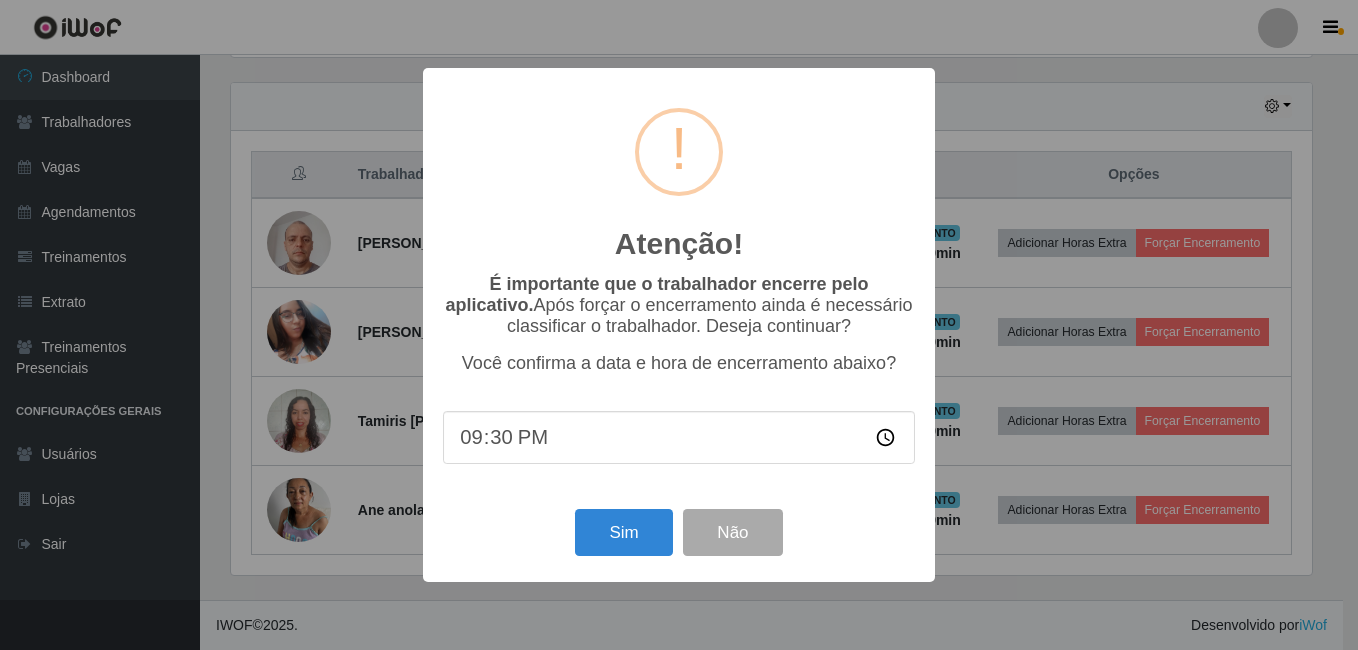 scroll, scrollTop: 999585, scrollLeft: 998919, axis: both 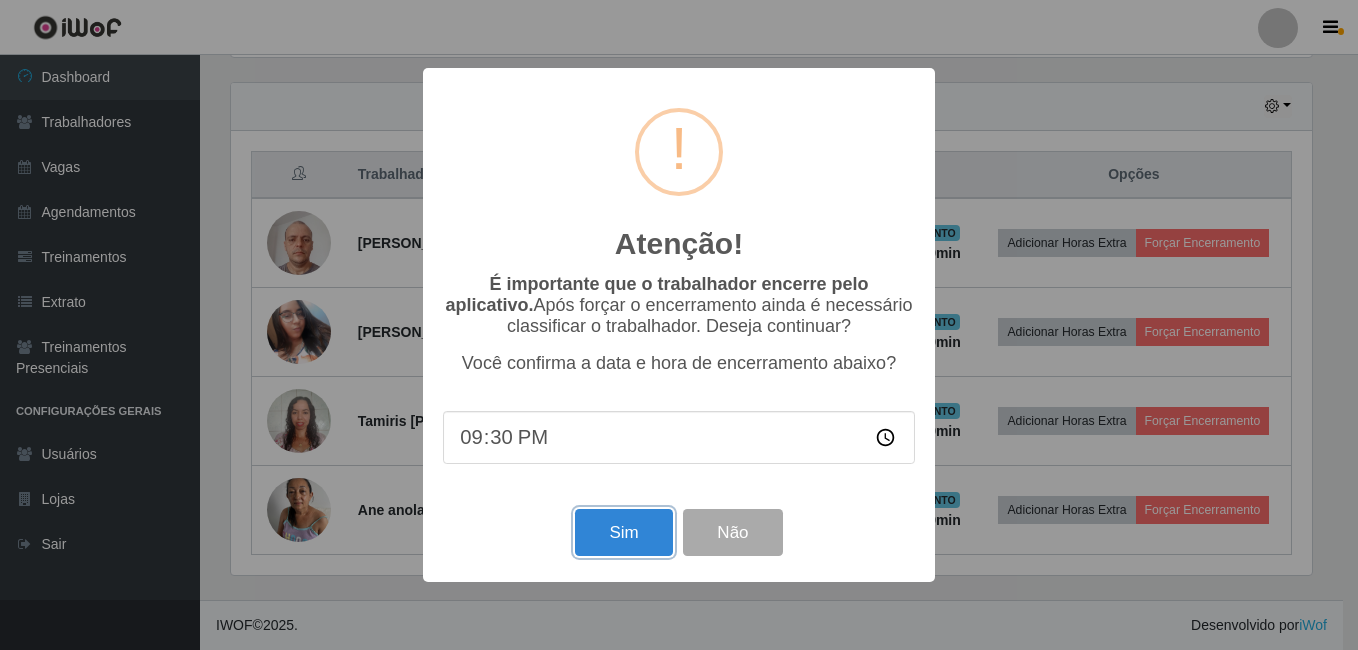 drag, startPoint x: 602, startPoint y: 536, endPoint x: 804, endPoint y: 379, distance: 255.83784 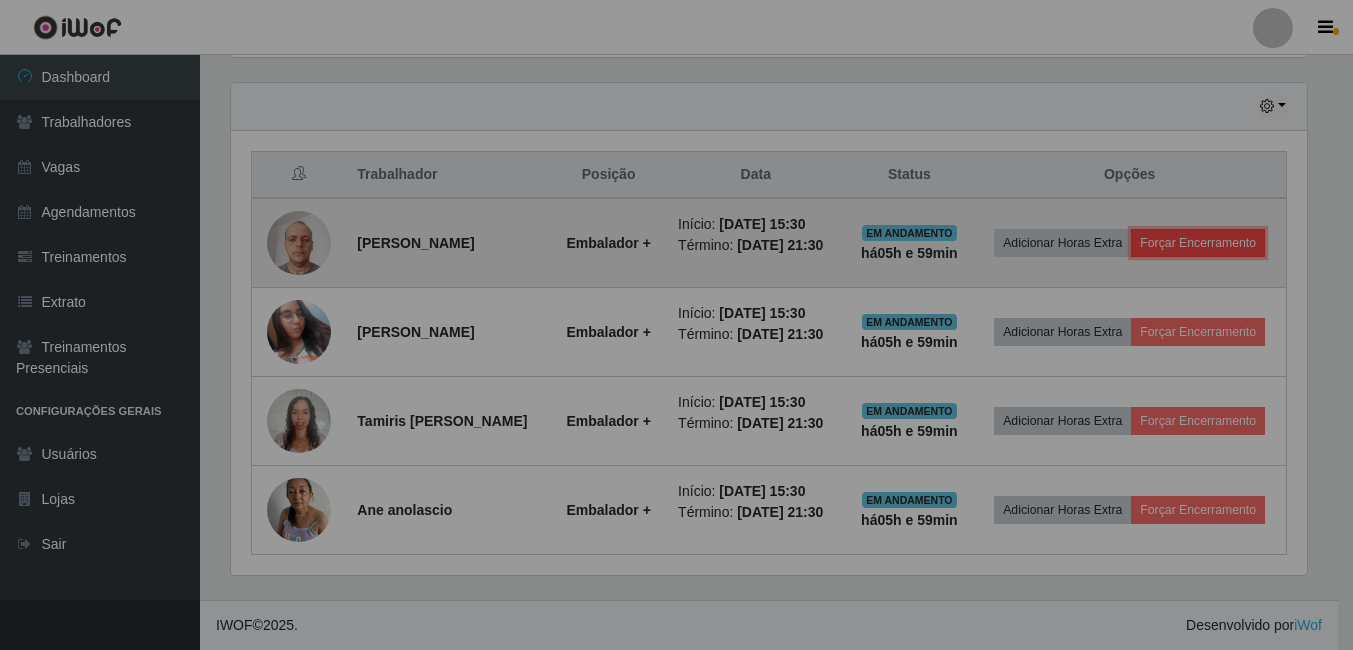 scroll, scrollTop: 999585, scrollLeft: 998909, axis: both 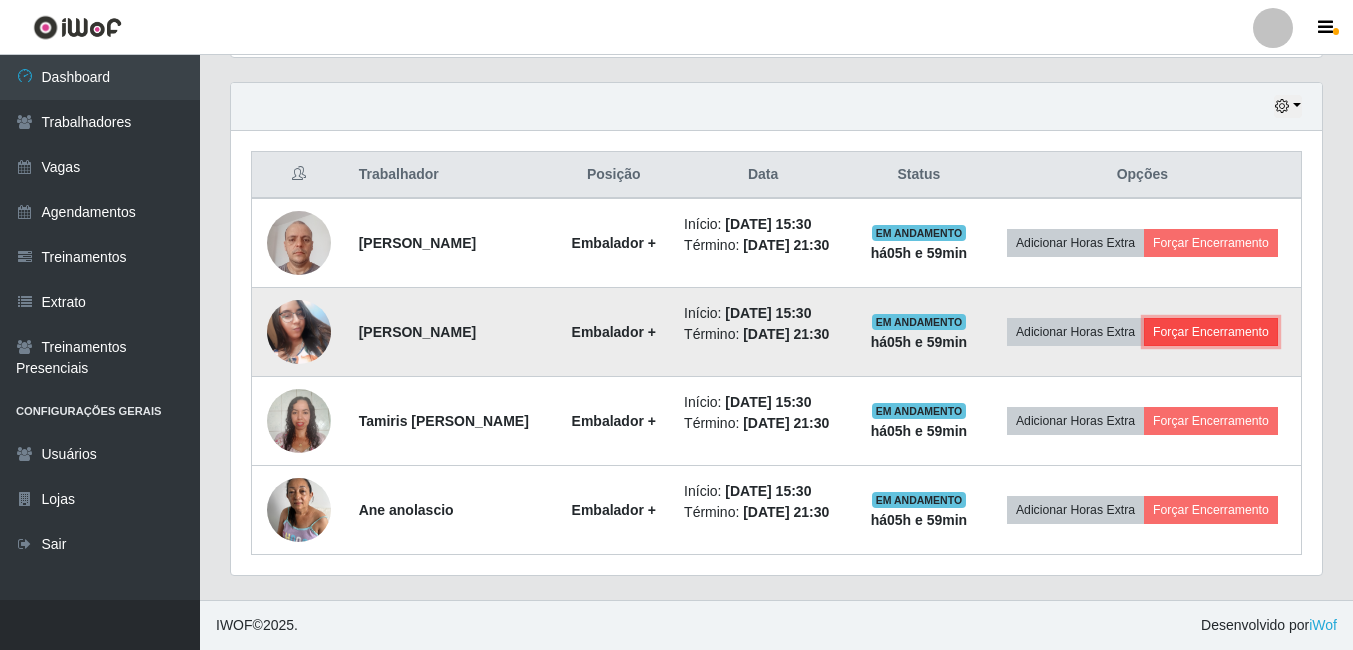 click on "Forçar Encerramento" at bounding box center [1211, 332] 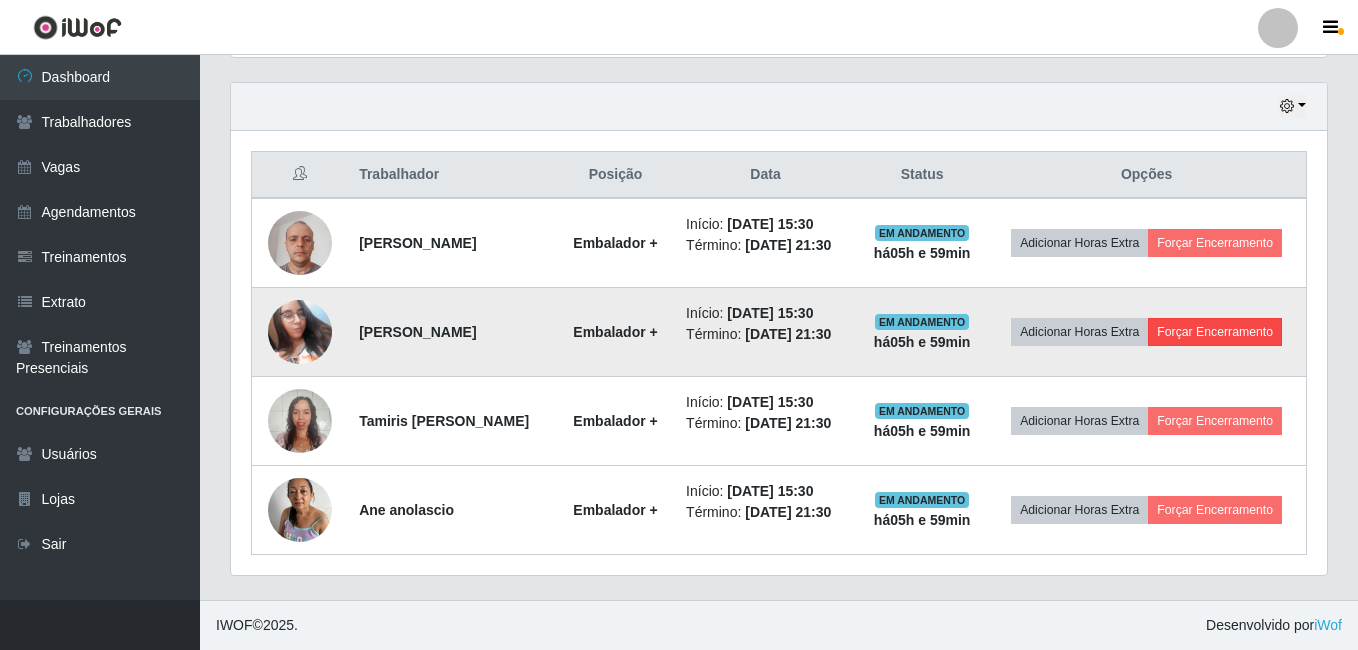 scroll, scrollTop: 999585, scrollLeft: 998919, axis: both 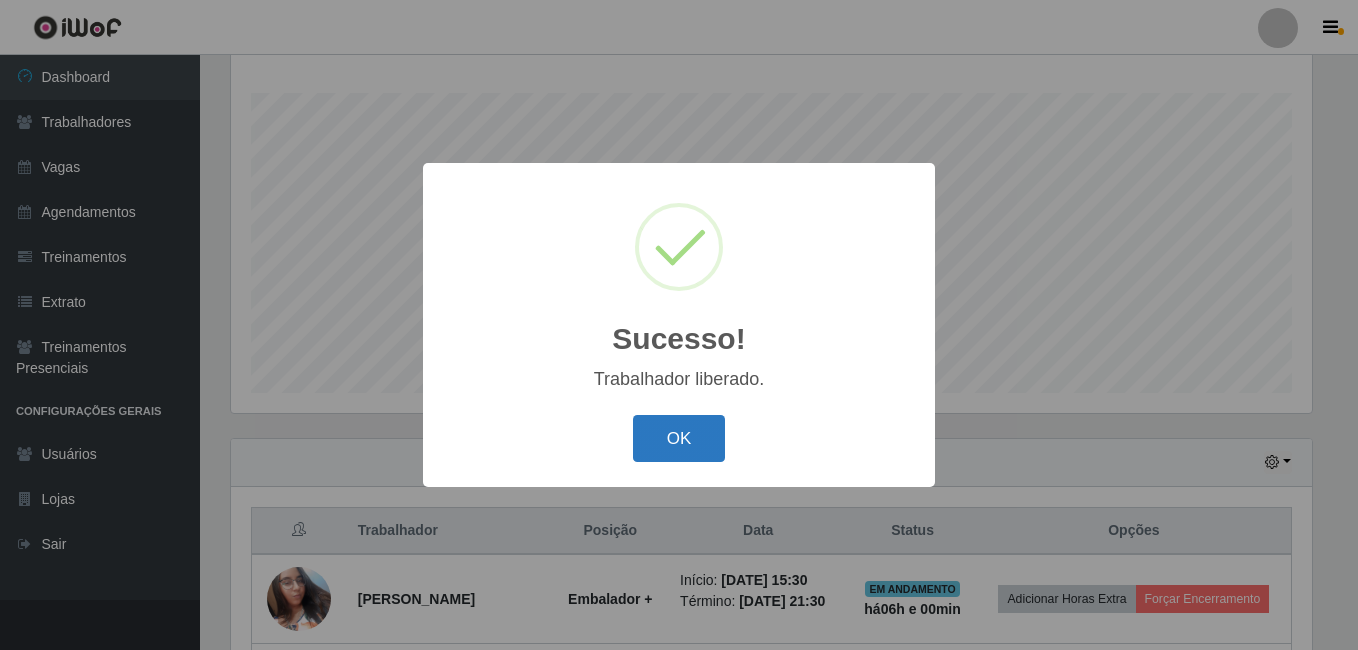 click on "OK" at bounding box center [679, 438] 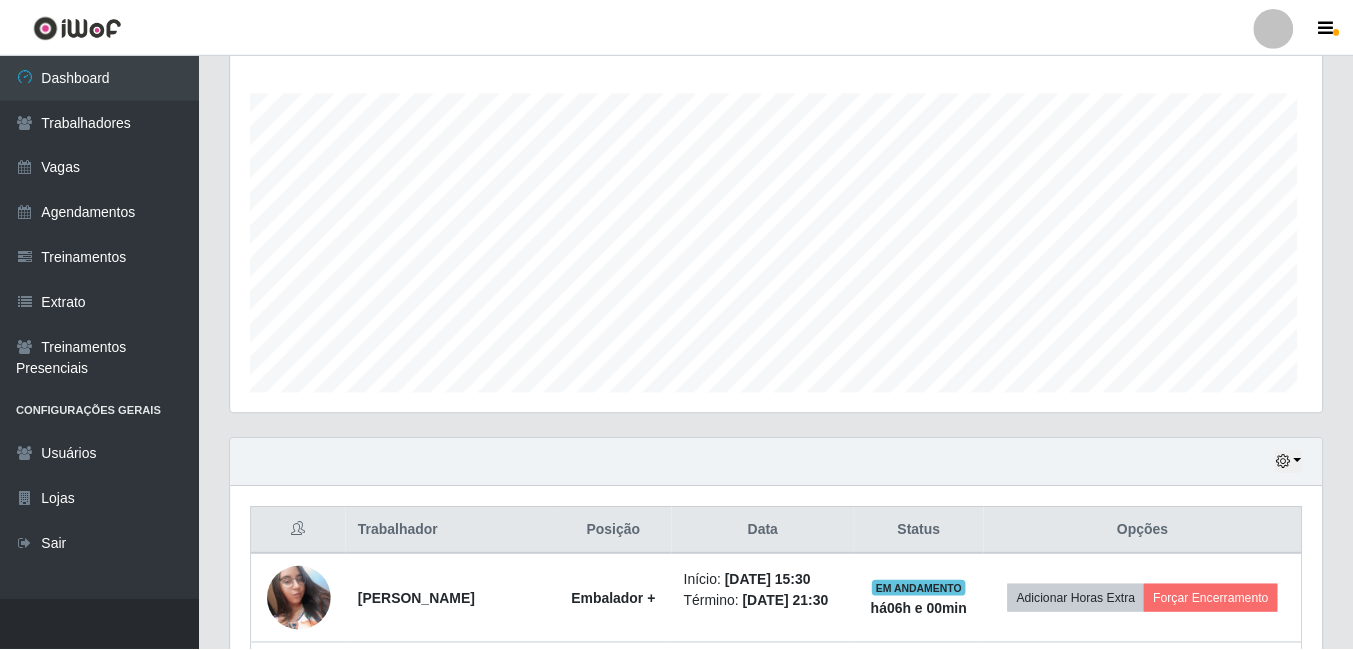 scroll, scrollTop: 999585, scrollLeft: 998909, axis: both 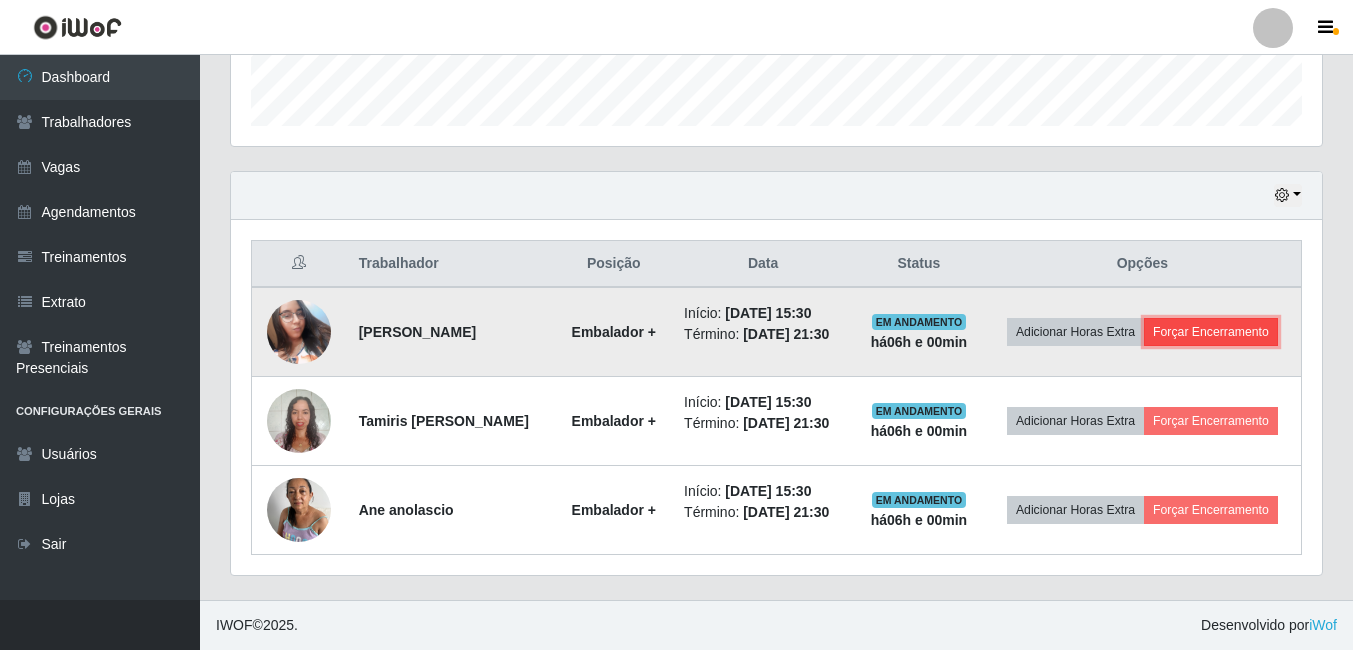 click on "Forçar Encerramento" at bounding box center (1211, 332) 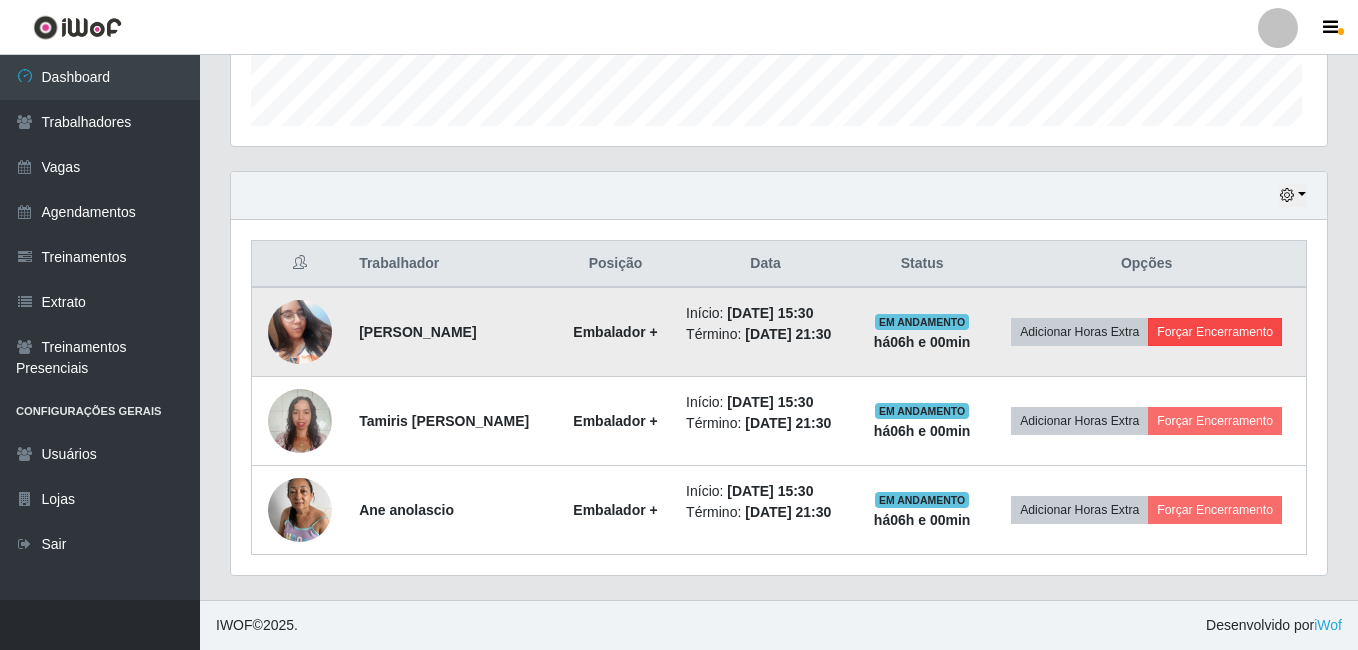scroll, scrollTop: 999585, scrollLeft: 998919, axis: both 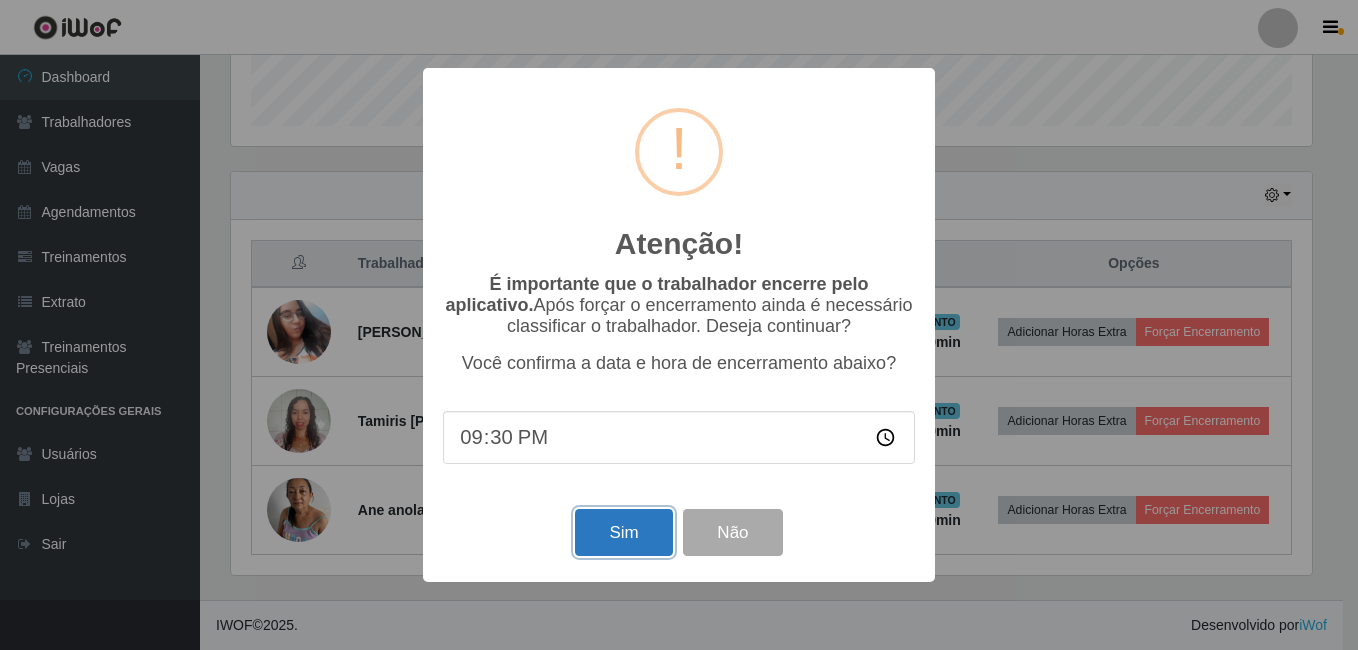click on "Sim" at bounding box center [623, 532] 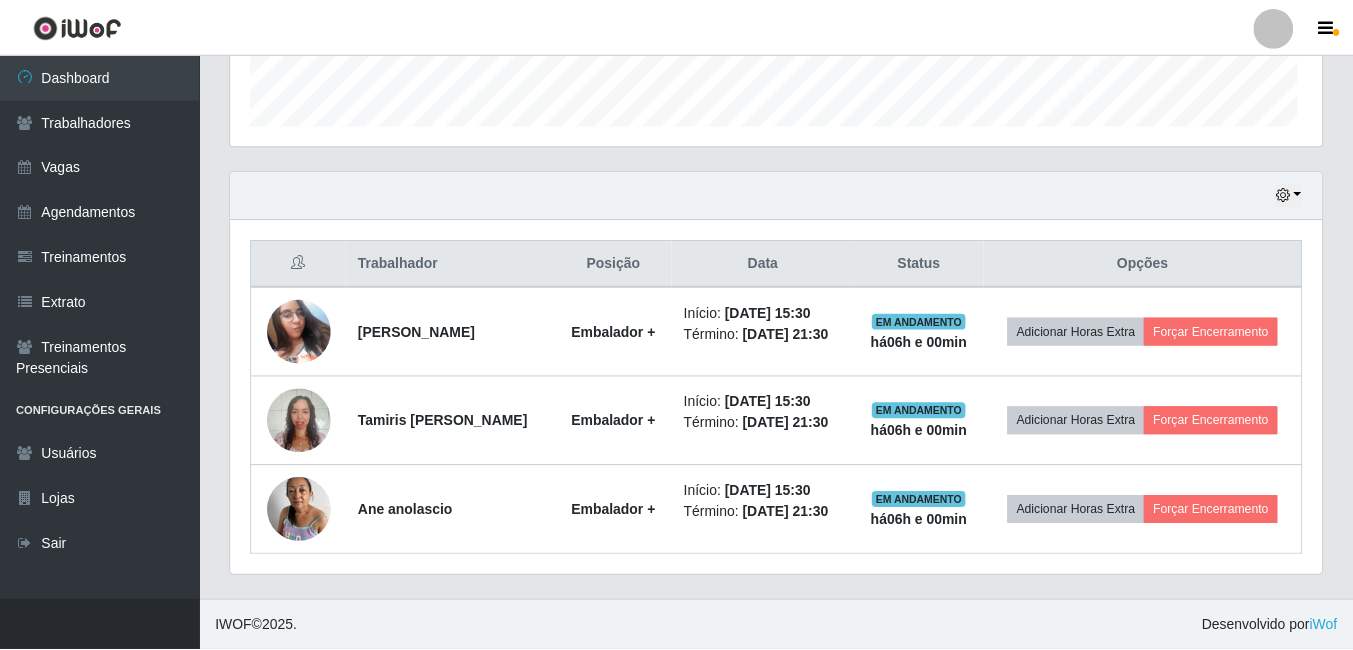 scroll, scrollTop: 999585, scrollLeft: 998909, axis: both 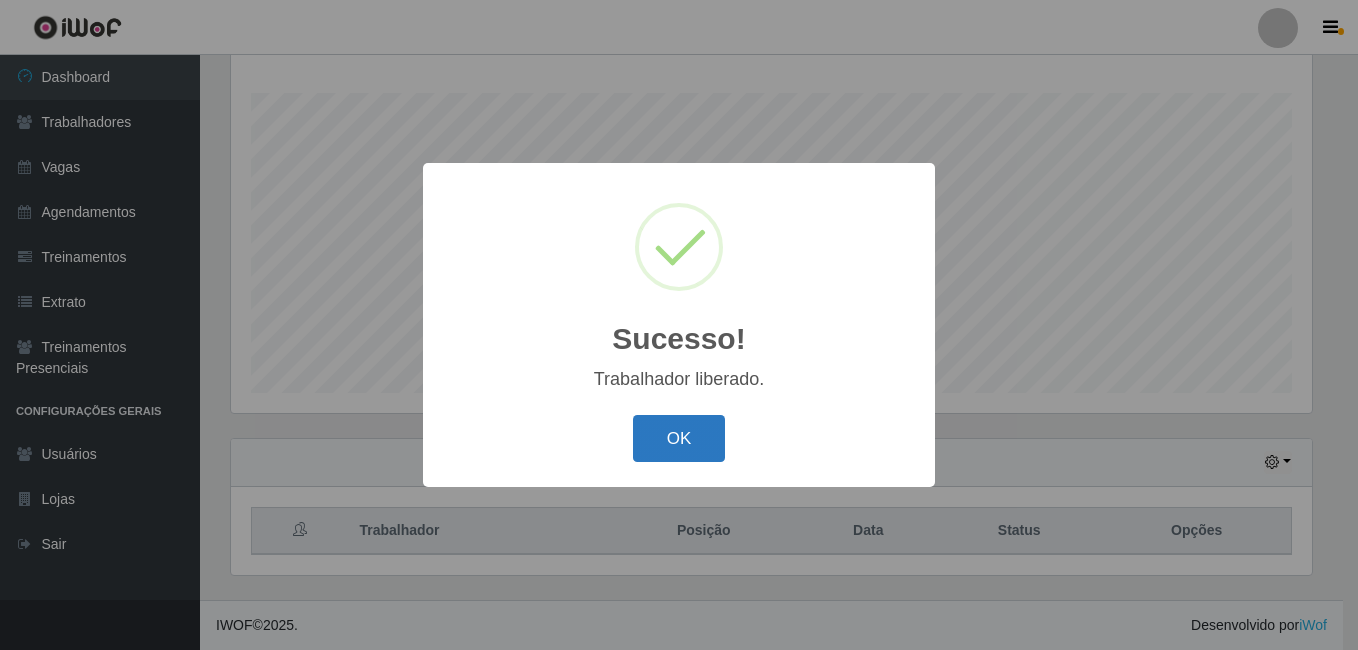 click on "OK" at bounding box center [679, 438] 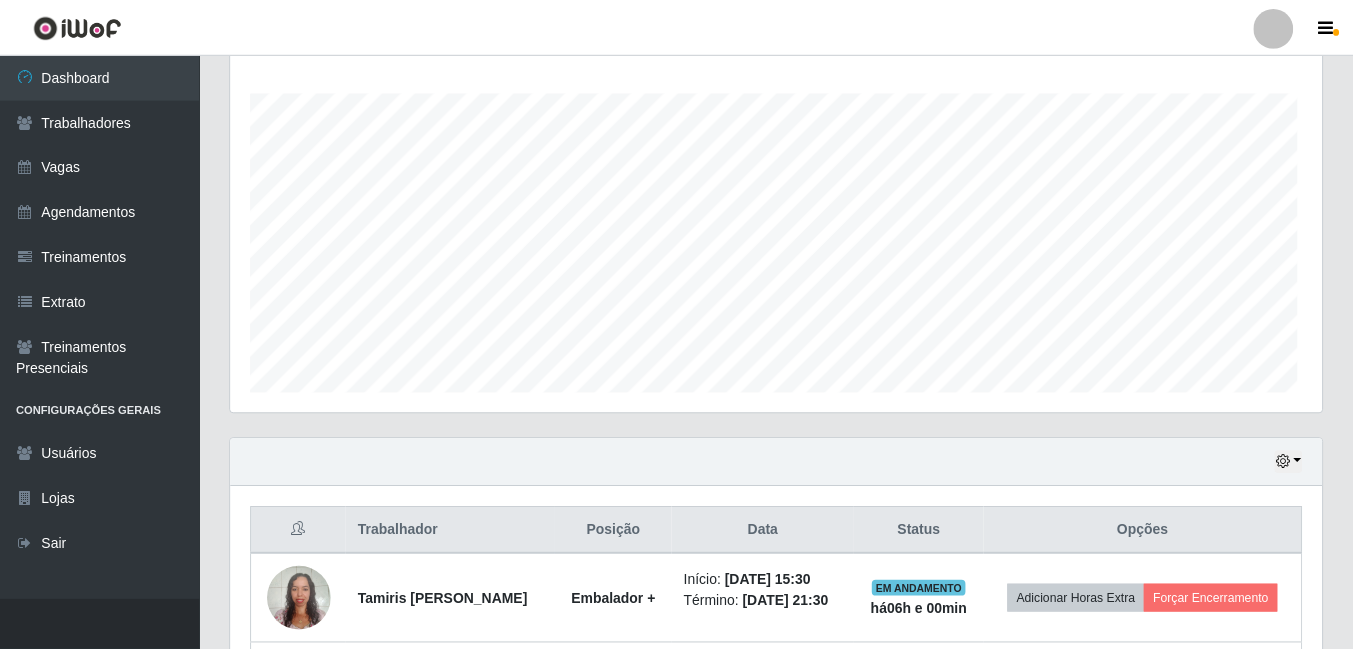 scroll, scrollTop: 999585, scrollLeft: 998909, axis: both 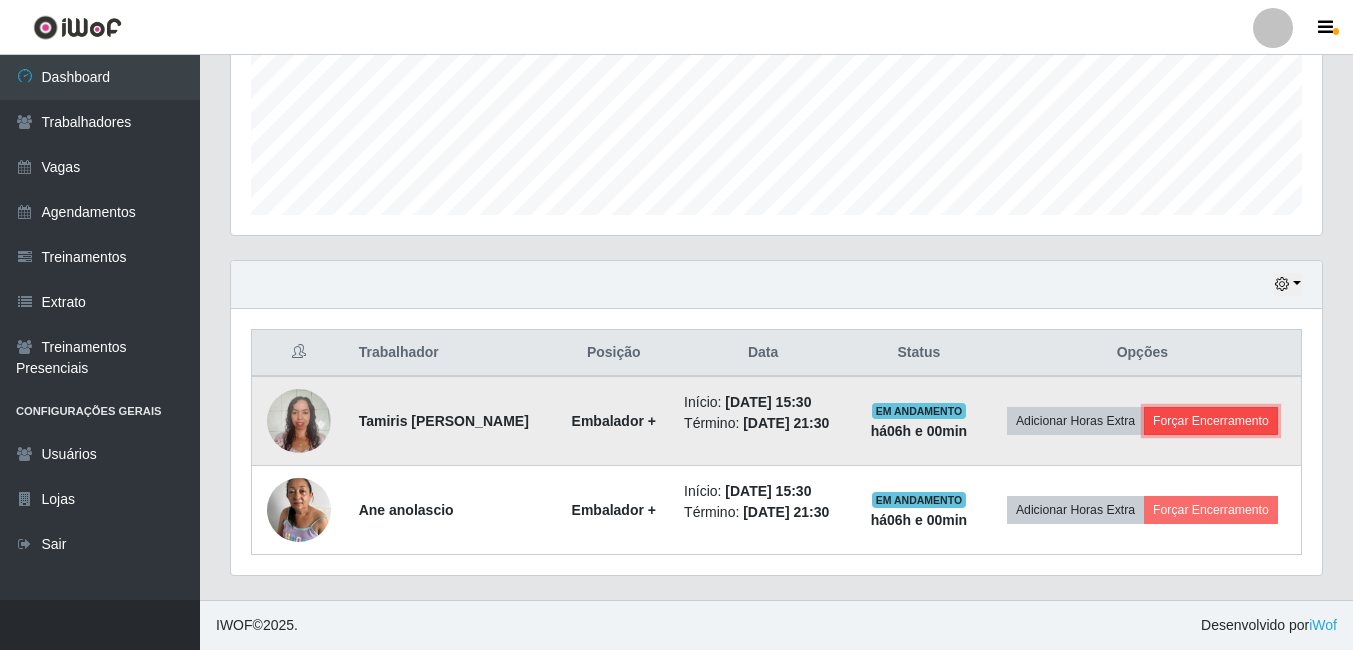 click on "Forçar Encerramento" at bounding box center (1211, 421) 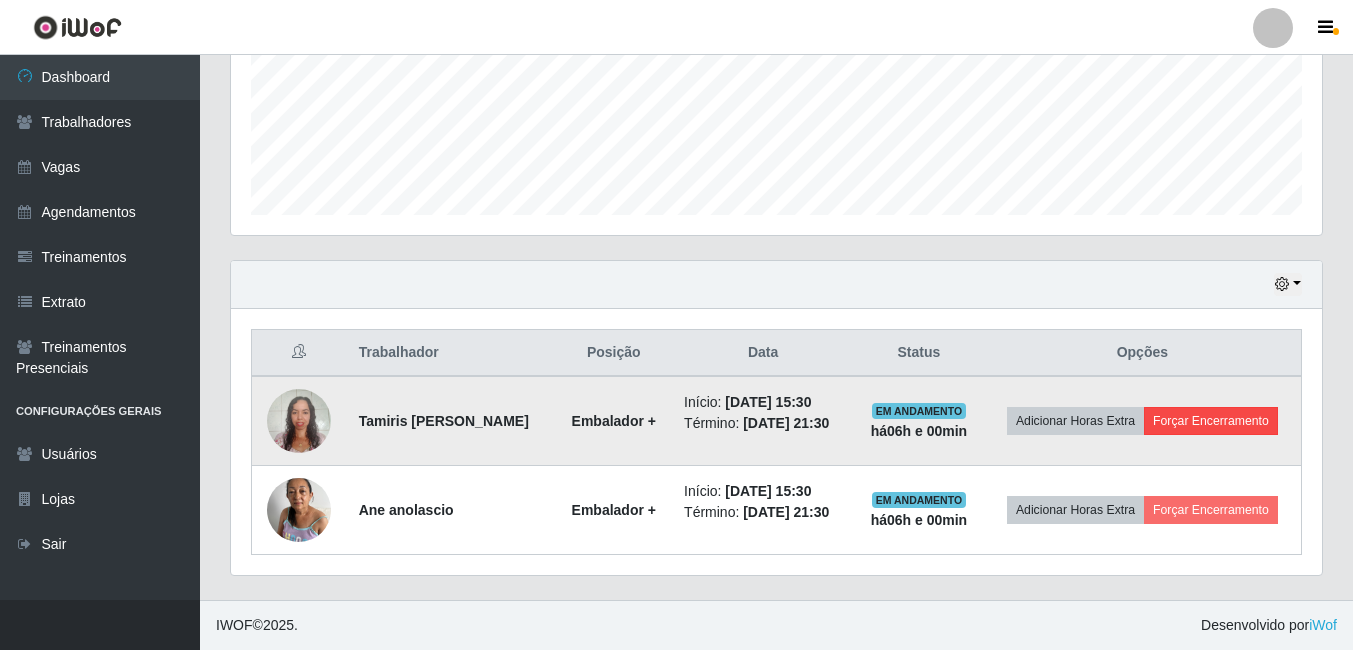 scroll, scrollTop: 999585, scrollLeft: 998919, axis: both 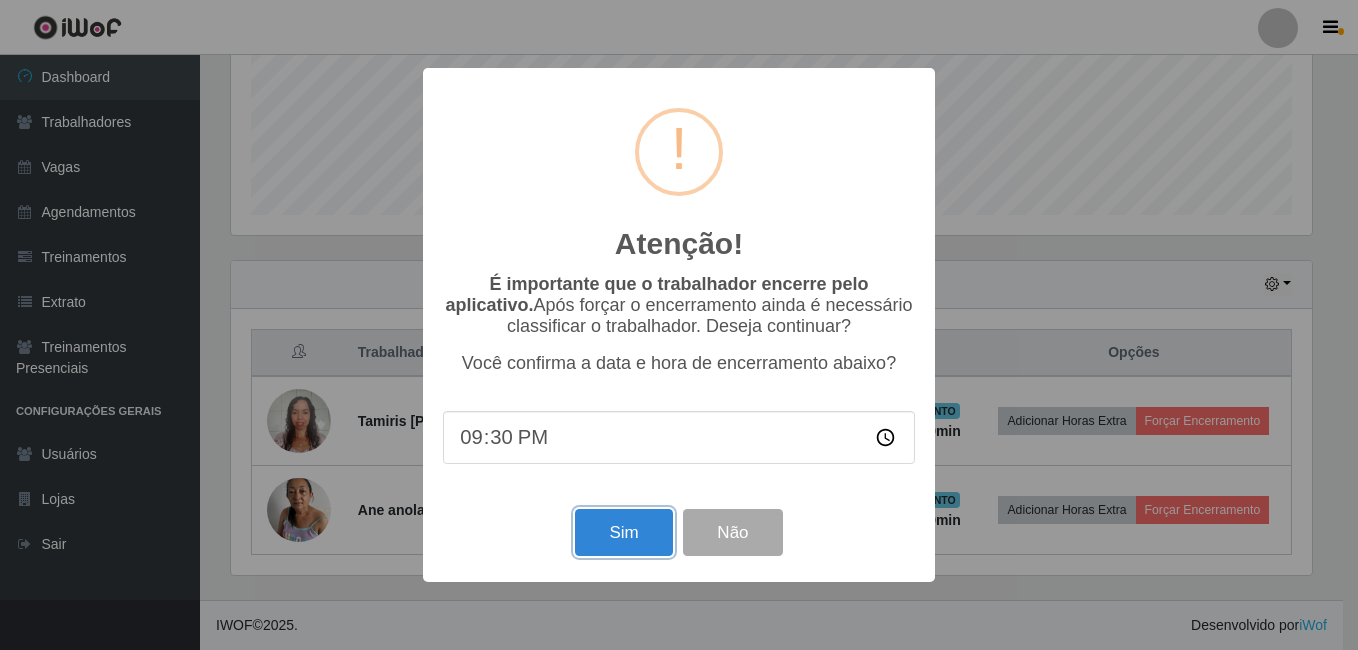 drag, startPoint x: 612, startPoint y: 548, endPoint x: 628, endPoint y: 524, distance: 28.84441 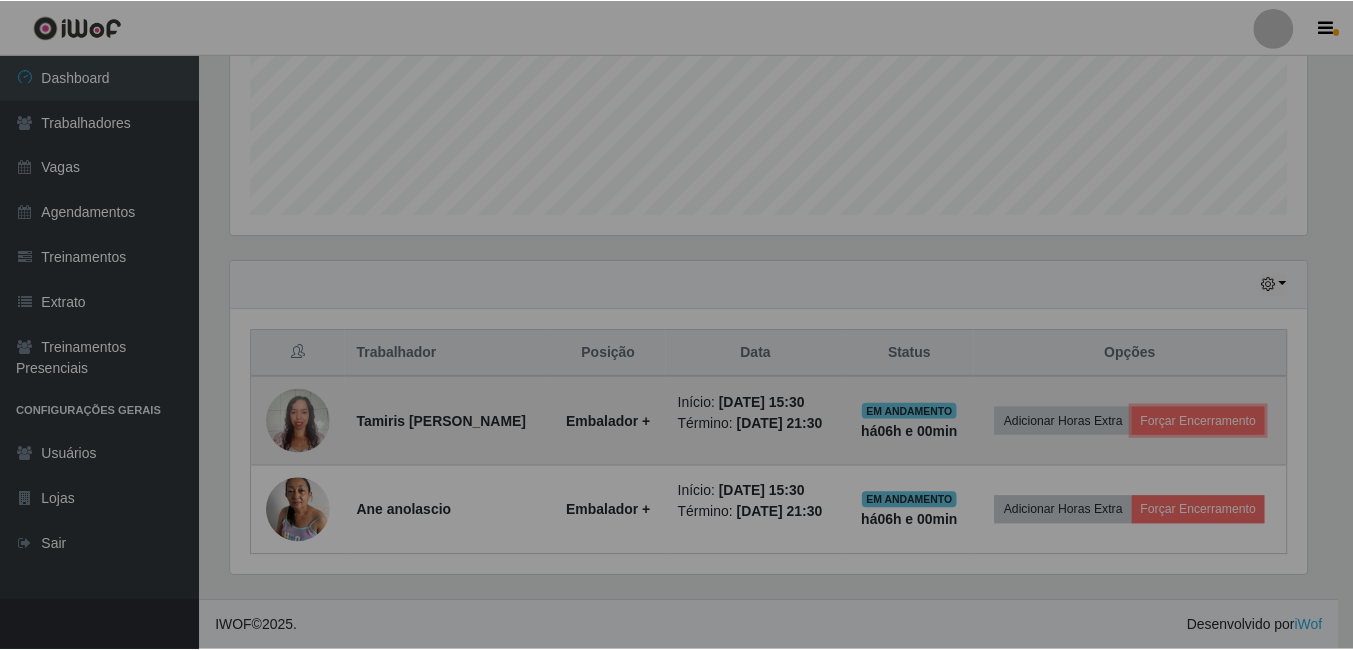 scroll, scrollTop: 999585, scrollLeft: 998909, axis: both 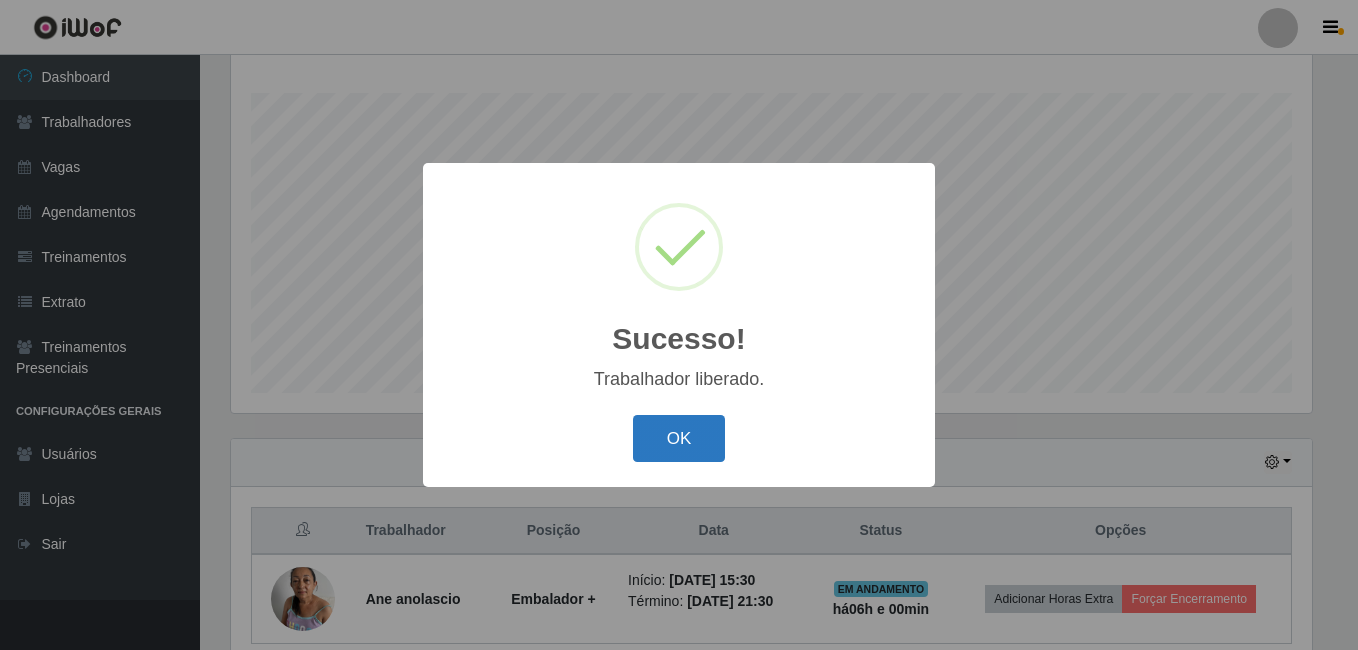 click on "OK" at bounding box center (679, 438) 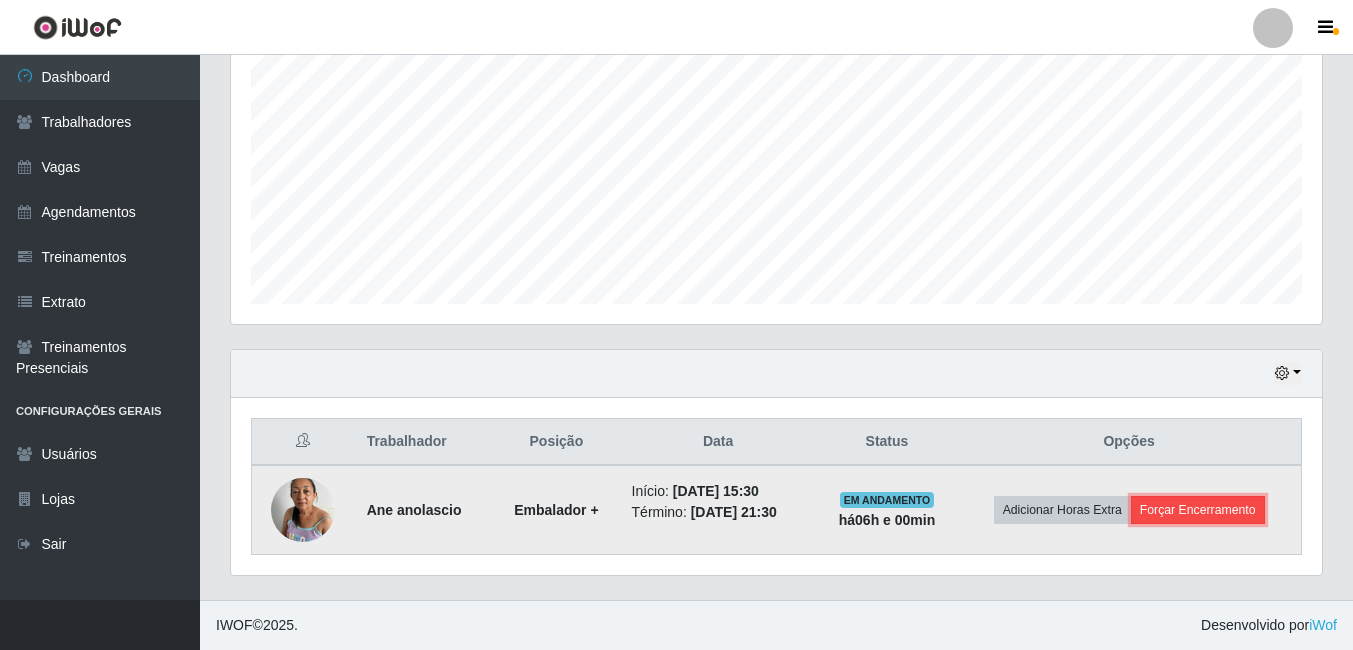 click on "Forçar Encerramento" at bounding box center [1198, 510] 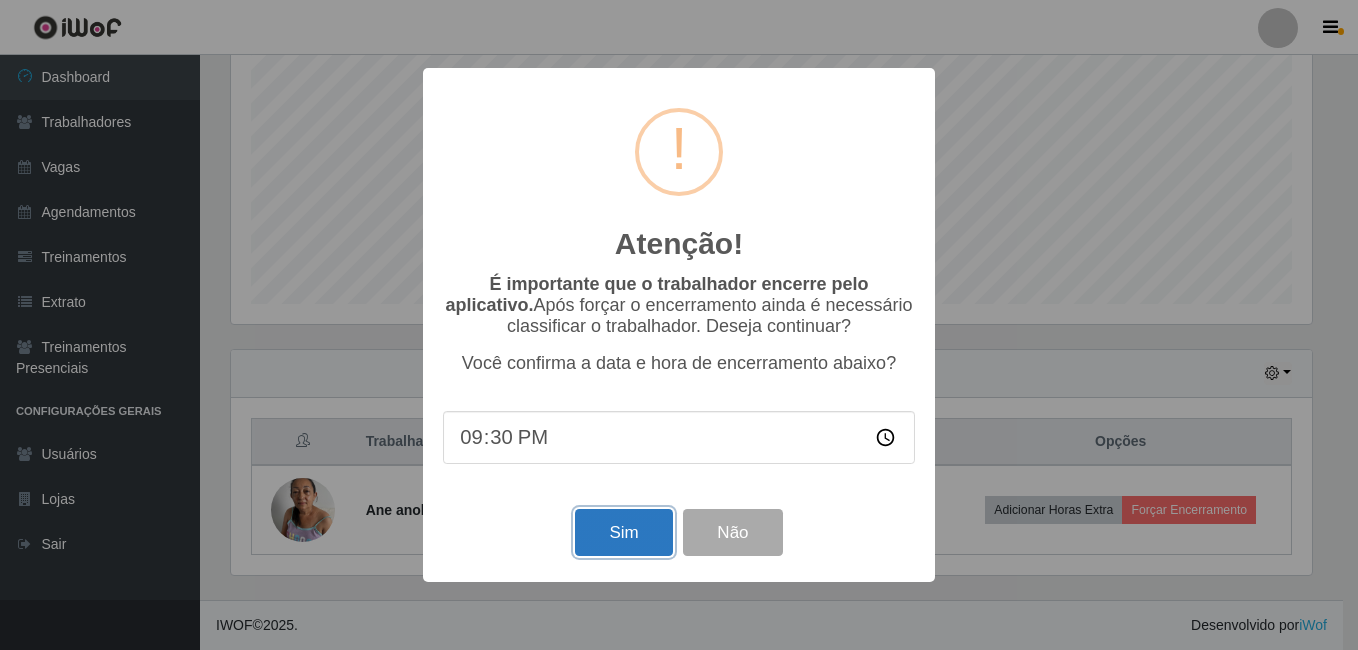 click on "Sim" at bounding box center (623, 532) 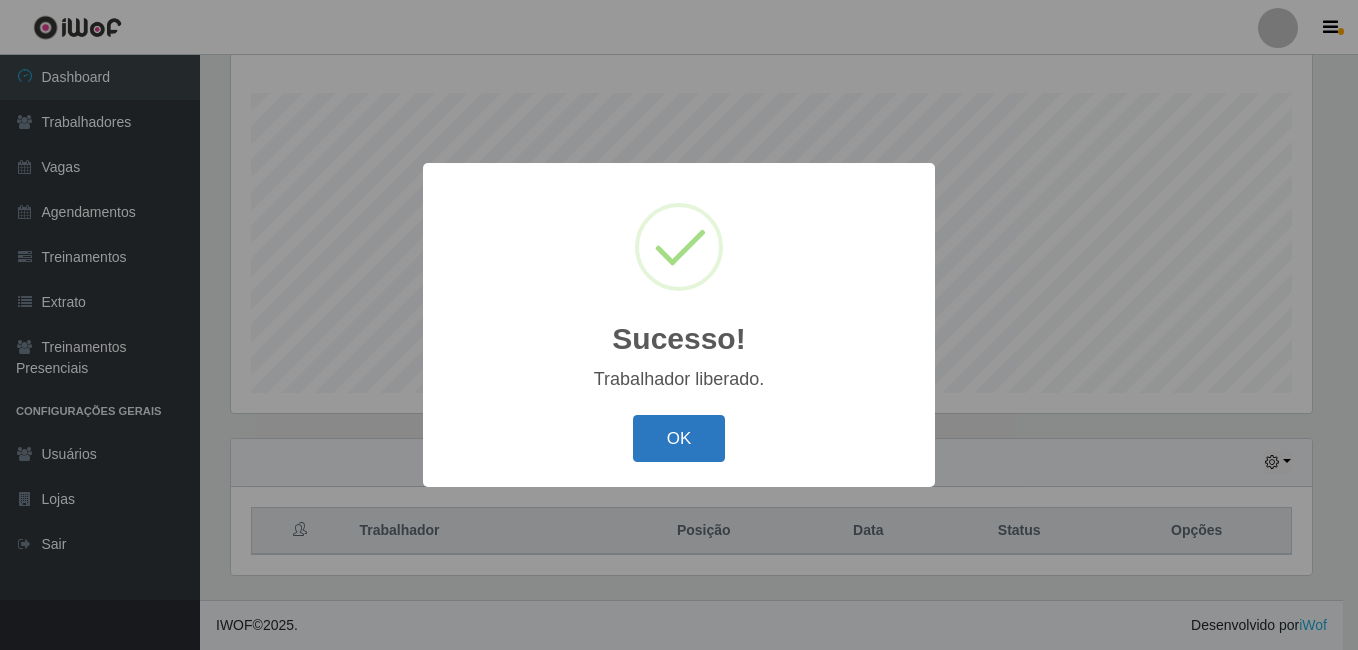 click on "OK" at bounding box center (679, 438) 